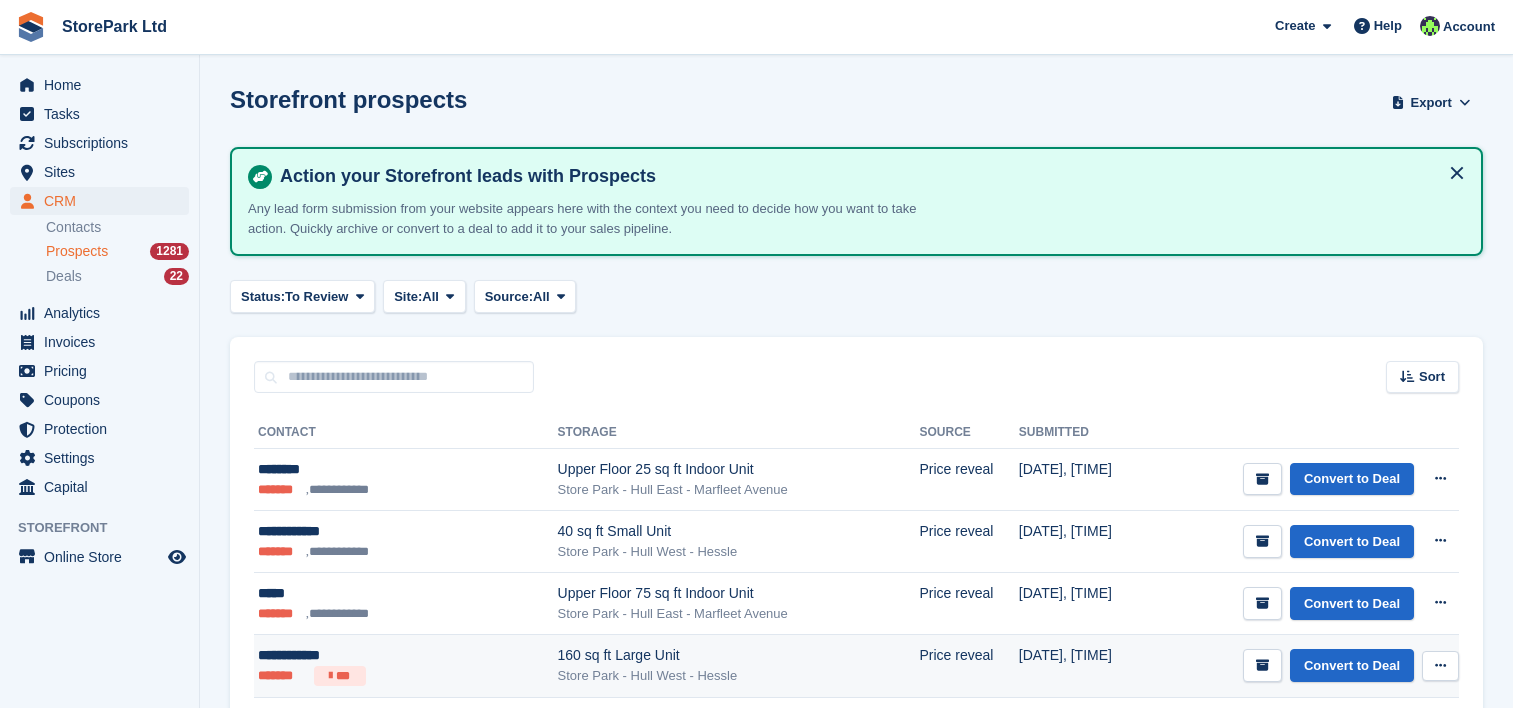scroll, scrollTop: 280, scrollLeft: 0, axis: vertical 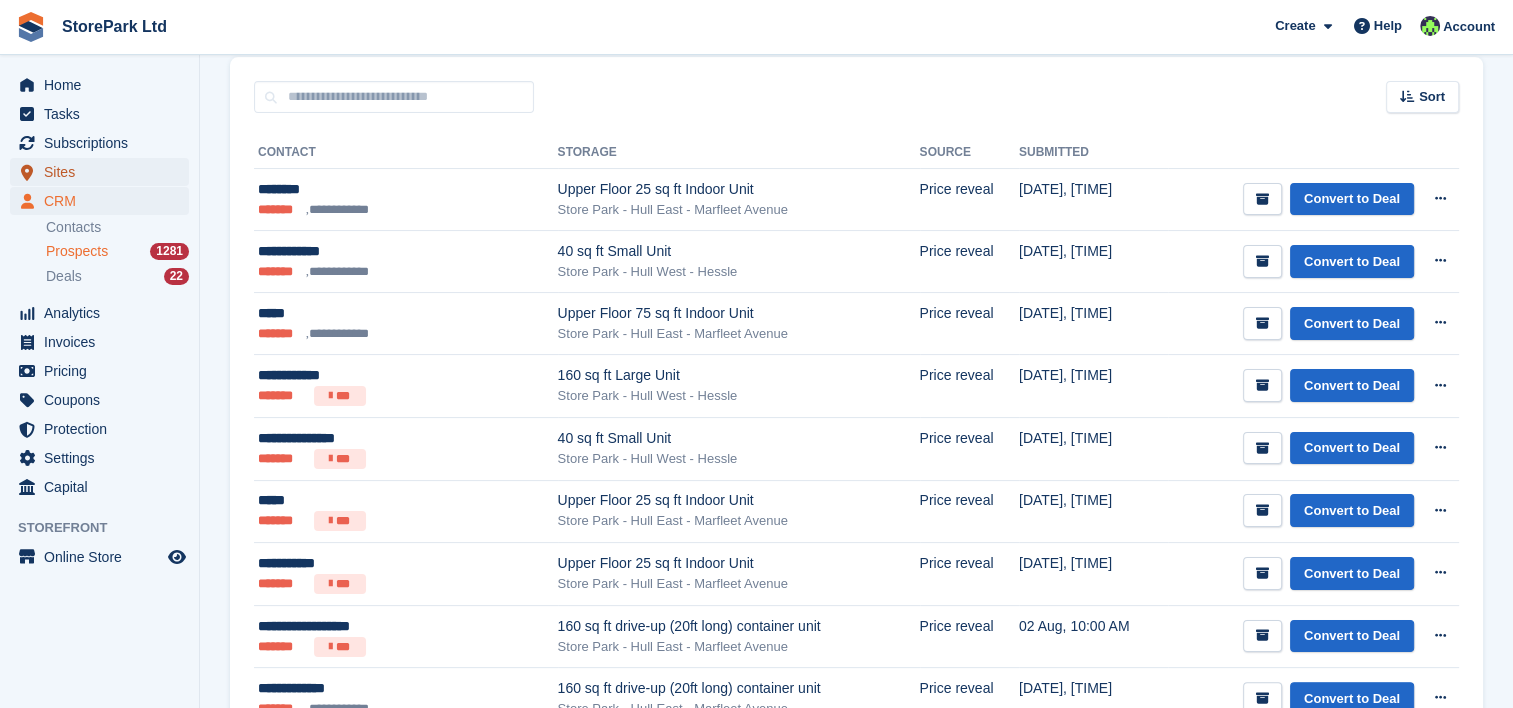 click on "Sites" at bounding box center (104, 172) 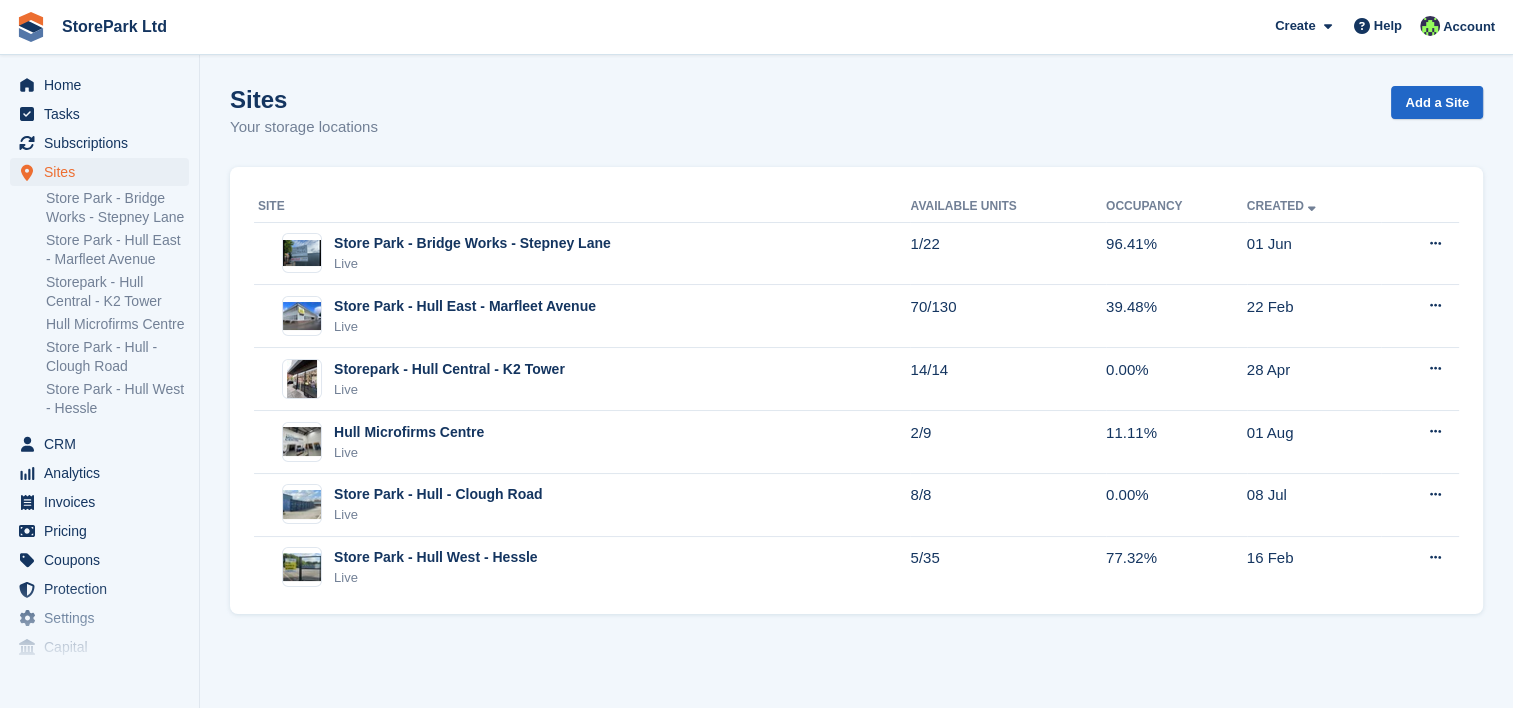 scroll, scrollTop: 0, scrollLeft: 0, axis: both 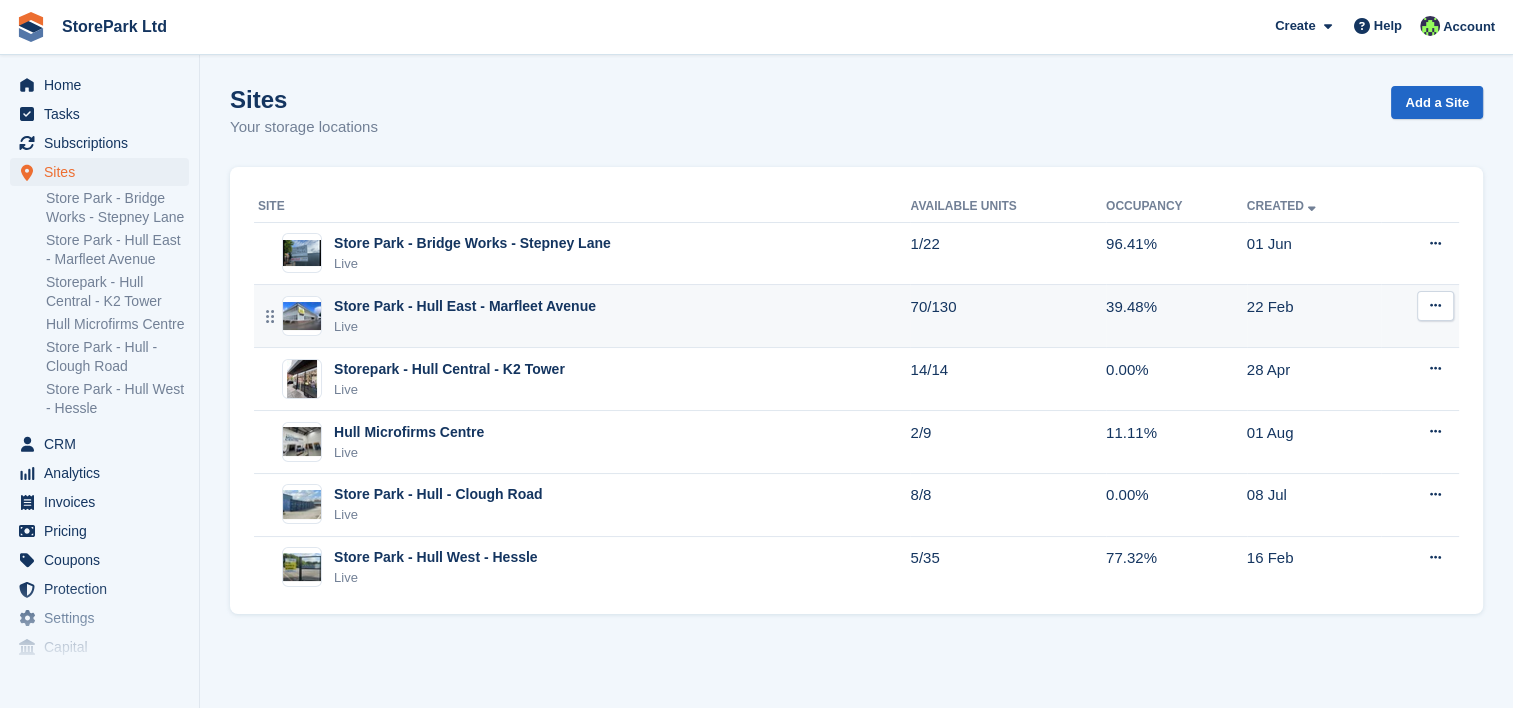 click on "Store Park - Hull East - Marfleet Avenue" at bounding box center [465, 306] 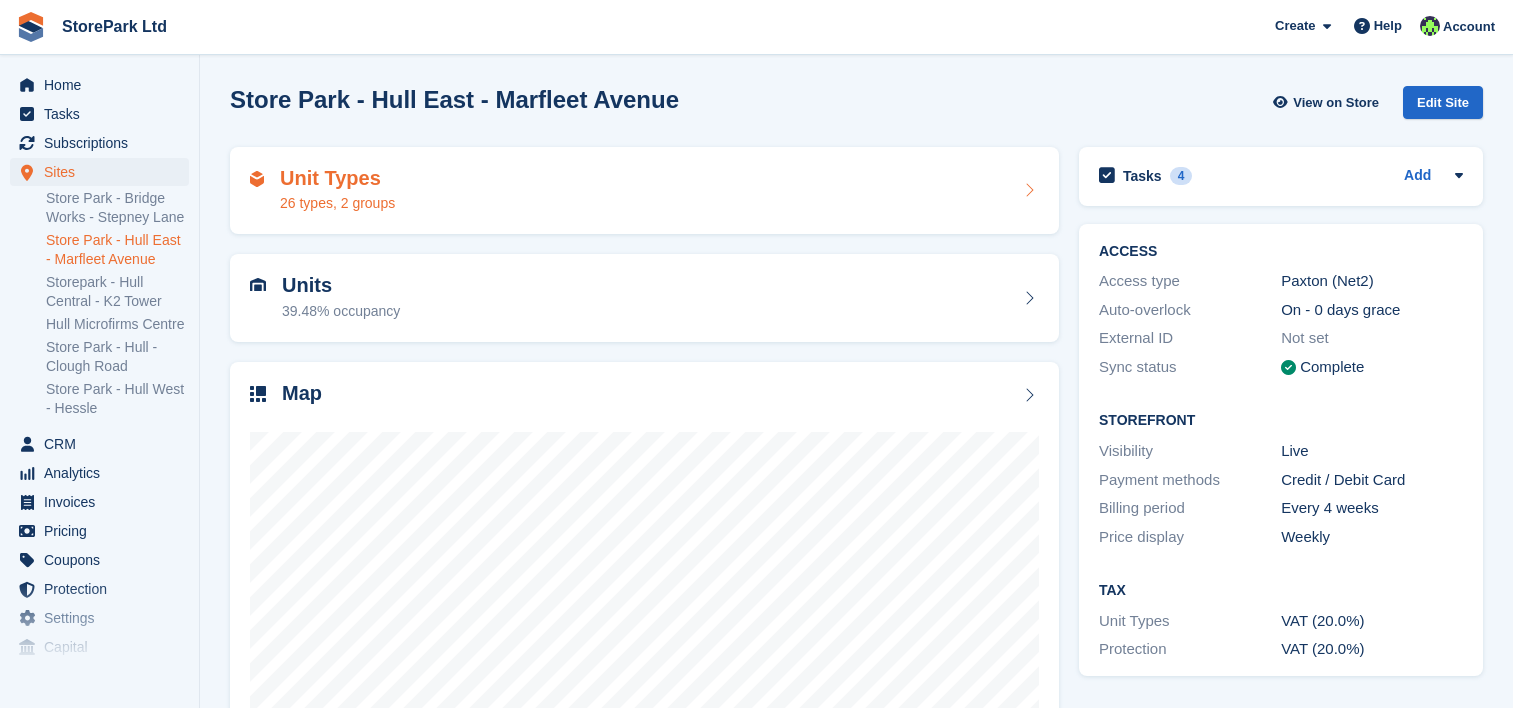 scroll, scrollTop: 0, scrollLeft: 0, axis: both 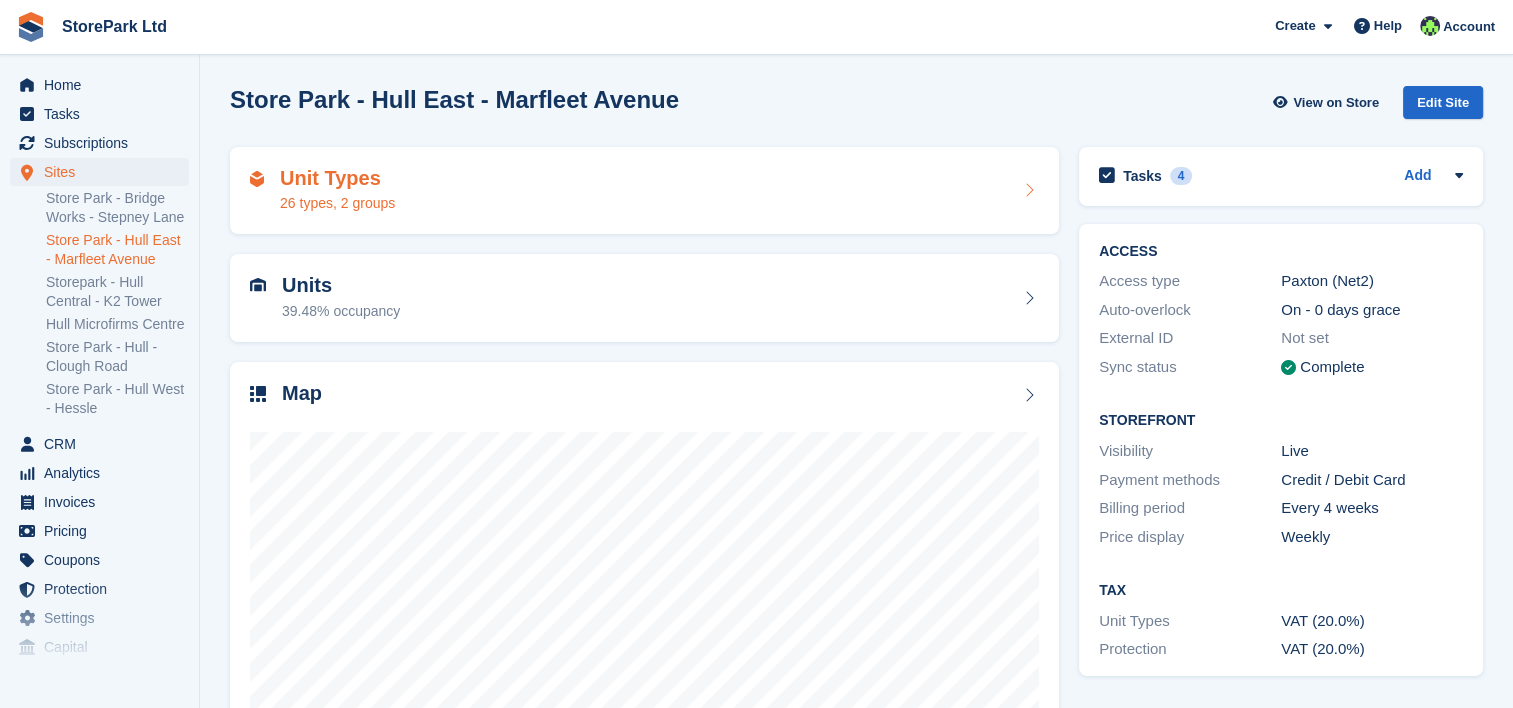 click on "Unit Types
26 types, 2 groups" at bounding box center (644, 191) 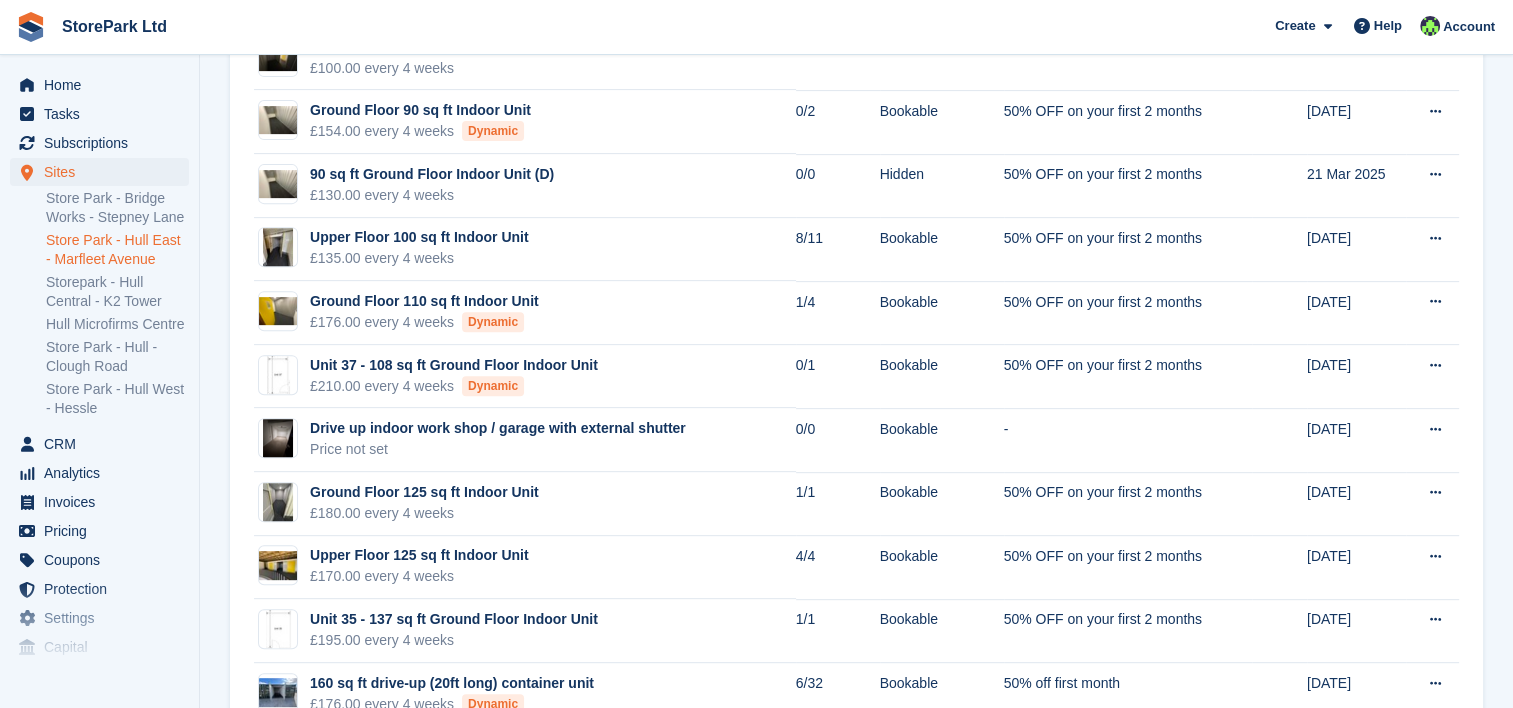 scroll, scrollTop: 755, scrollLeft: 0, axis: vertical 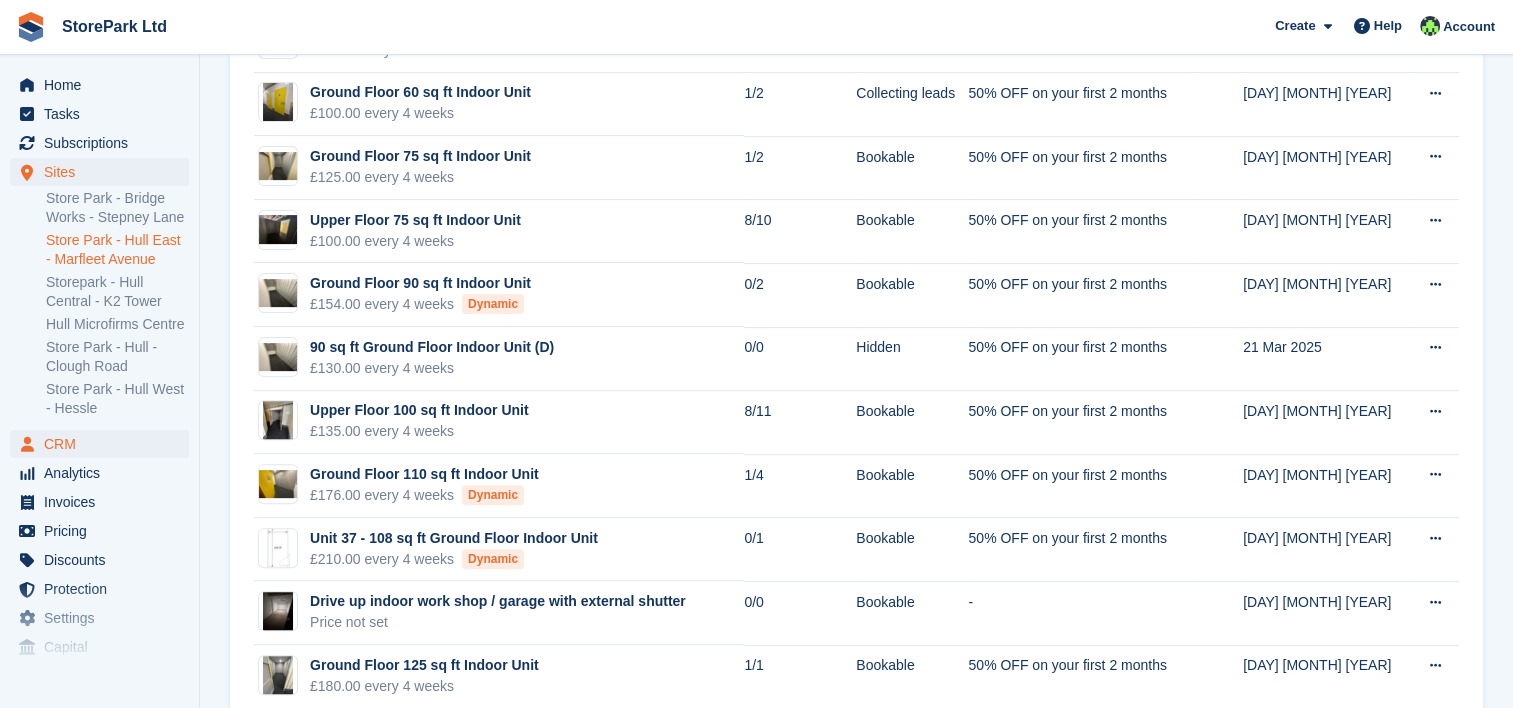 click on "CRM" at bounding box center (104, 444) 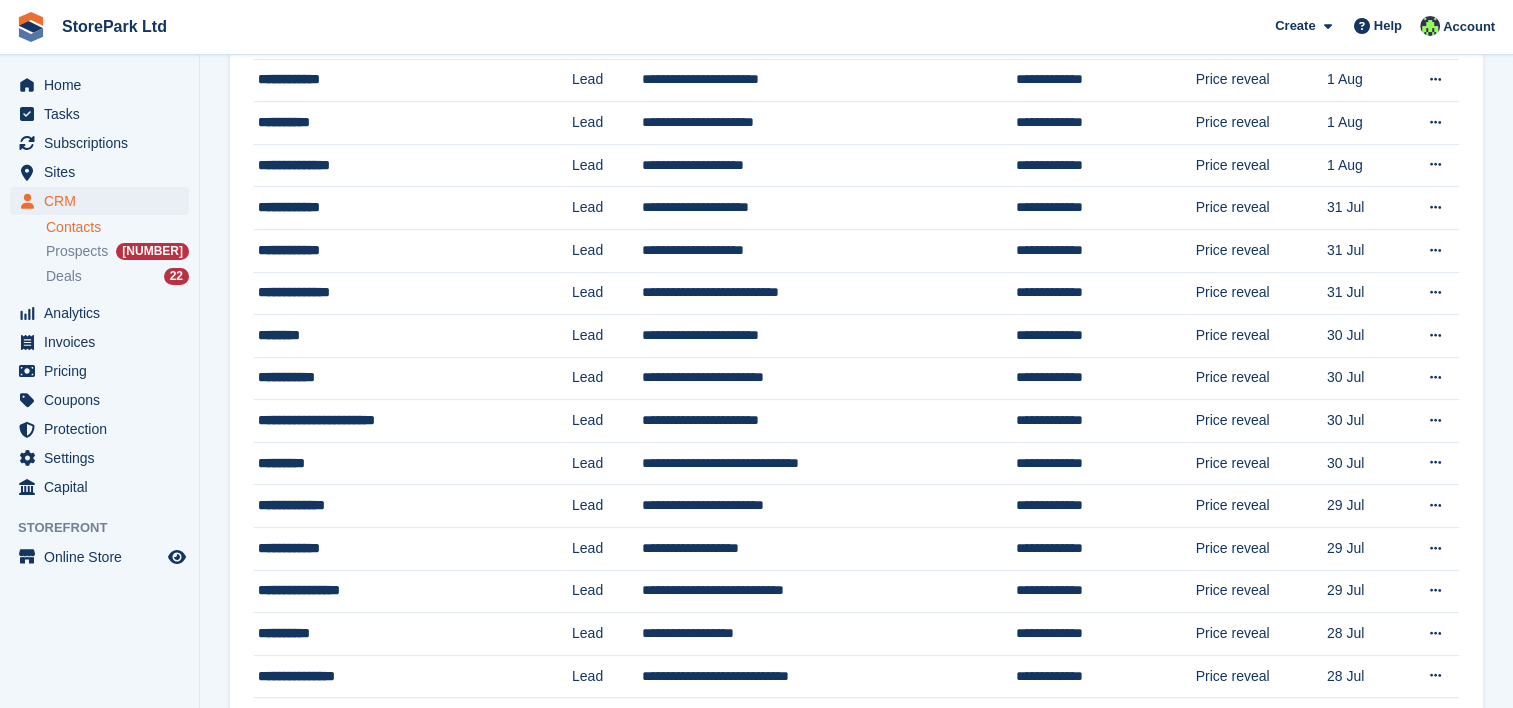 scroll, scrollTop: 0, scrollLeft: 0, axis: both 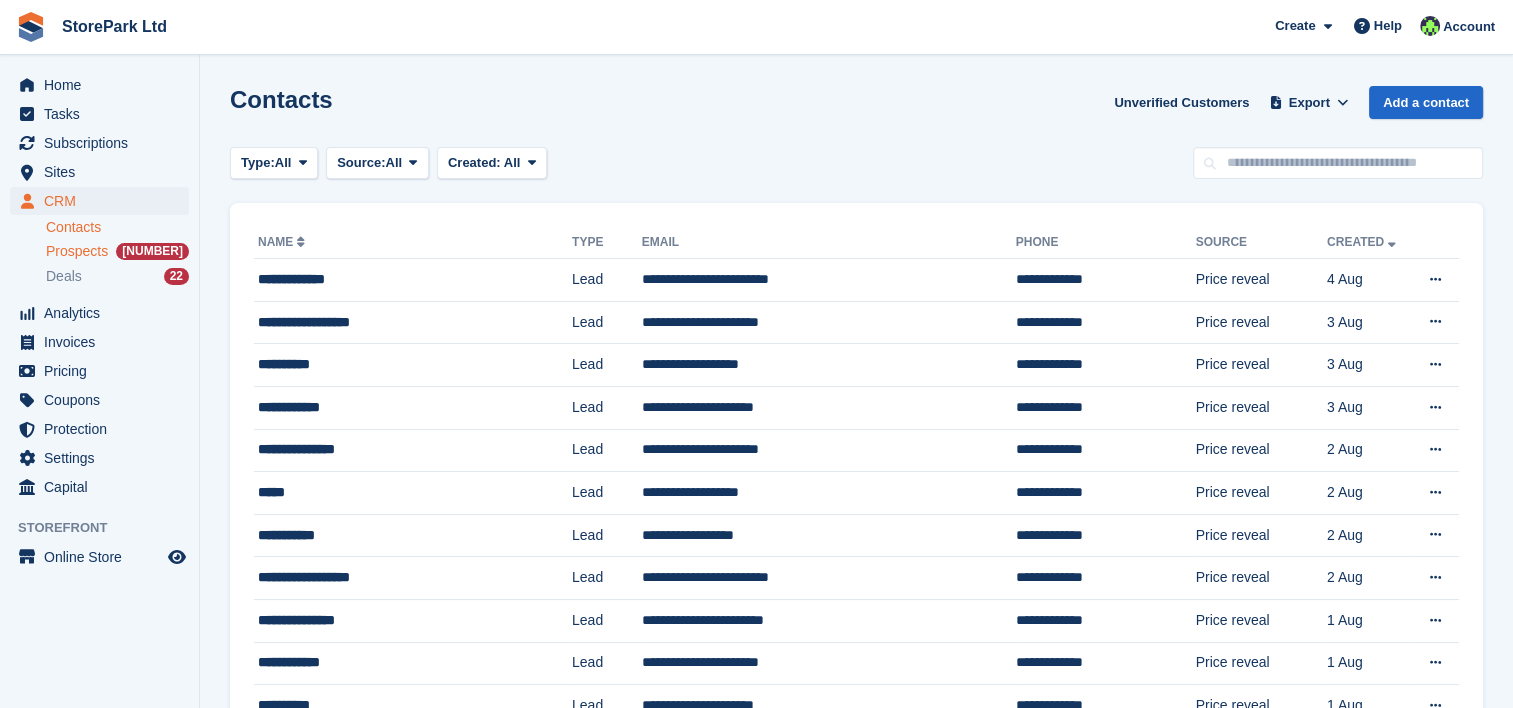click on "Prospects" at bounding box center (77, 251) 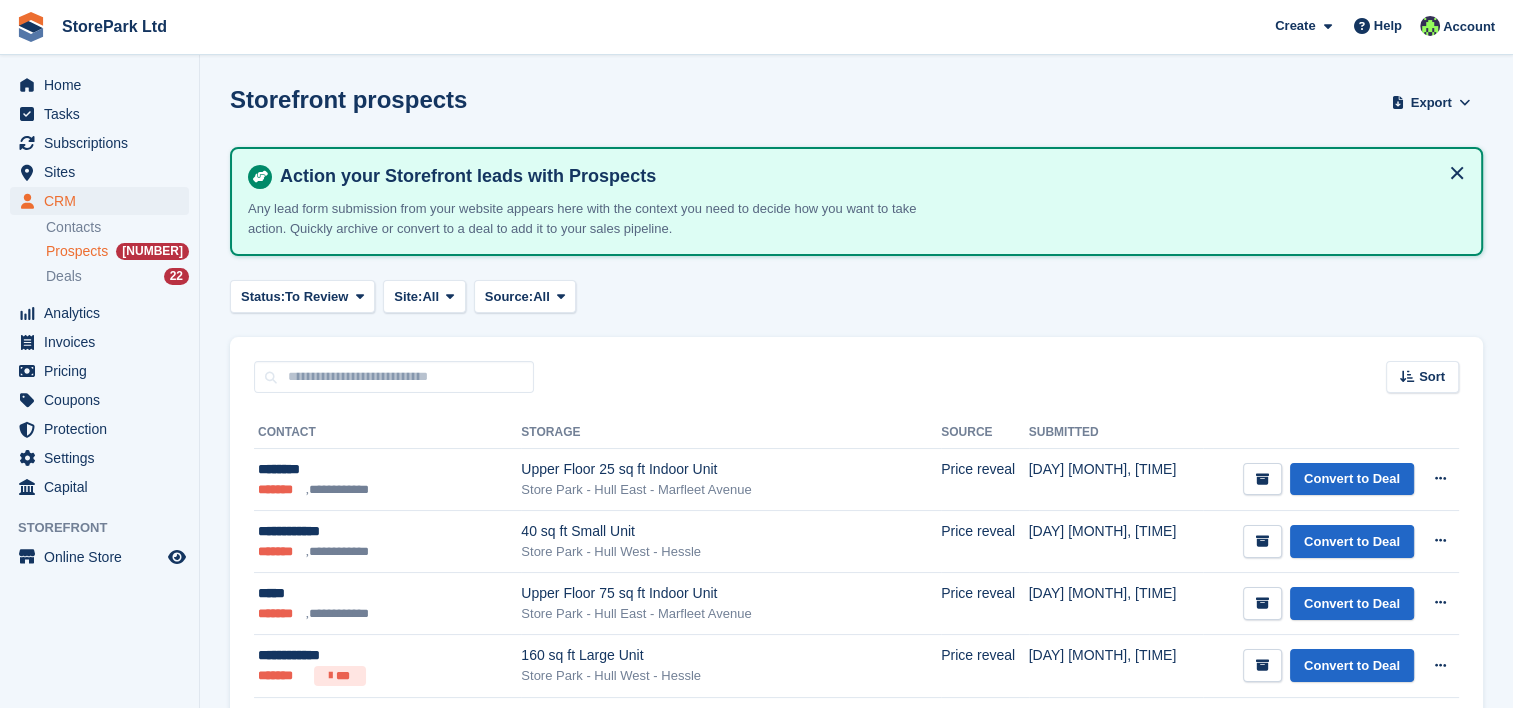 scroll, scrollTop: 414, scrollLeft: 0, axis: vertical 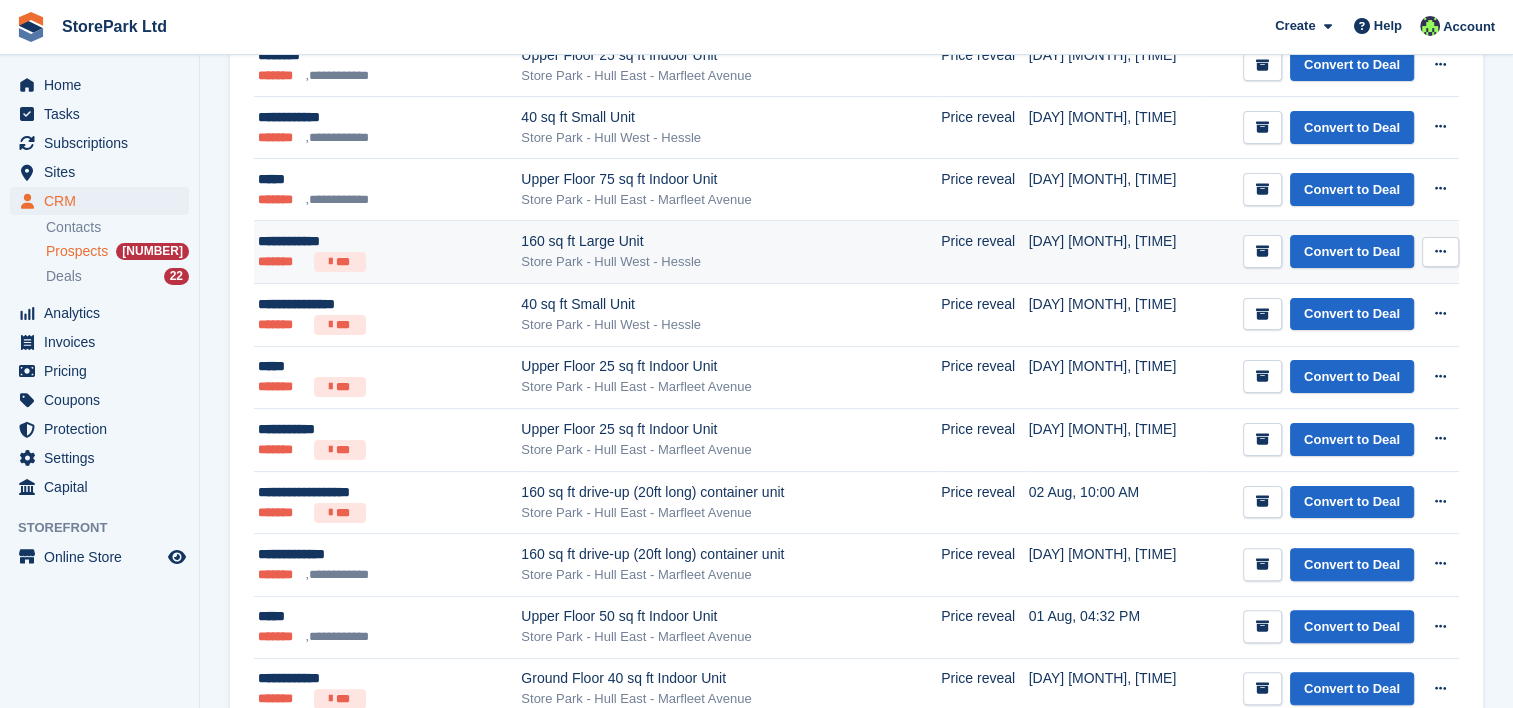 click on "**********" at bounding box center [369, 241] 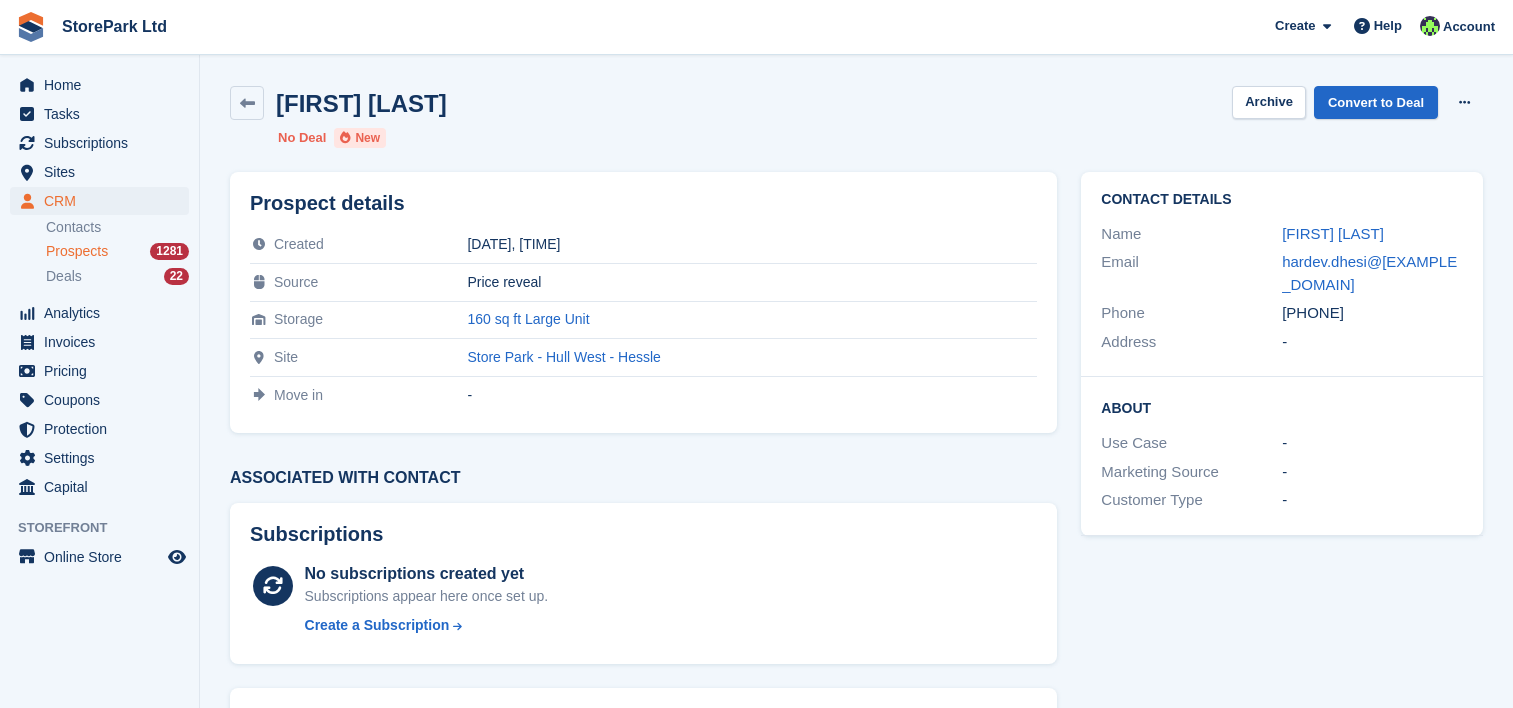 scroll, scrollTop: 0, scrollLeft: 0, axis: both 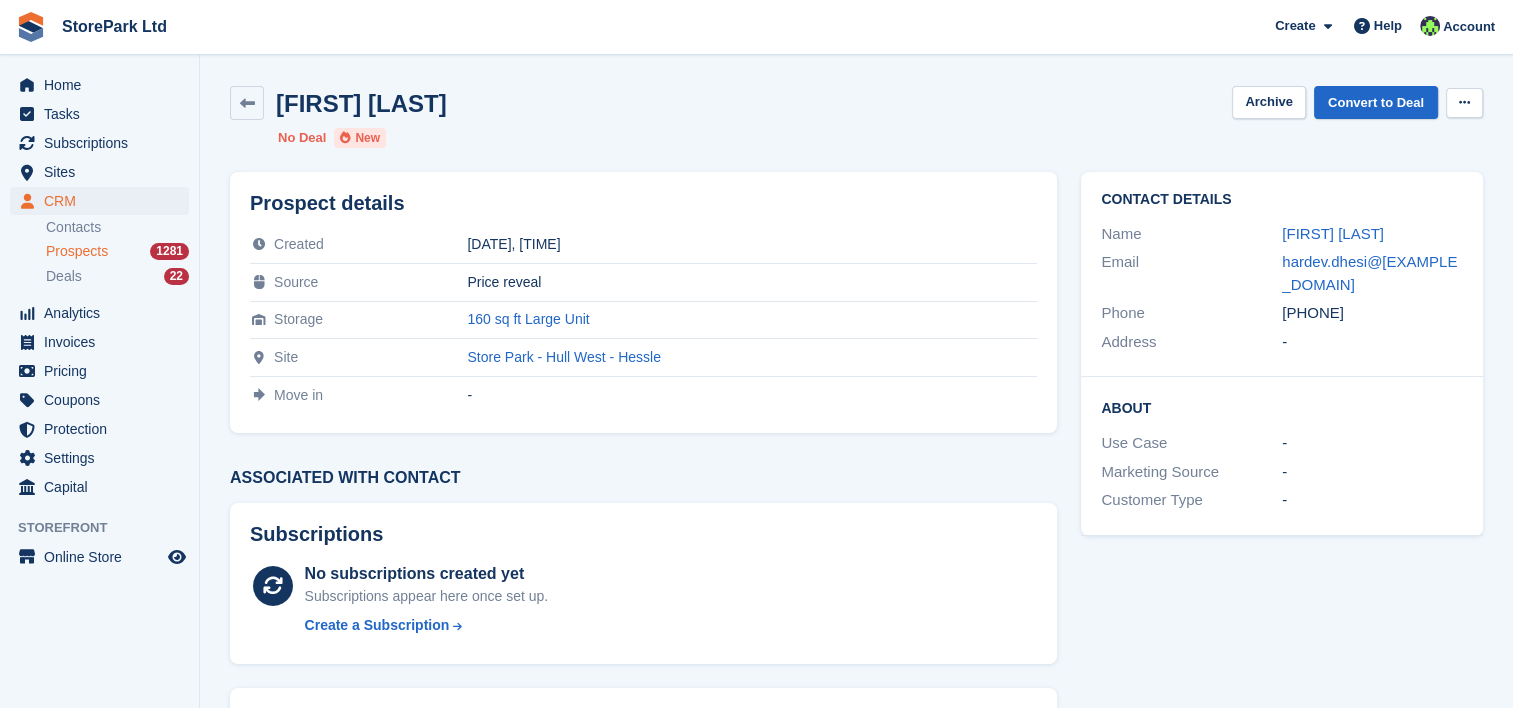 click at bounding box center (1464, 103) 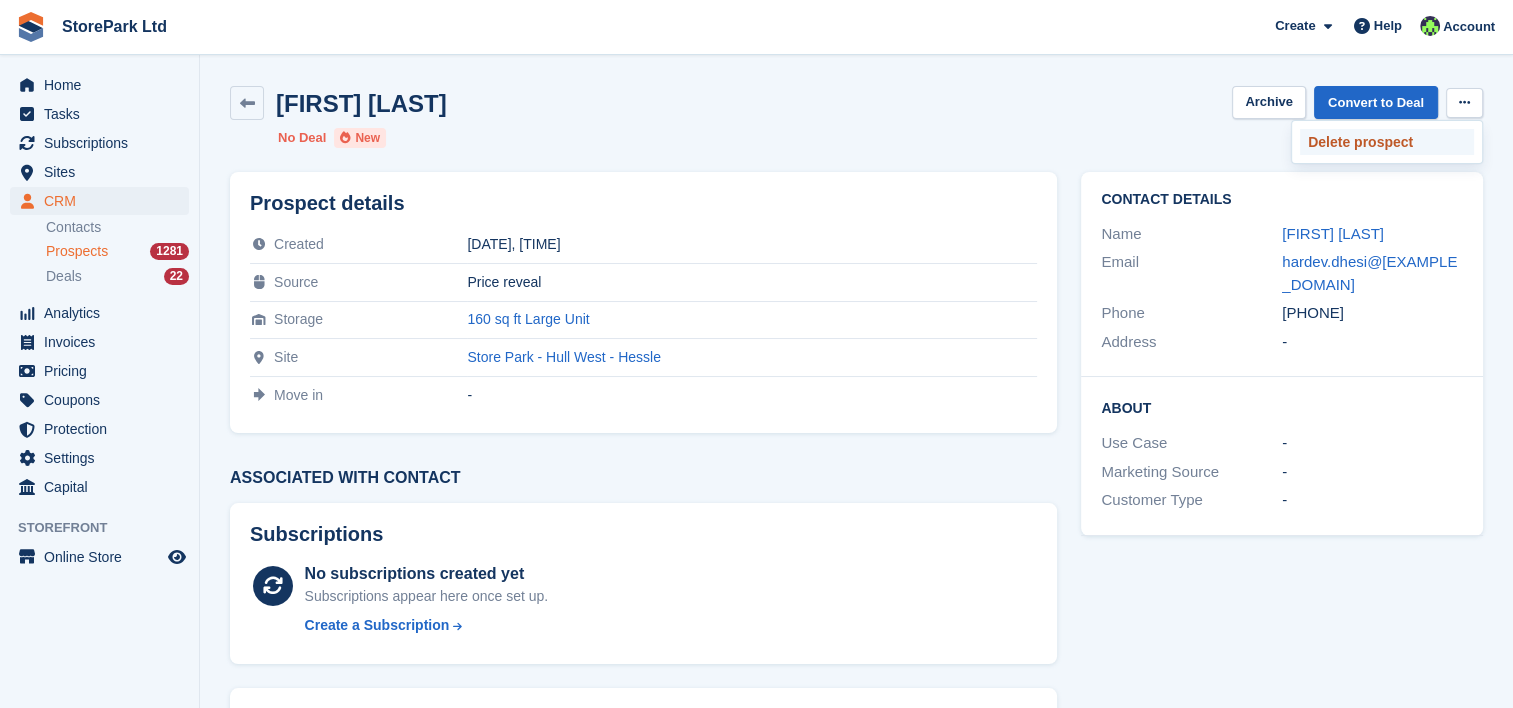 click on "Delete prospect" at bounding box center [1387, 142] 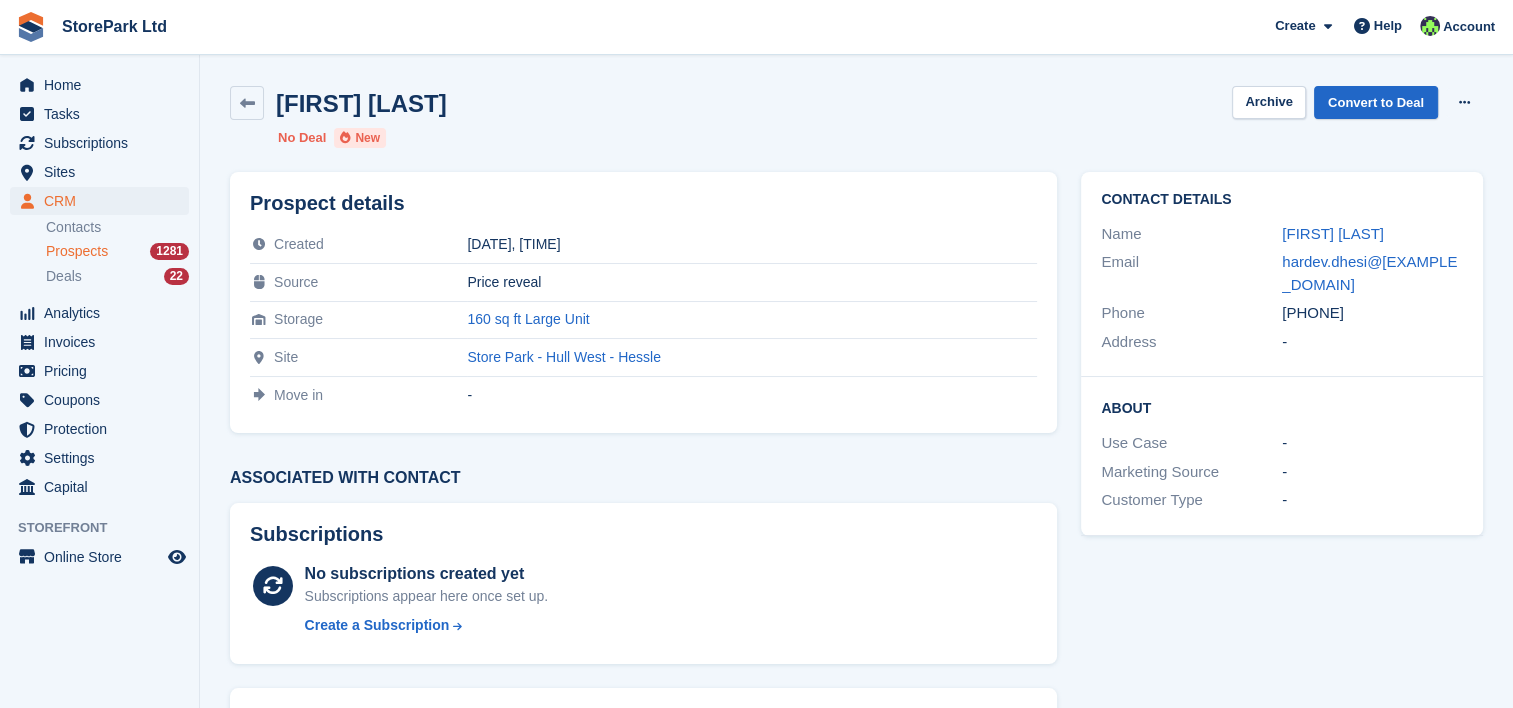 click on "StorePark Ltd
Create
Subscription
Invoice
Contact
Deal
Discount
Page
Help
Chat Support
Submit a support request
Help Center
Get answers to Stora questions
What's New
Learn about changes to Stora" at bounding box center (756, 27) 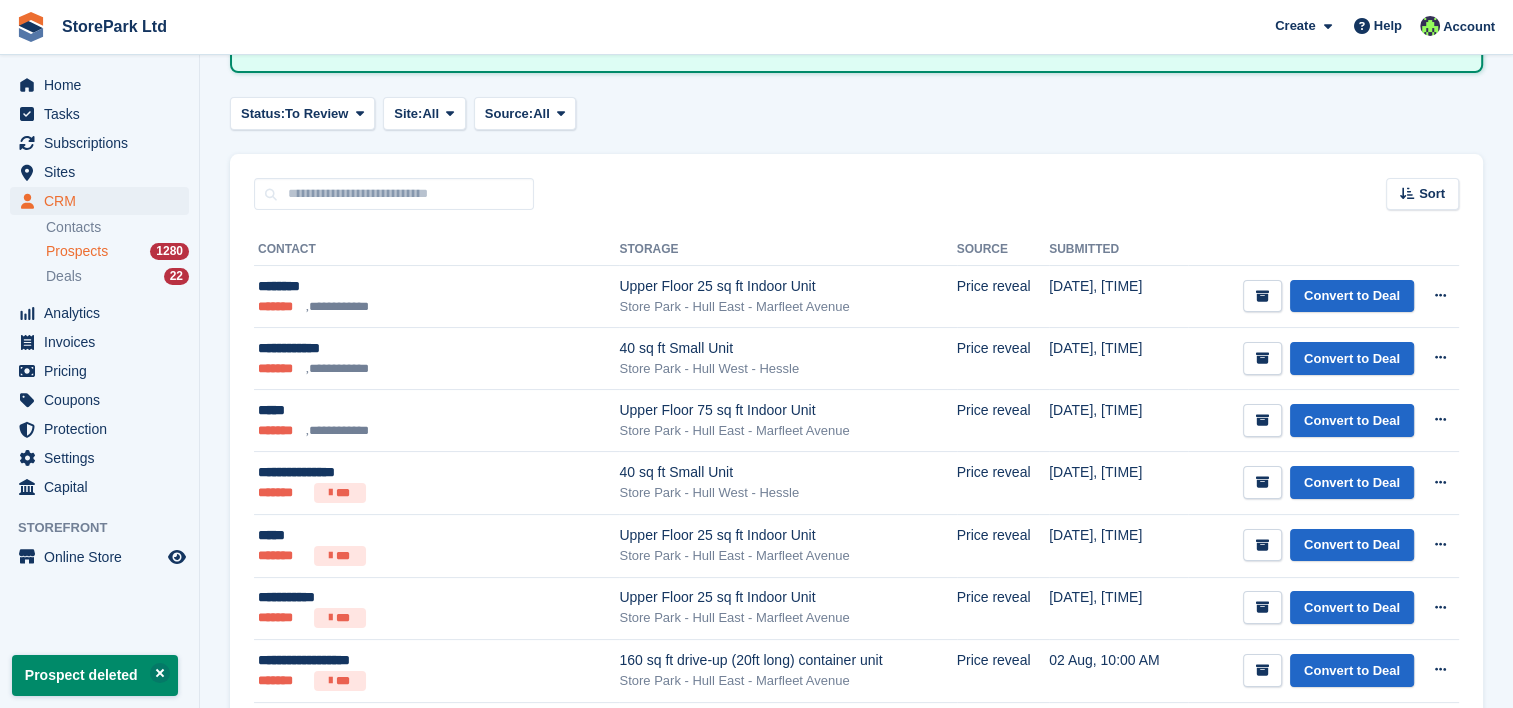 scroll, scrollTop: 184, scrollLeft: 0, axis: vertical 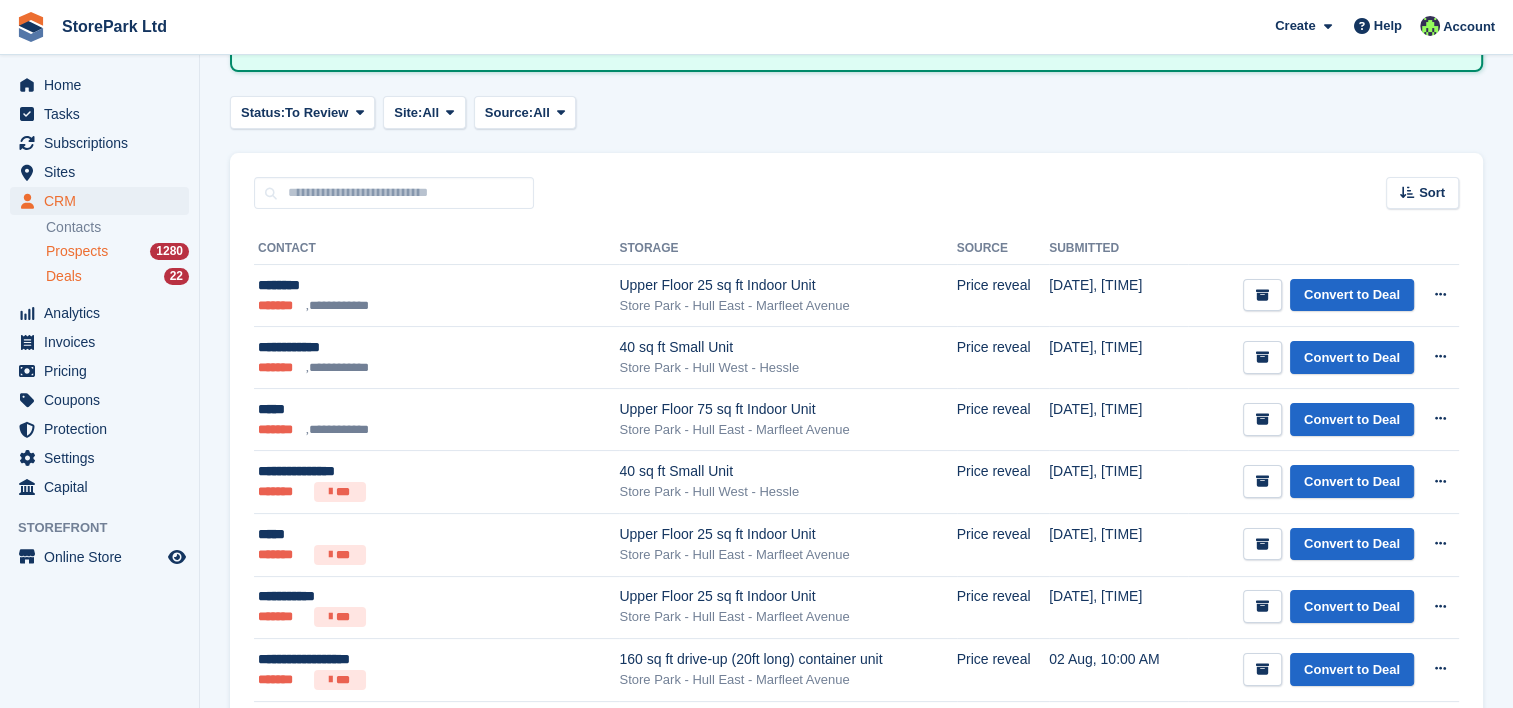 click on "Deals" at bounding box center (64, 276) 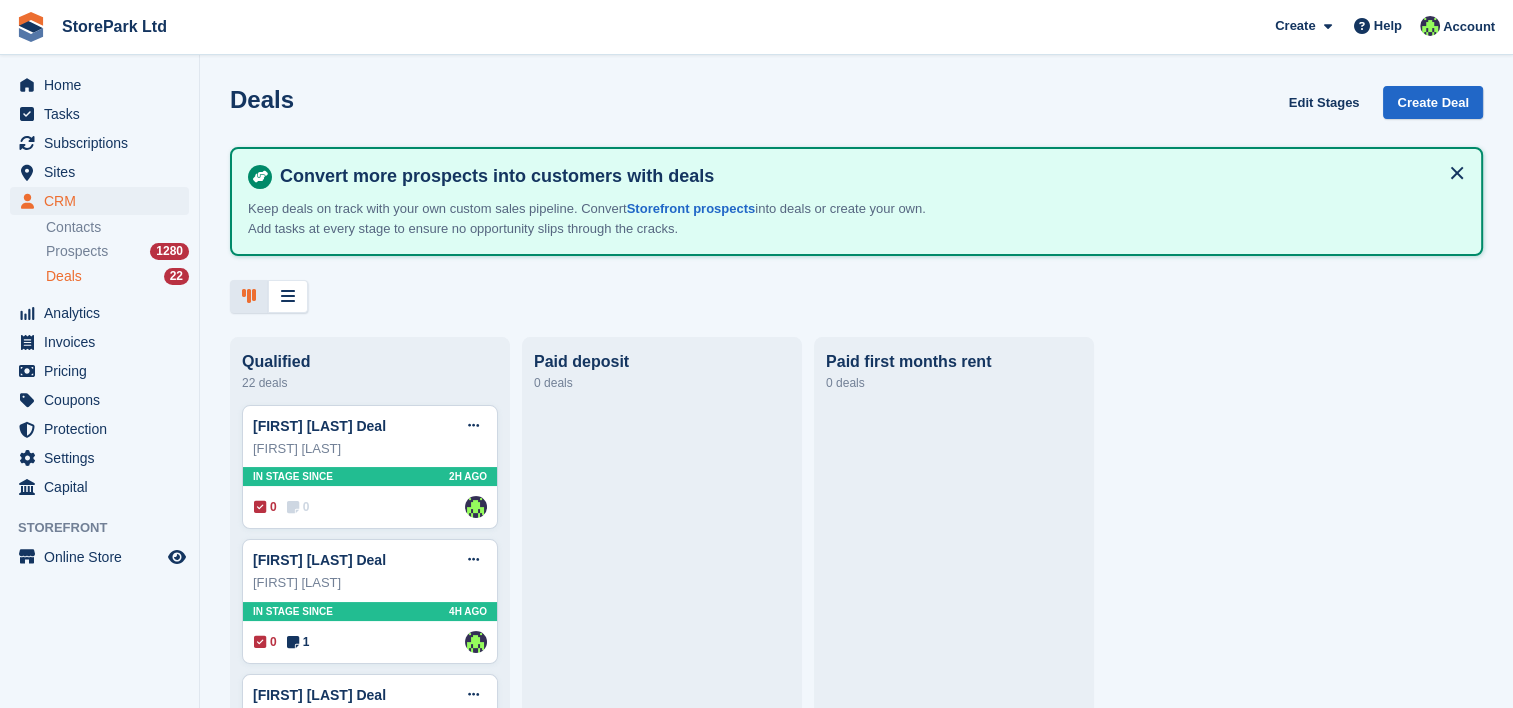 scroll, scrollTop: 0, scrollLeft: 0, axis: both 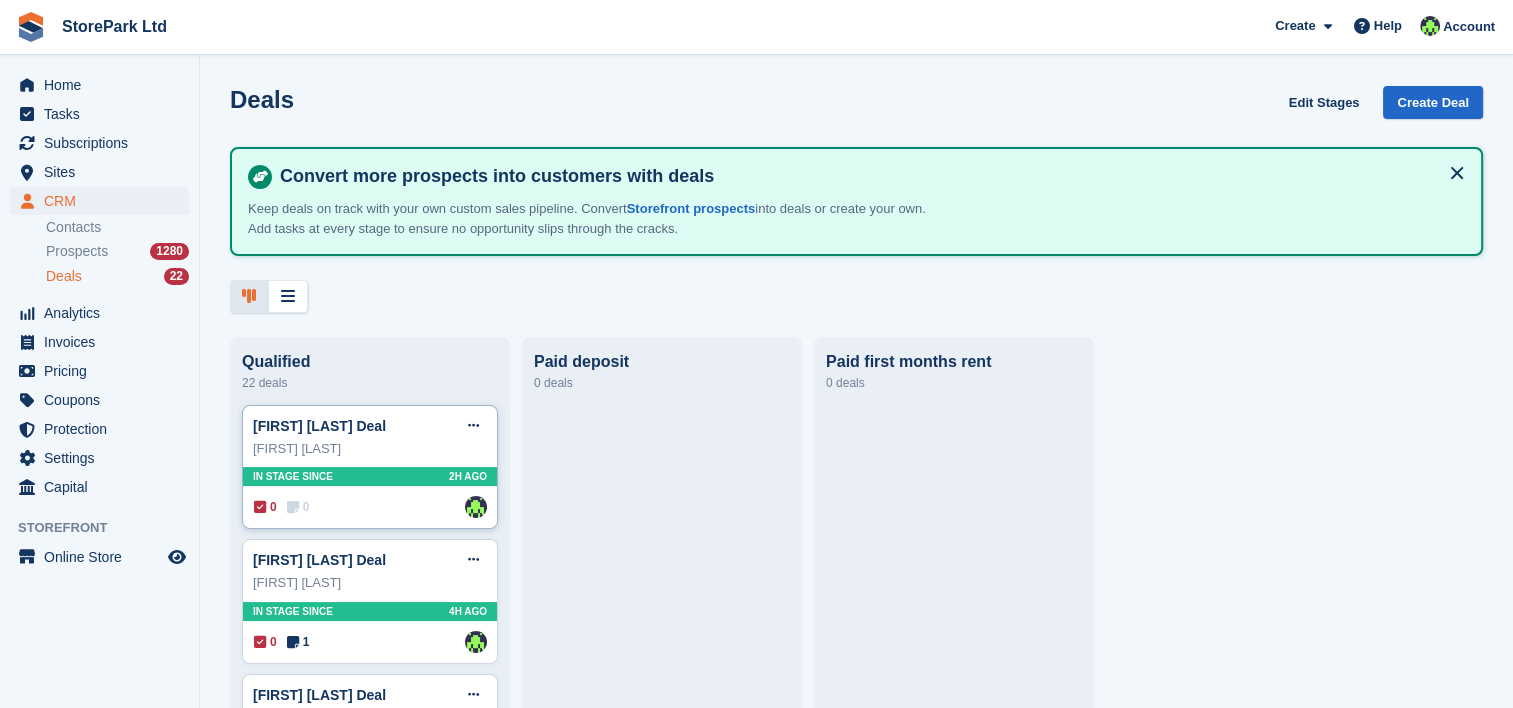 click on "Craig Burnett Deal
Edit deal
Mark as won
Mark as lost
Delete deal" at bounding box center [370, 426] 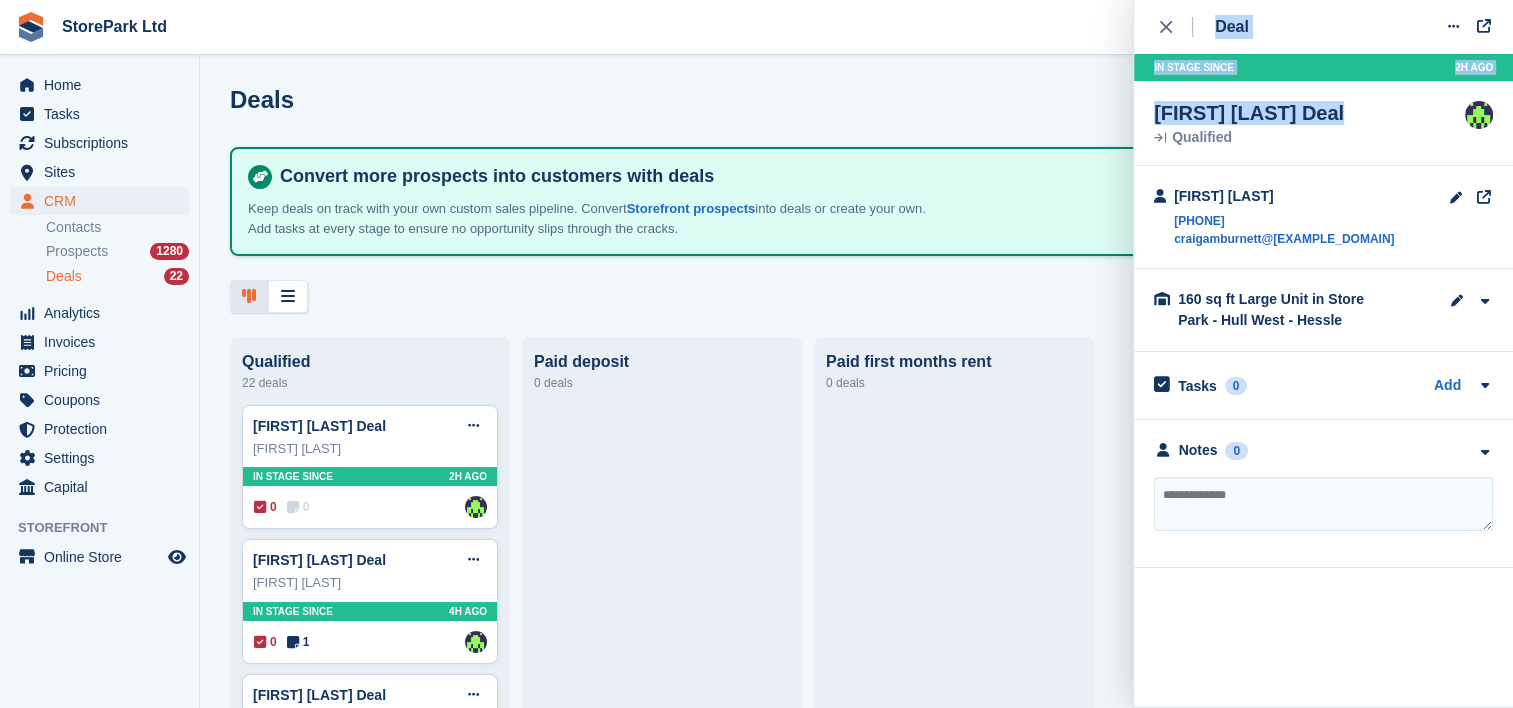 drag, startPoint x: 1236, startPoint y: 135, endPoint x: 520, endPoint y: 424, distance: 772.125 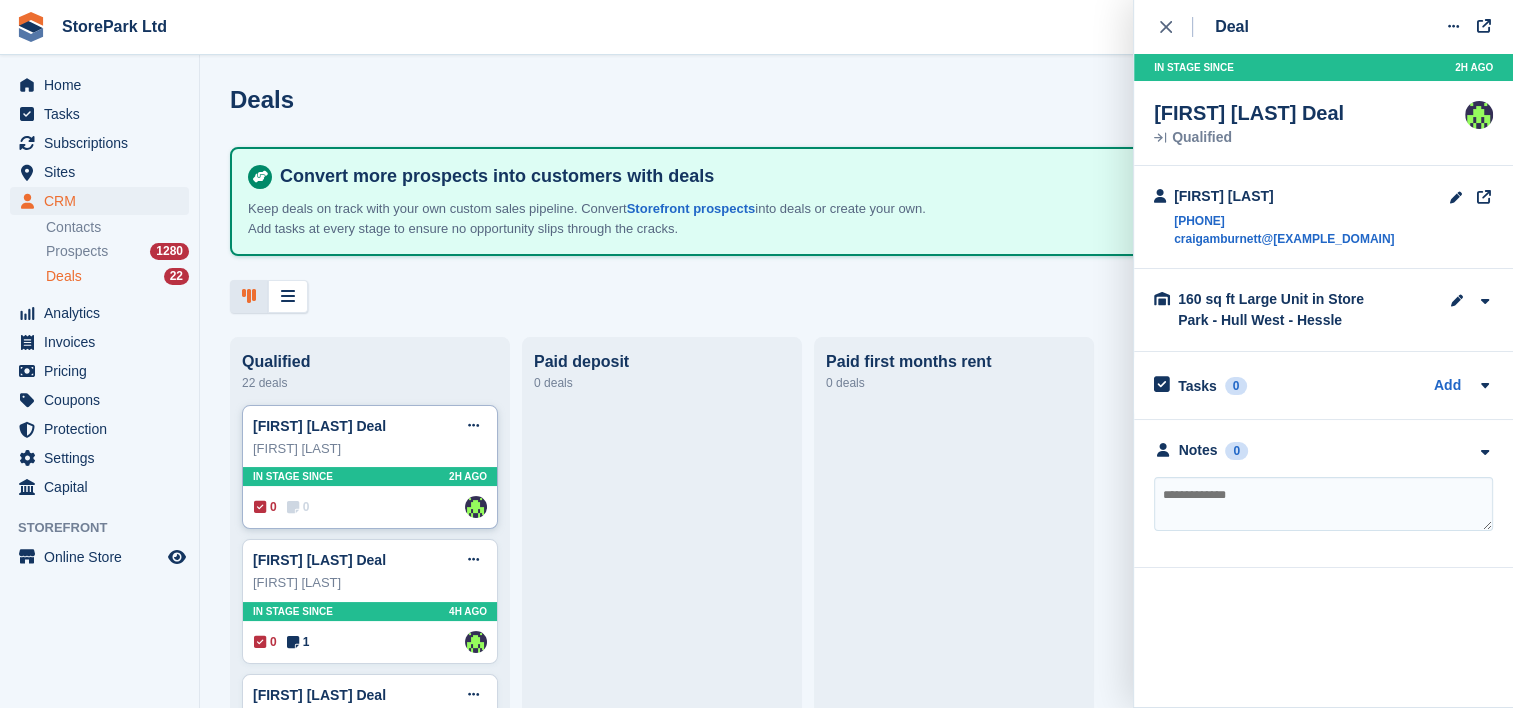 click on "In stage since" at bounding box center (293, 476) 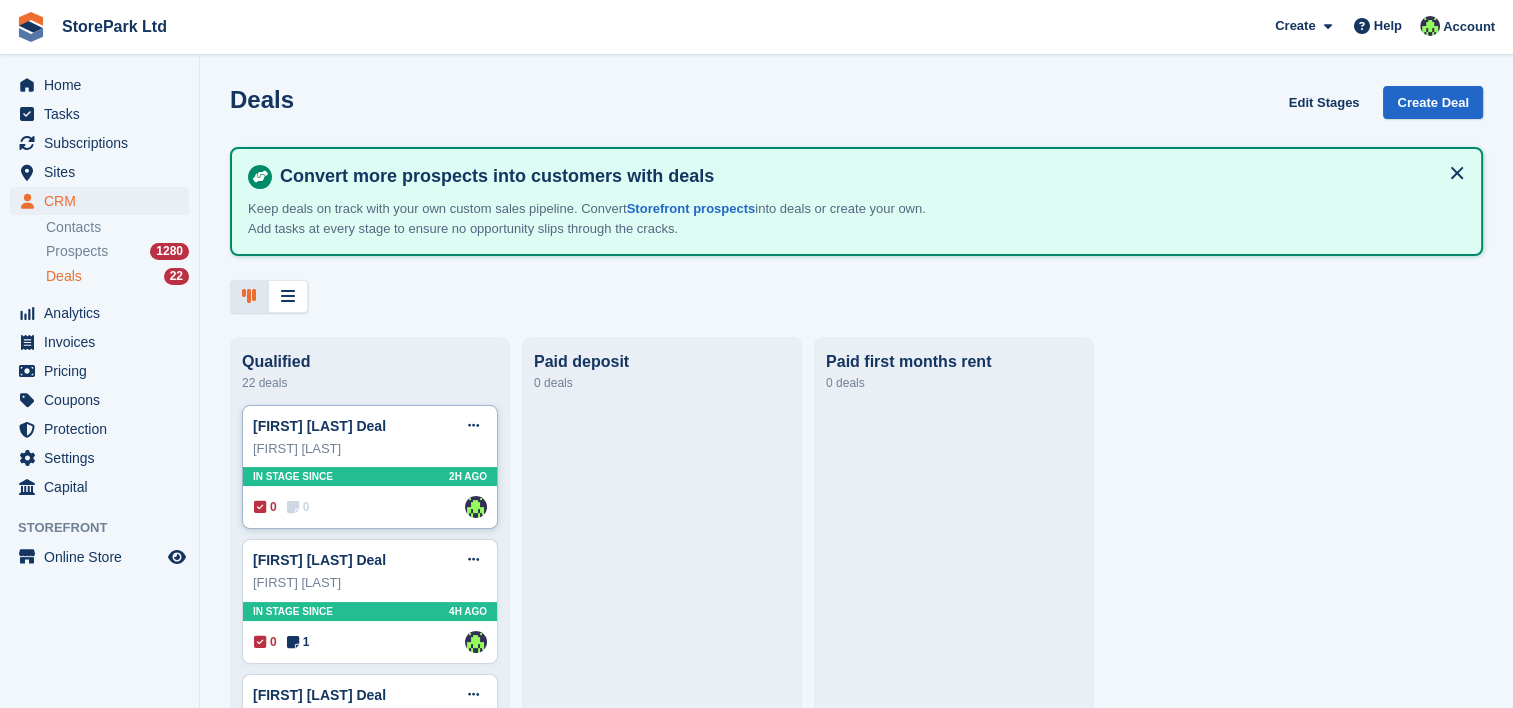 click on "In stage since" at bounding box center [293, 476] 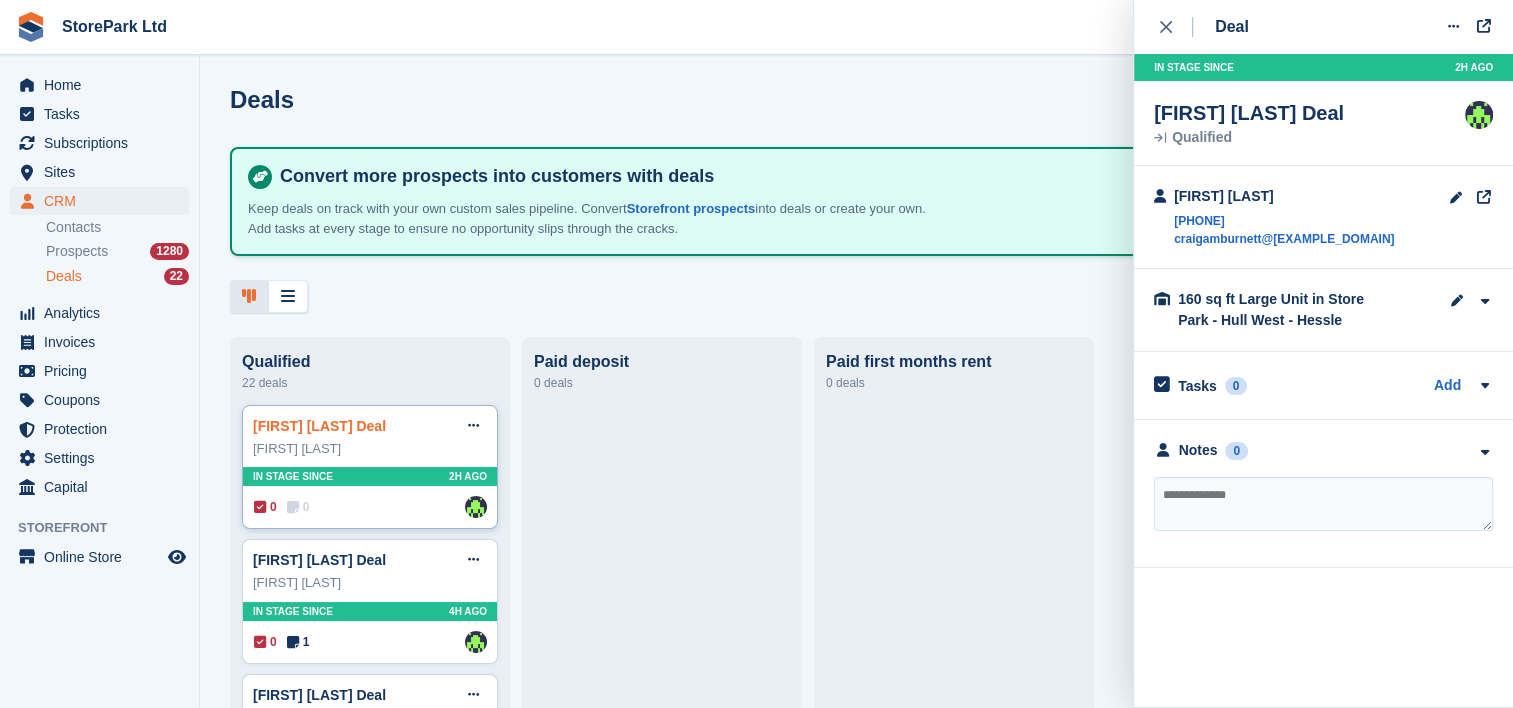 click on "Craig Burnett Deal" at bounding box center (319, 426) 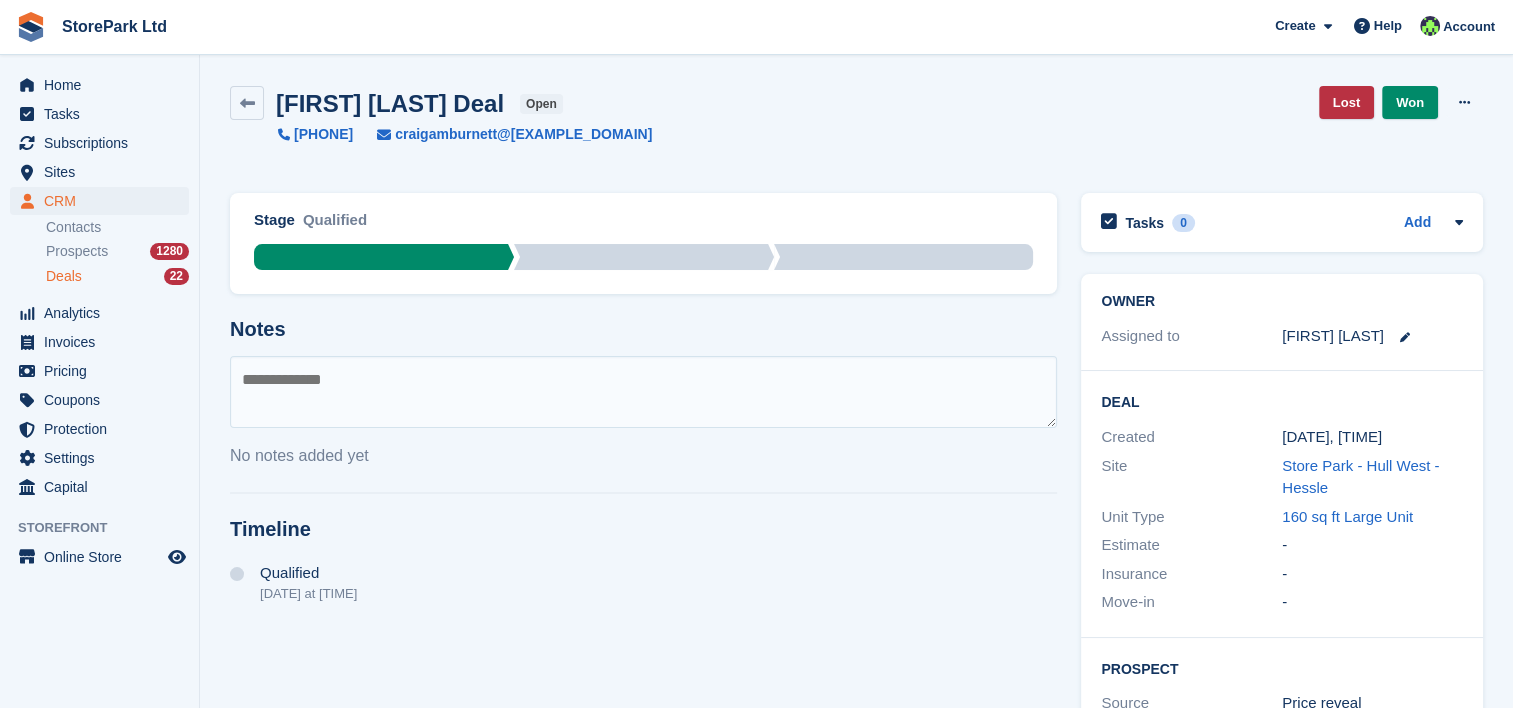 scroll, scrollTop: 297, scrollLeft: 0, axis: vertical 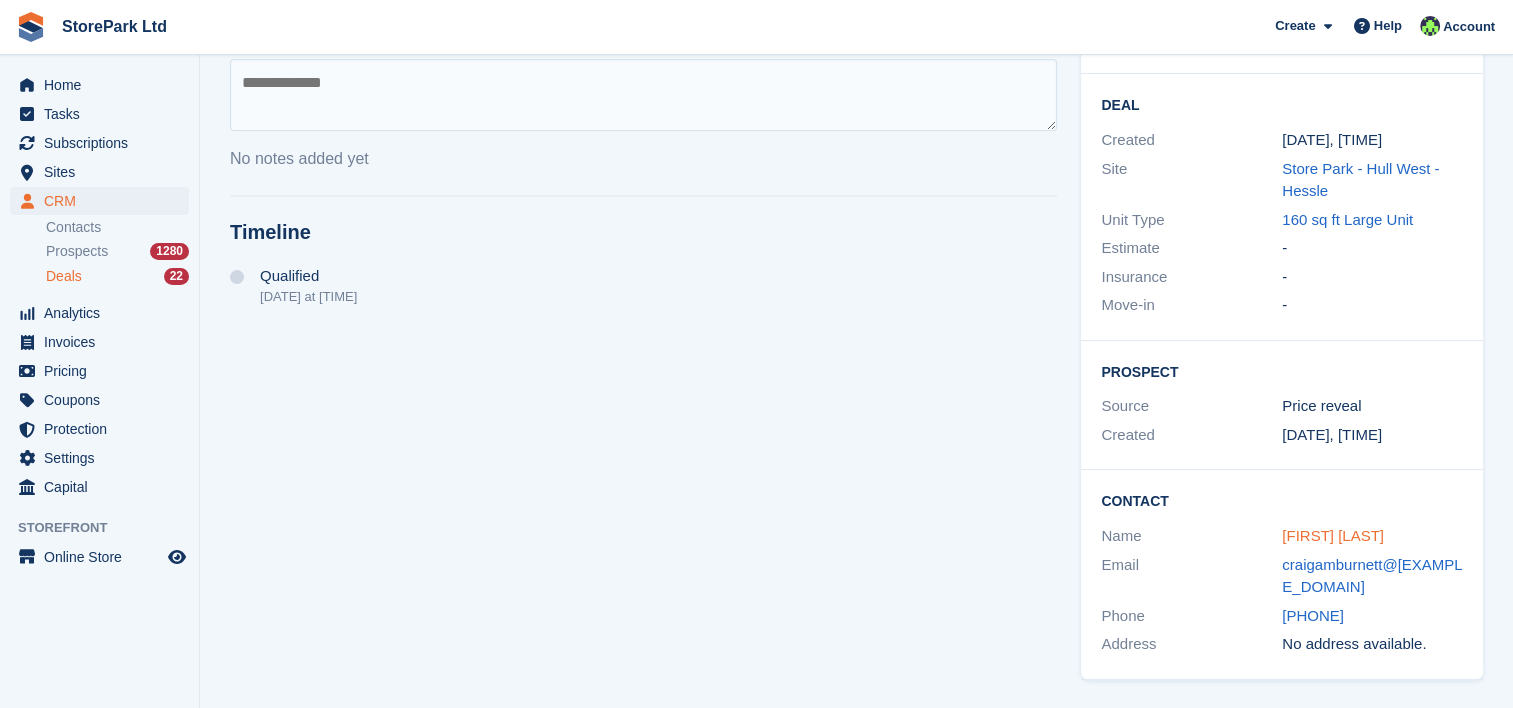 click on "[FIRST] [LAST]" at bounding box center (1333, 535) 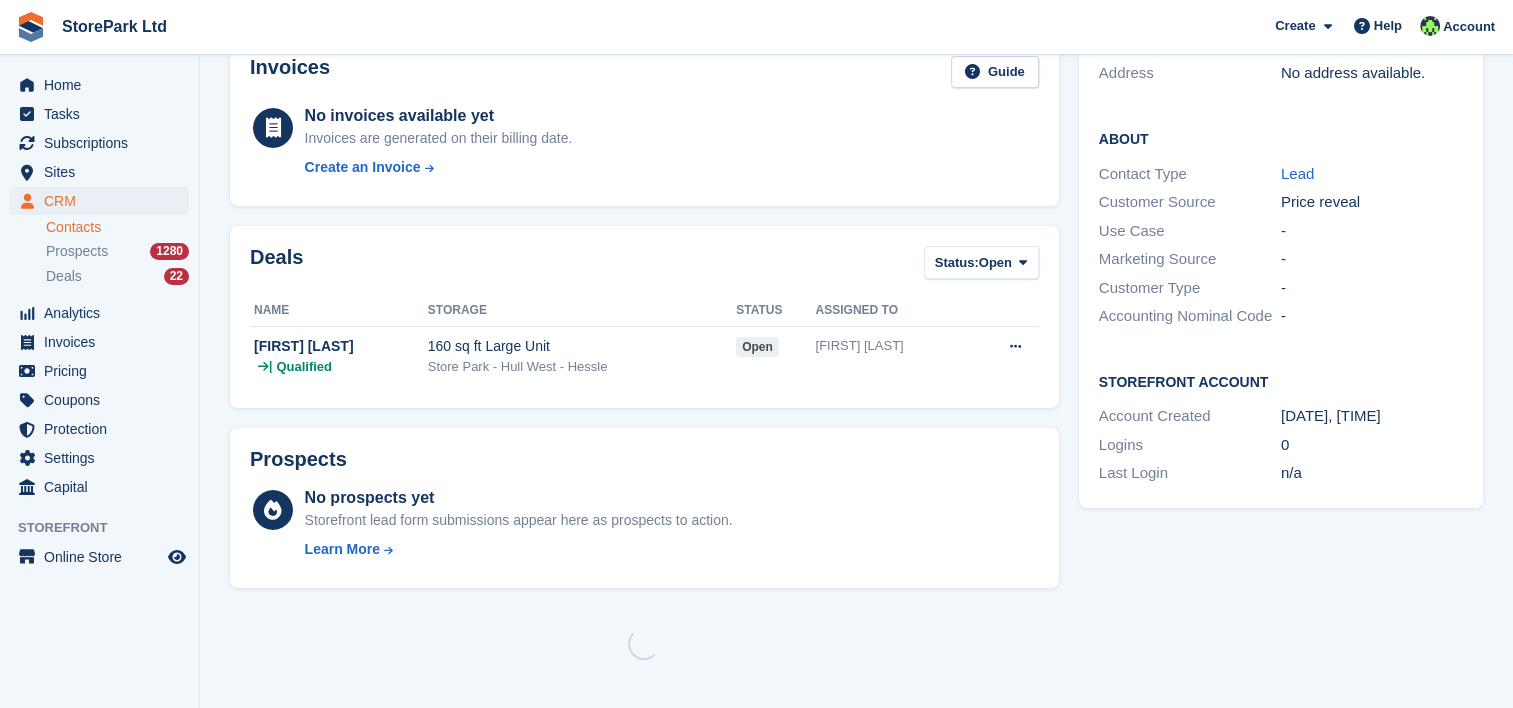 scroll, scrollTop: 0, scrollLeft: 0, axis: both 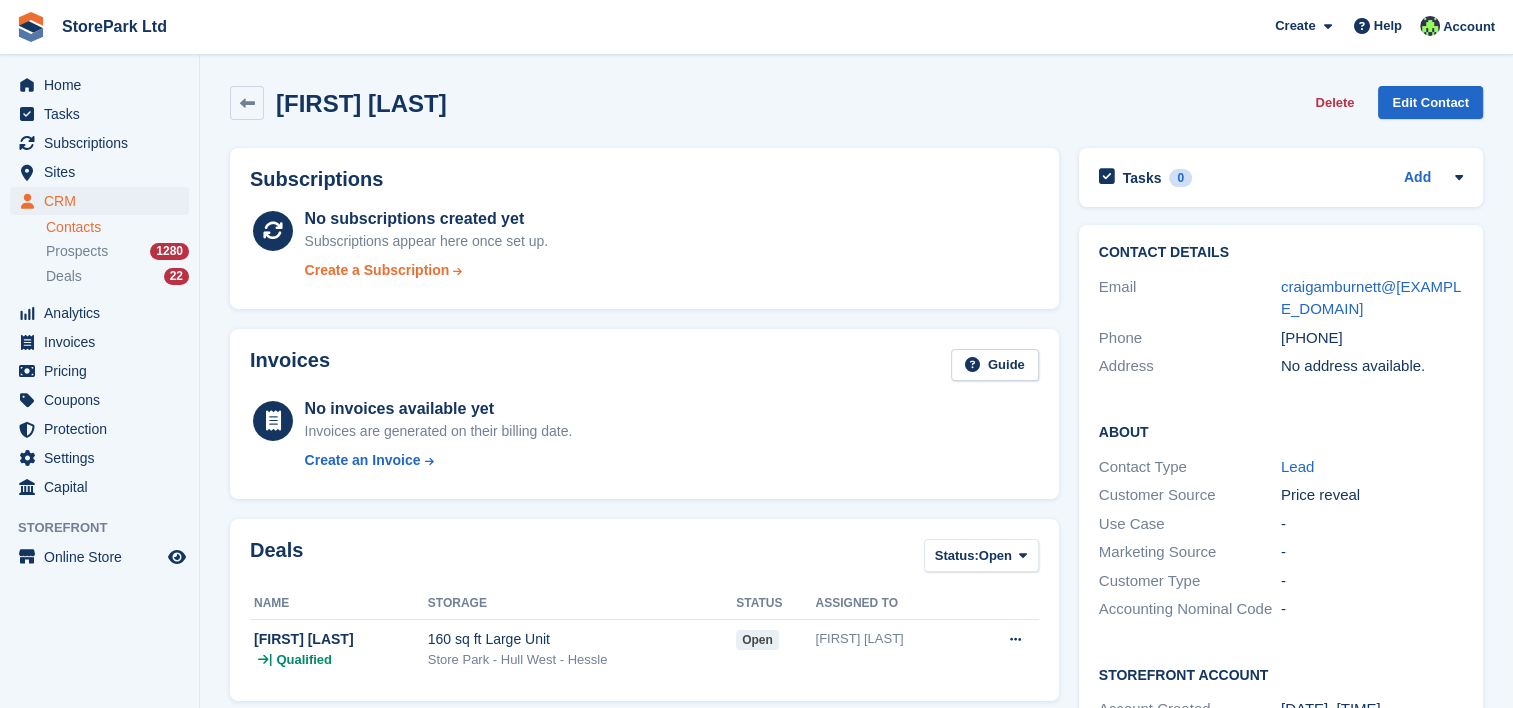 click on "Create a Subscription" at bounding box center (377, 270) 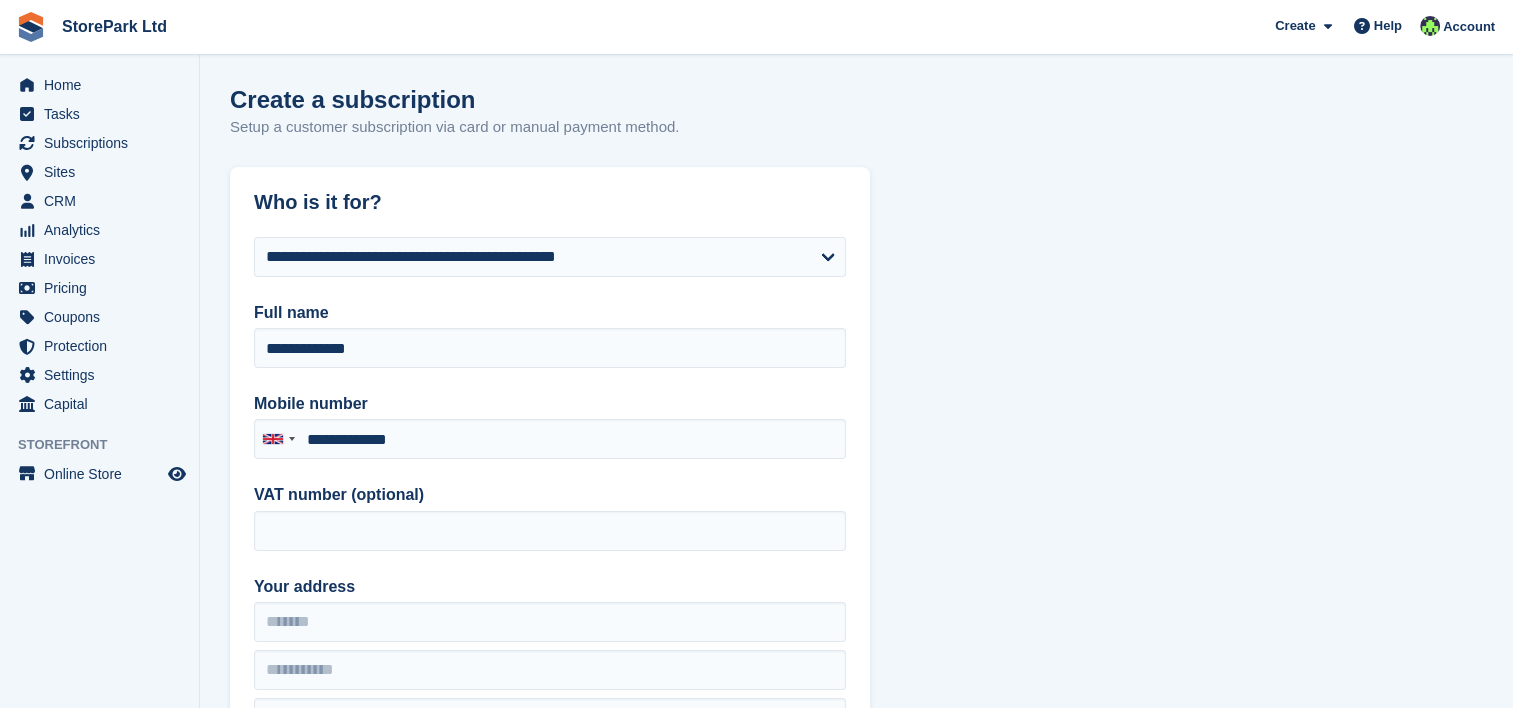 type on "**********" 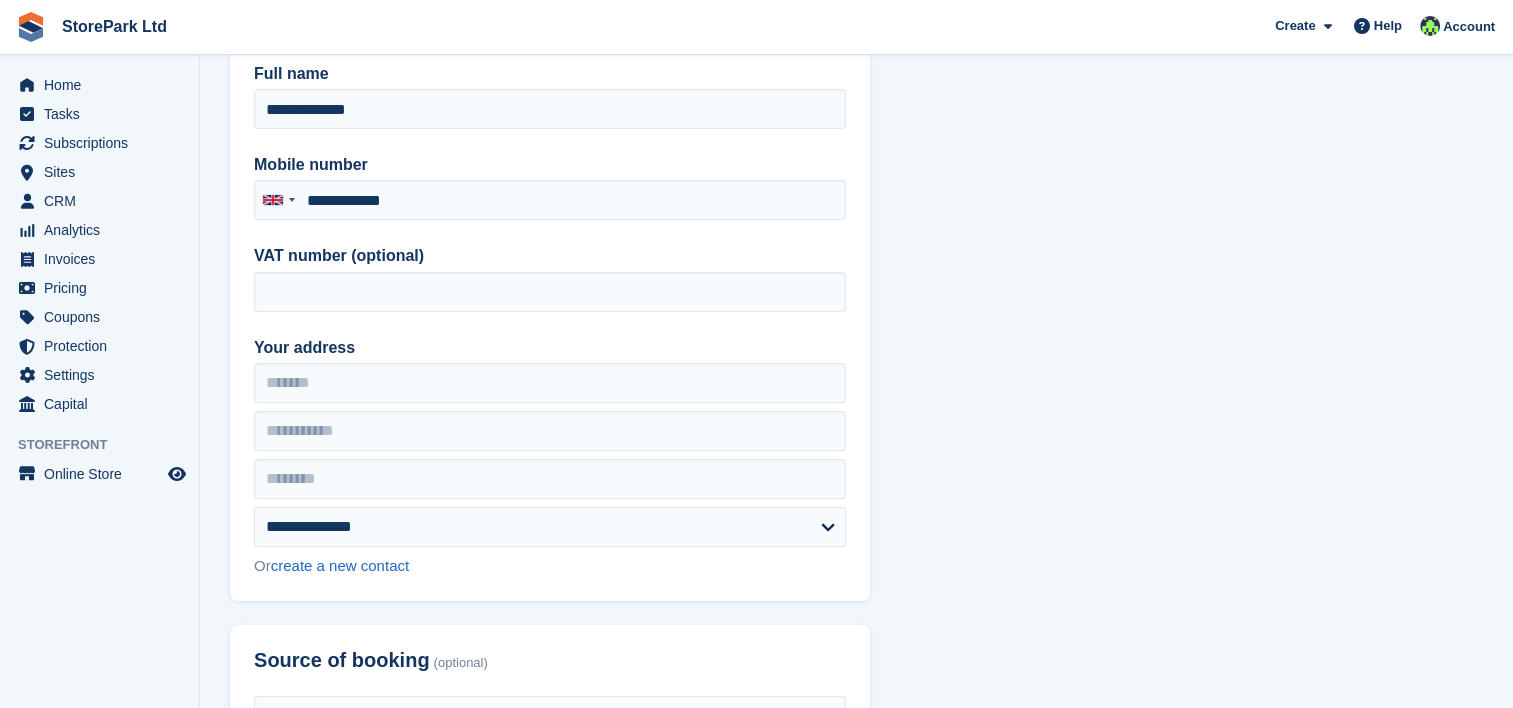 scroll, scrollTop: 240, scrollLeft: 0, axis: vertical 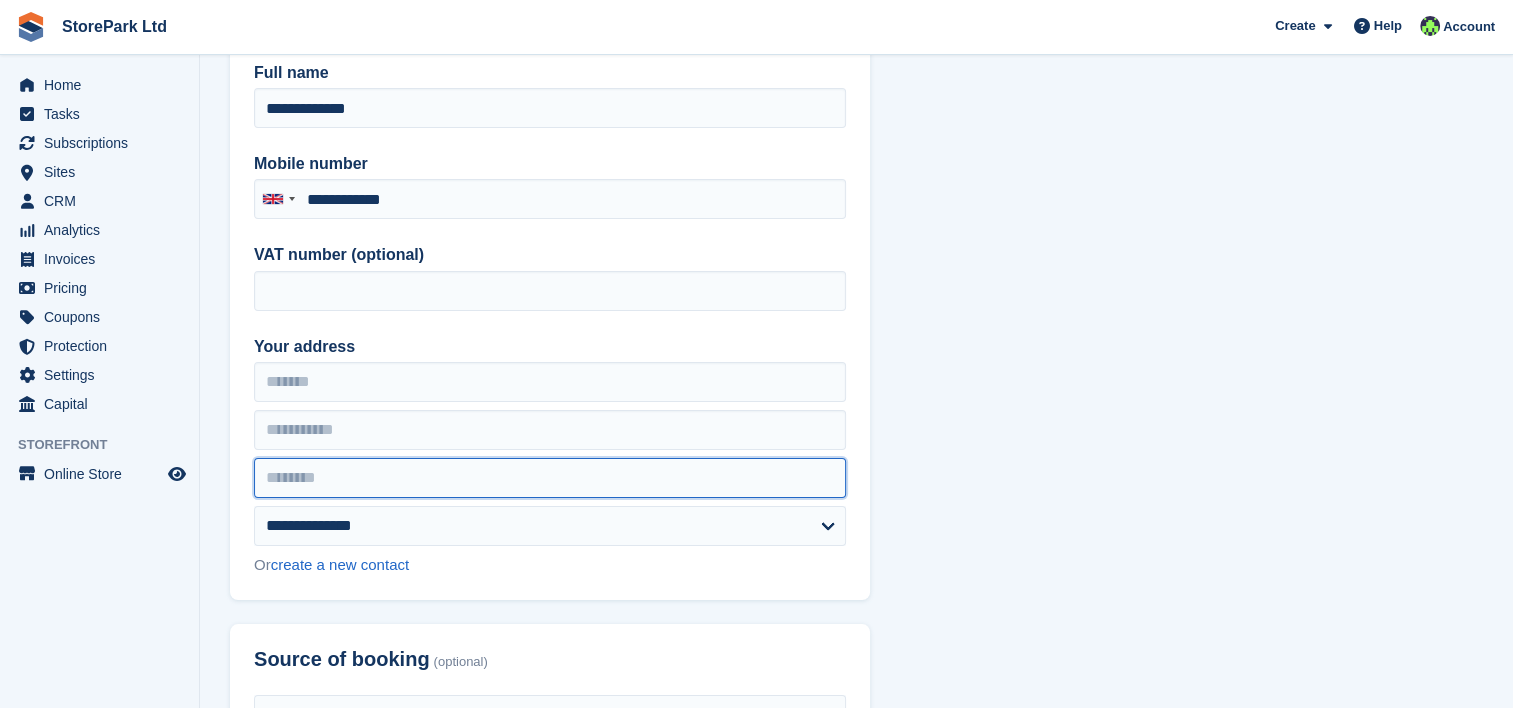 click at bounding box center (550, 478) 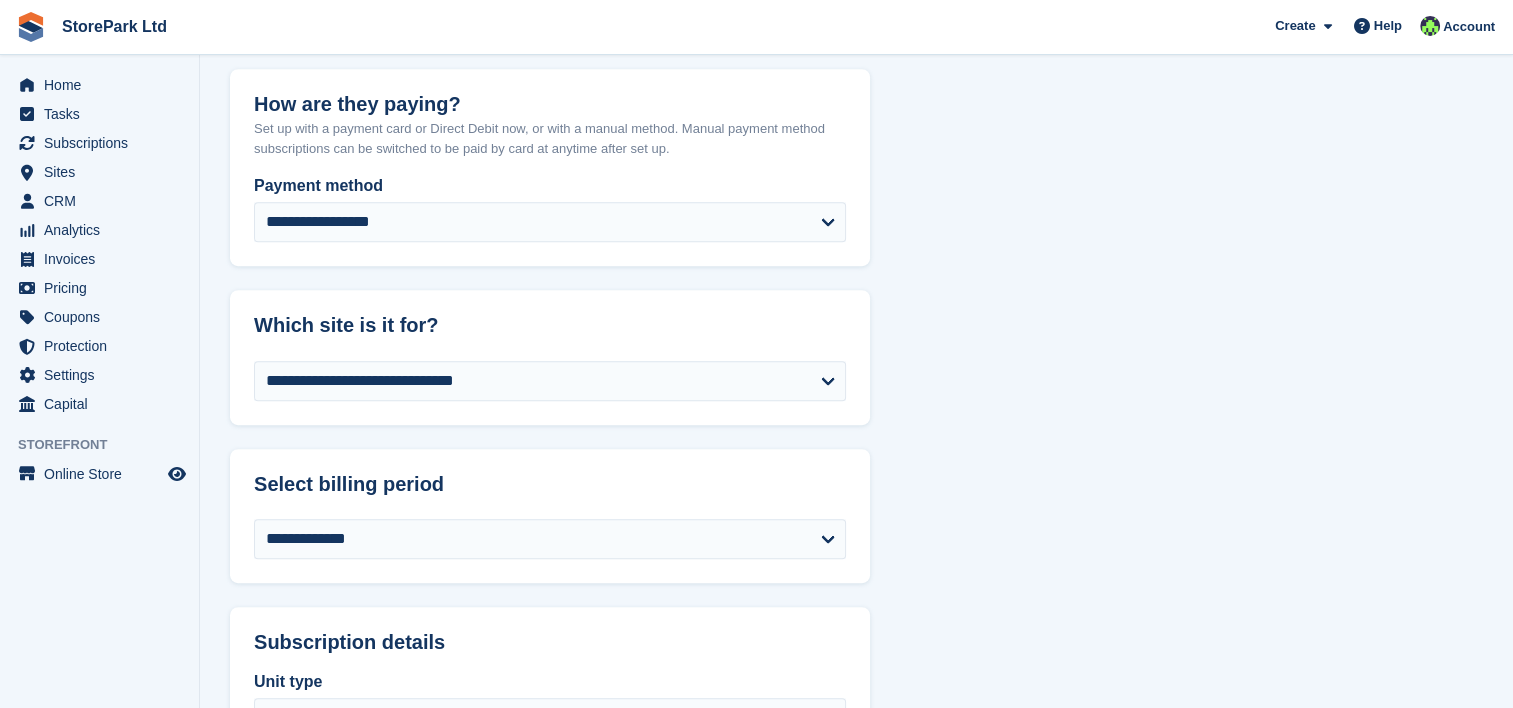 scroll, scrollTop: 984, scrollLeft: 0, axis: vertical 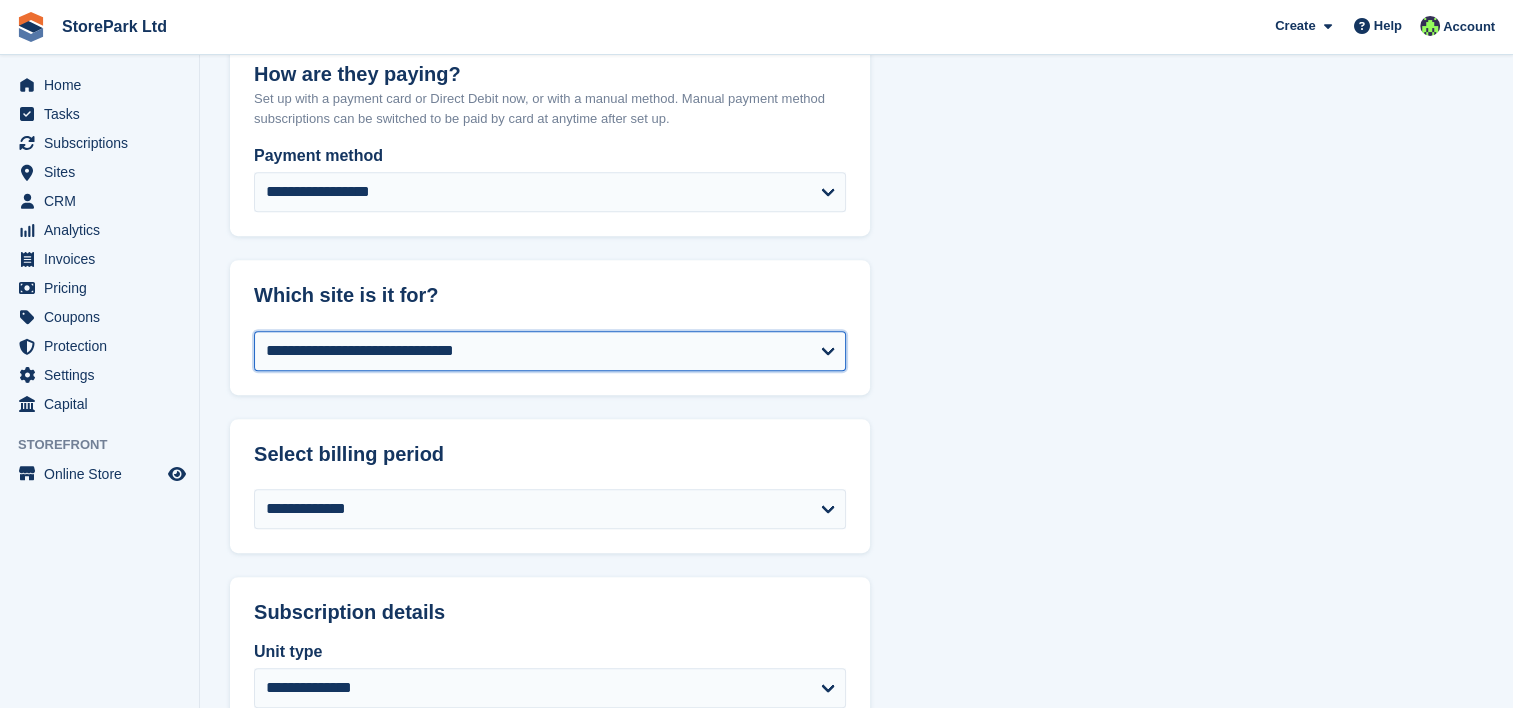 click on "**********" at bounding box center [550, 351] 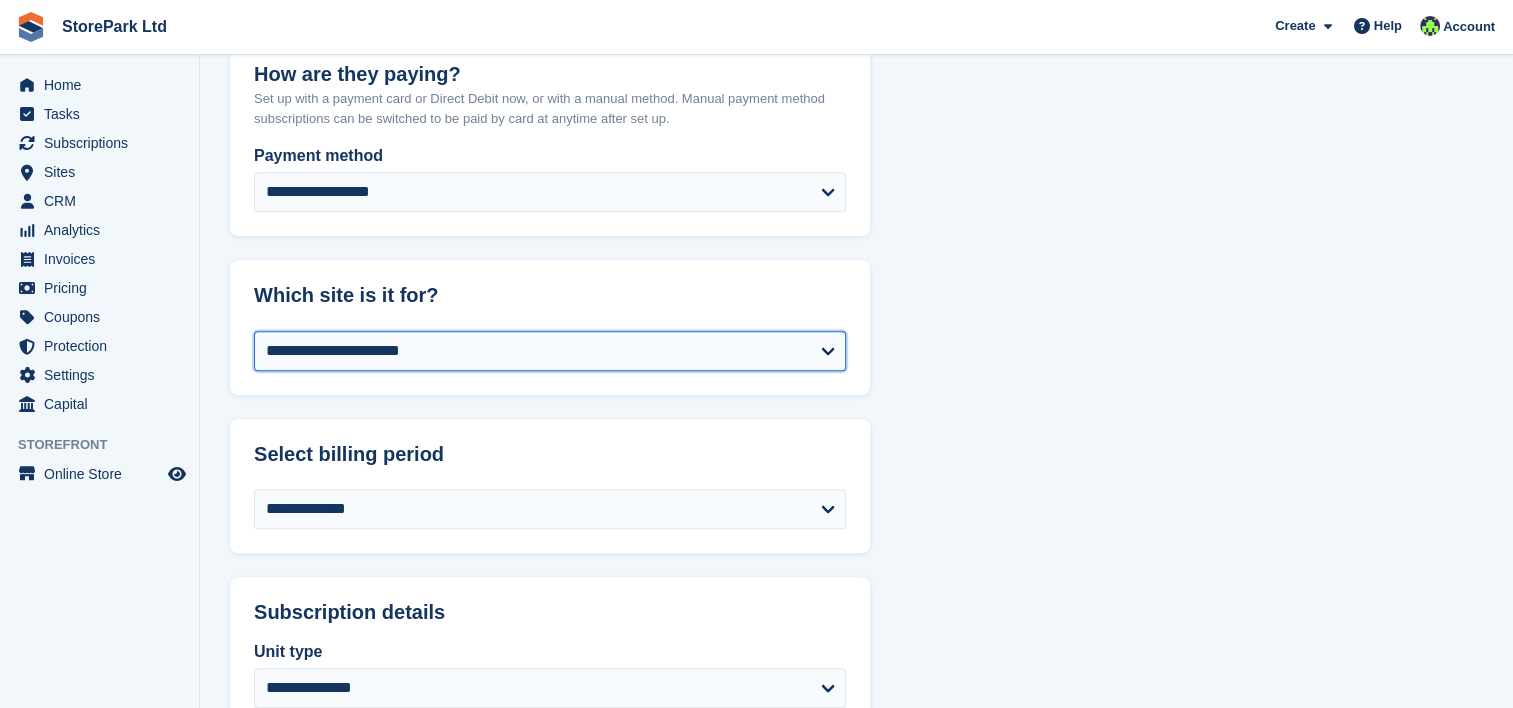 click on "**********" at bounding box center [550, 351] 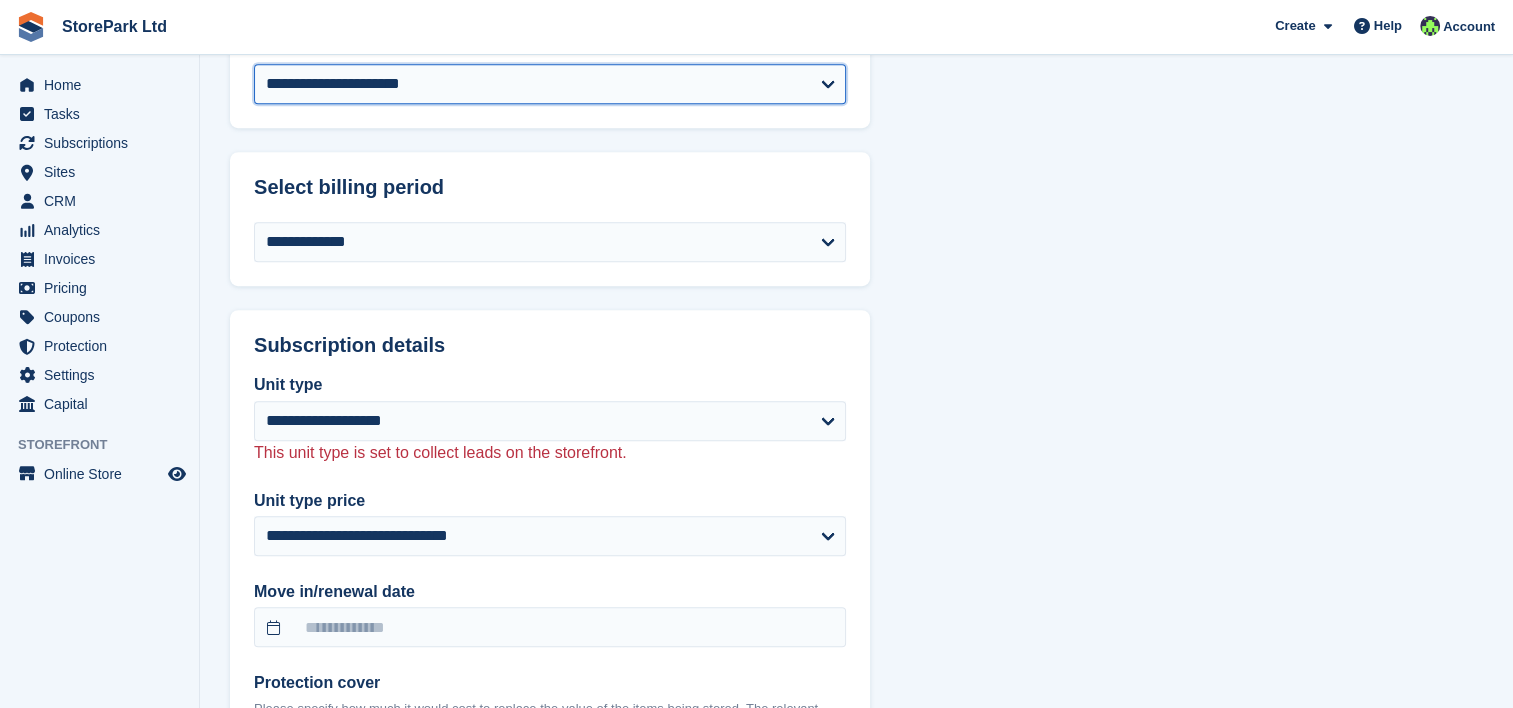 scroll, scrollTop: 1254, scrollLeft: 0, axis: vertical 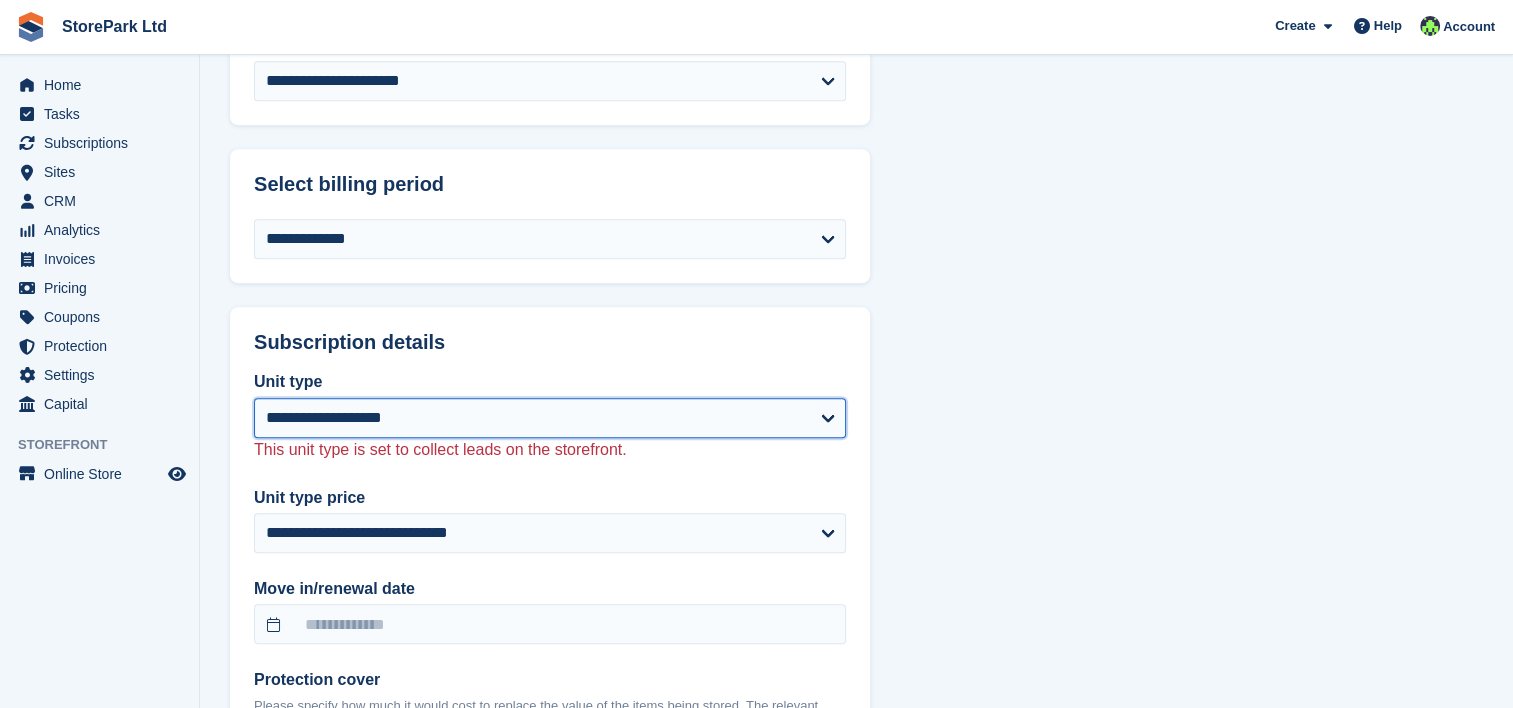 click on "**********" at bounding box center (550, 418) 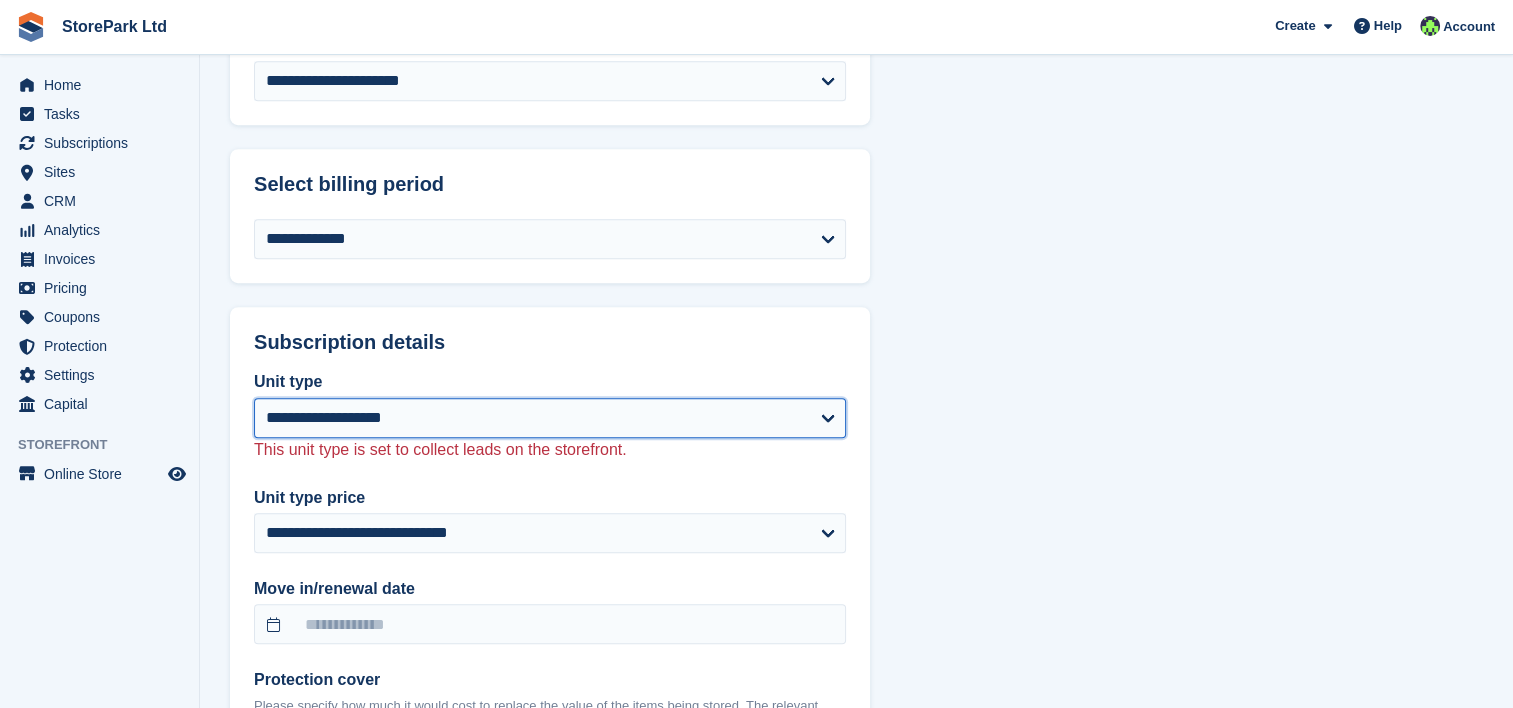 select on "****" 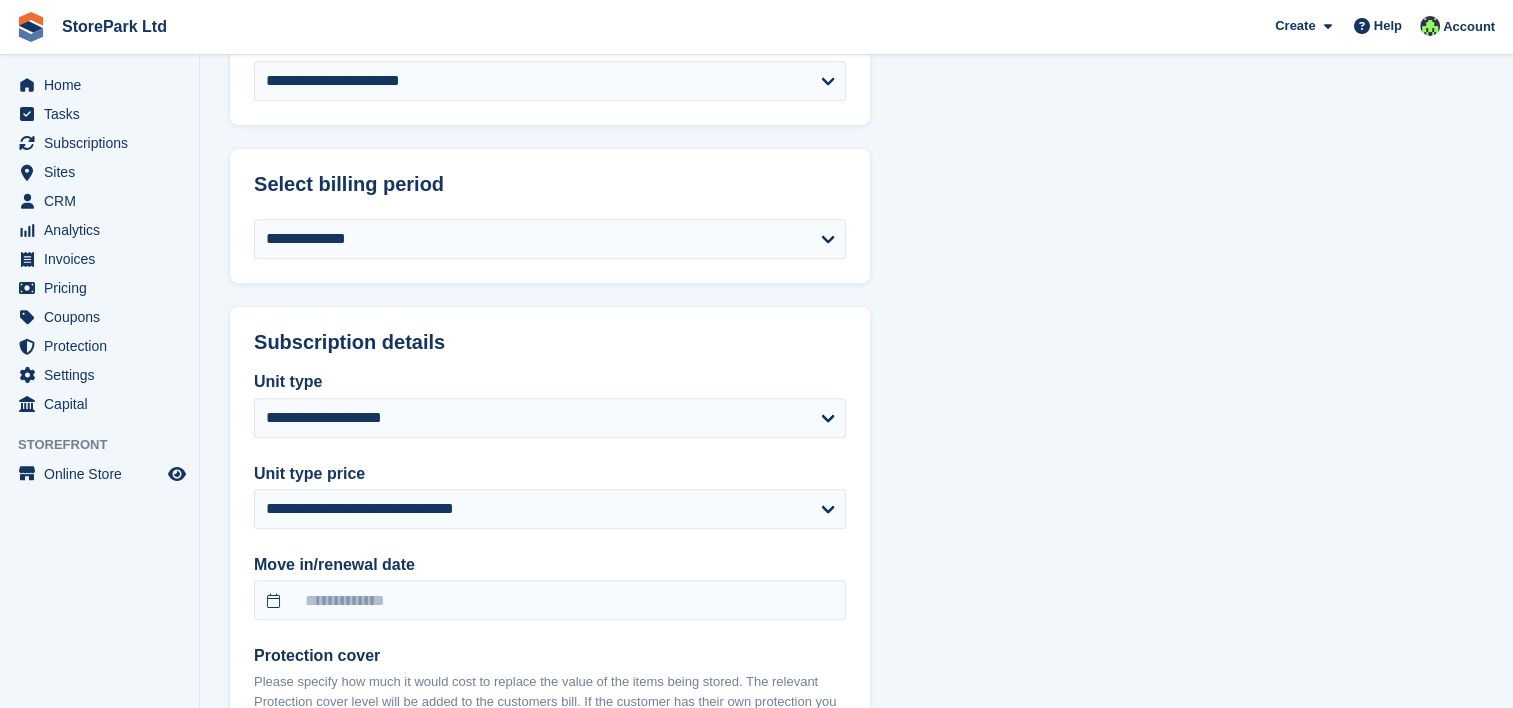 click on "**********" at bounding box center (550, 721) 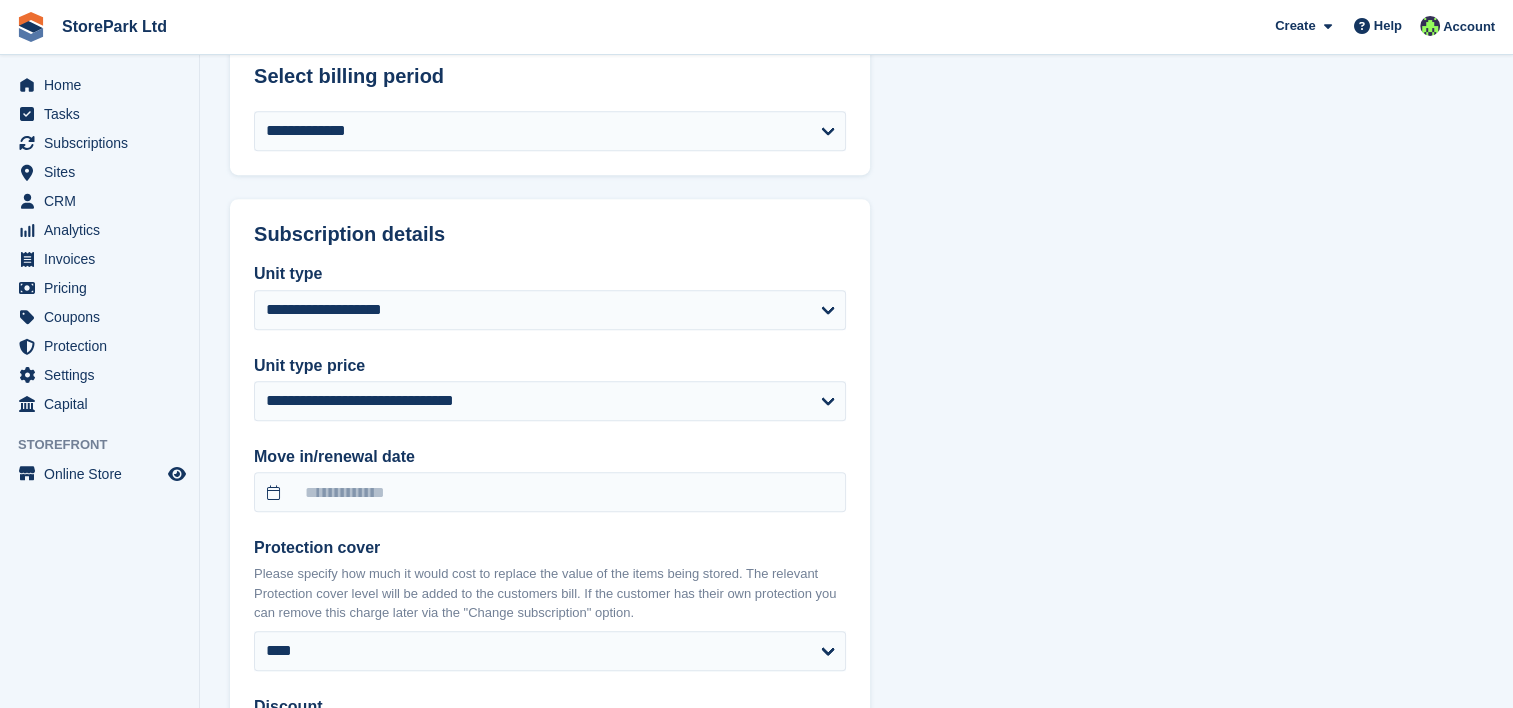 scroll, scrollTop: 1363, scrollLeft: 0, axis: vertical 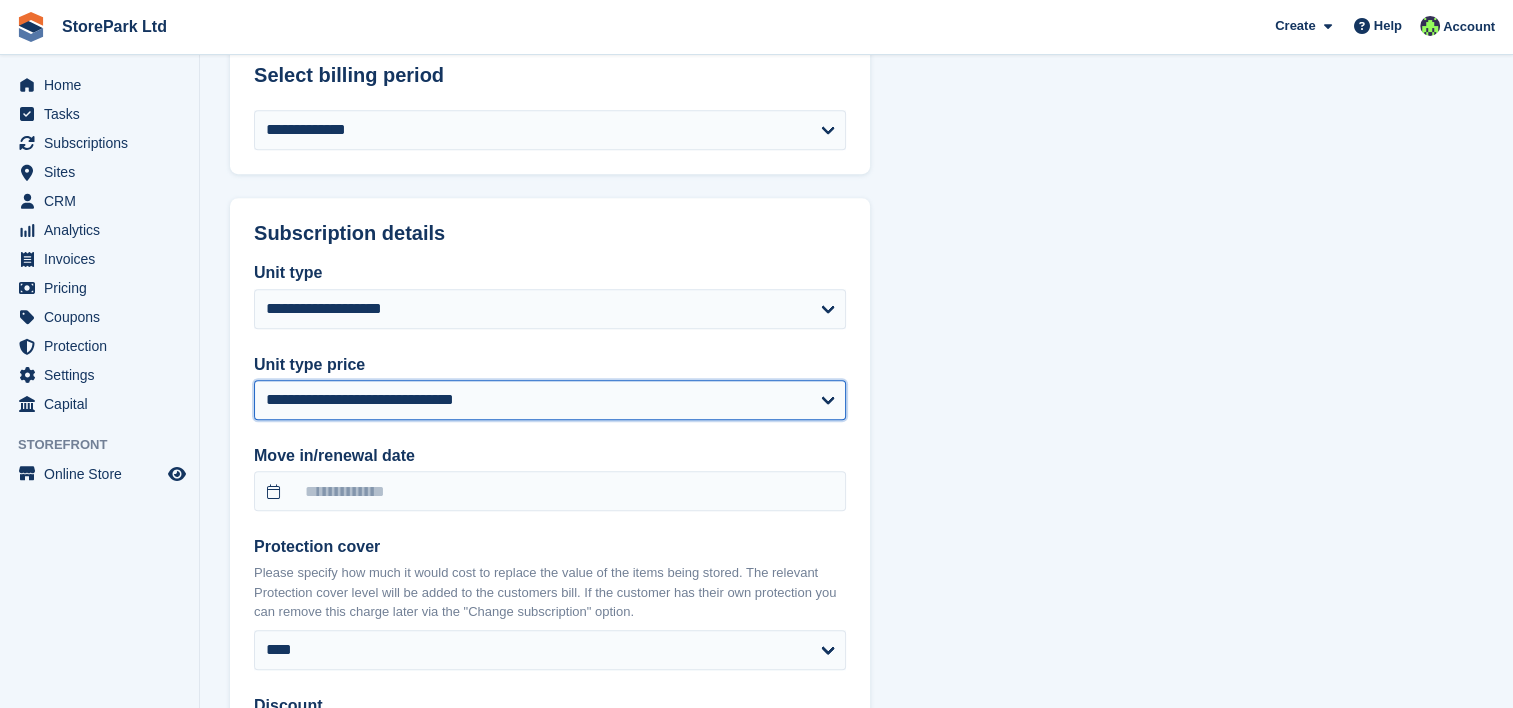 click on "**********" at bounding box center [550, 400] 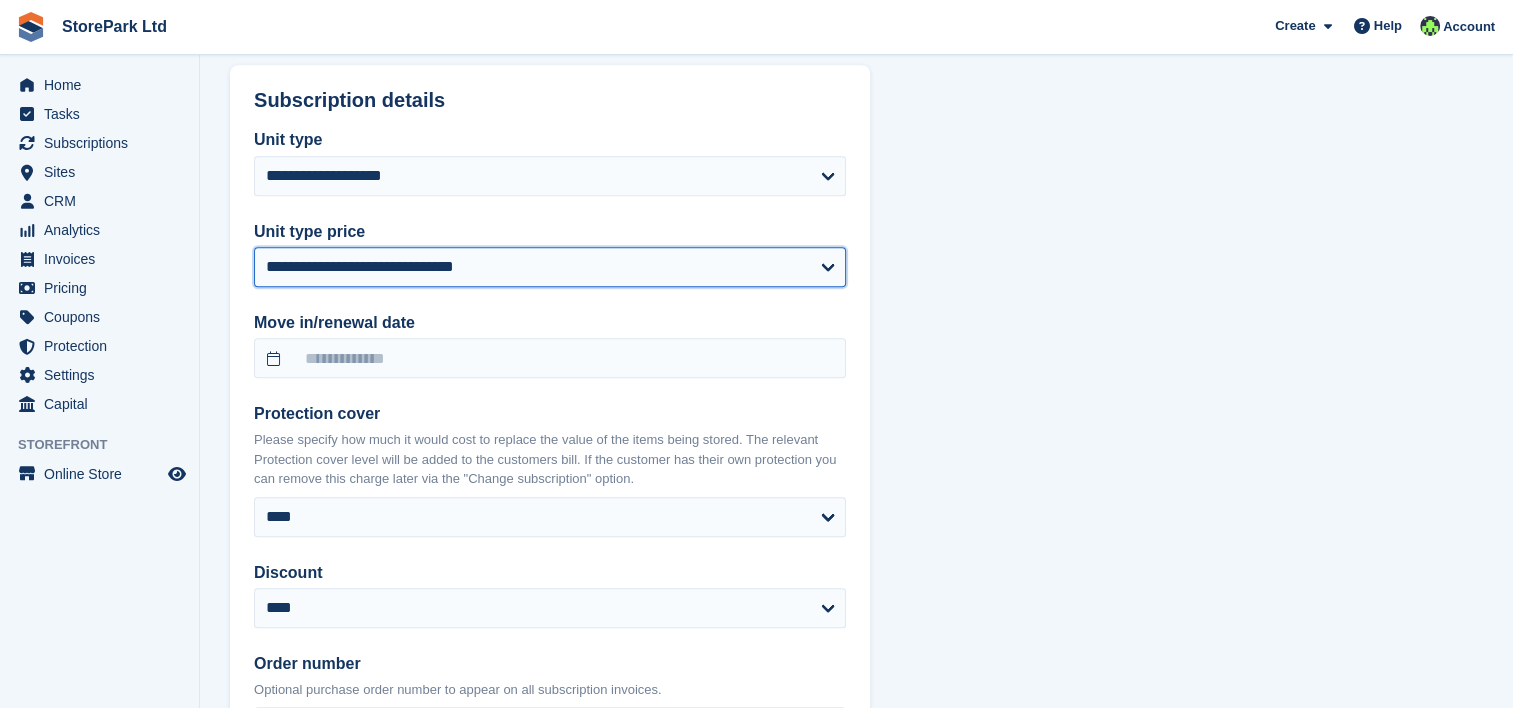 scroll, scrollTop: 1496, scrollLeft: 0, axis: vertical 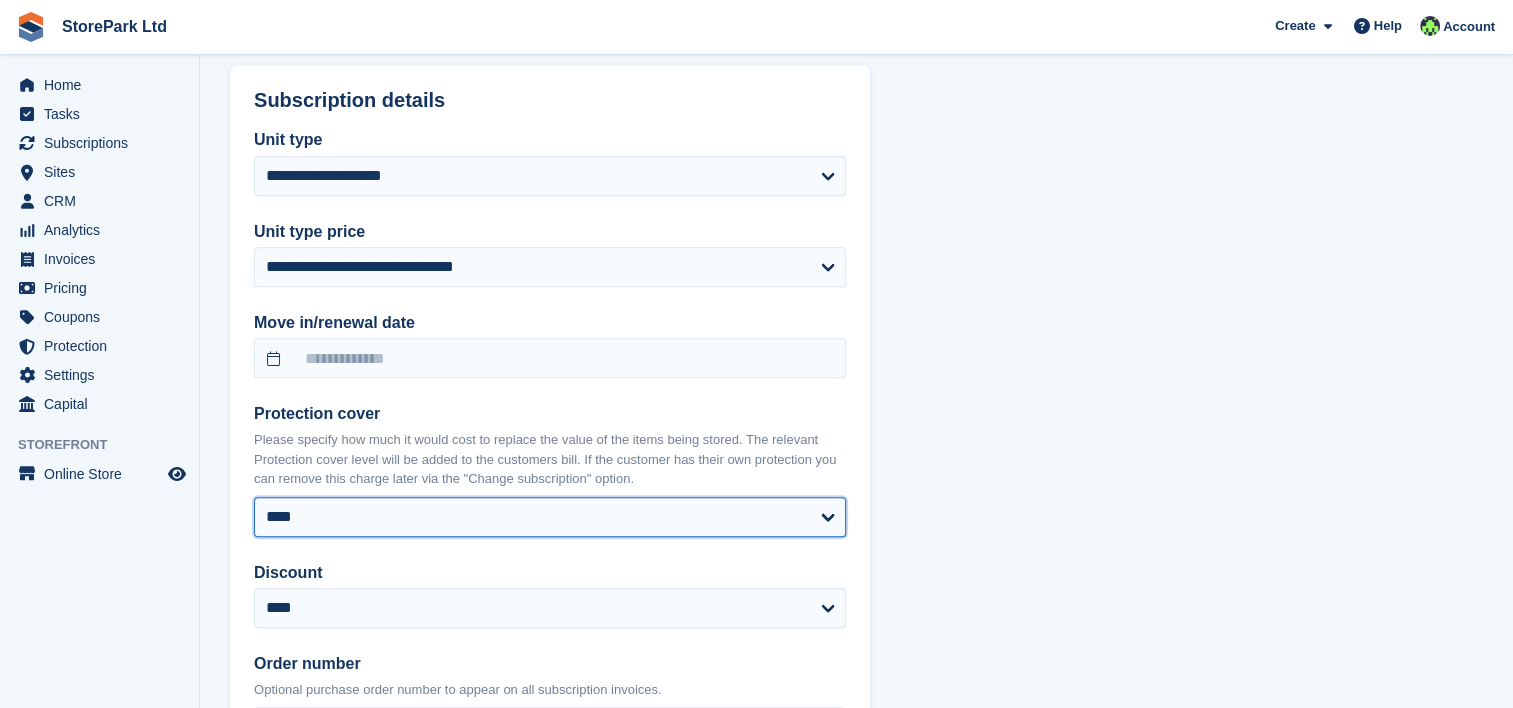 click on "****
******
******
*******
*******
*******" at bounding box center (550, 517) 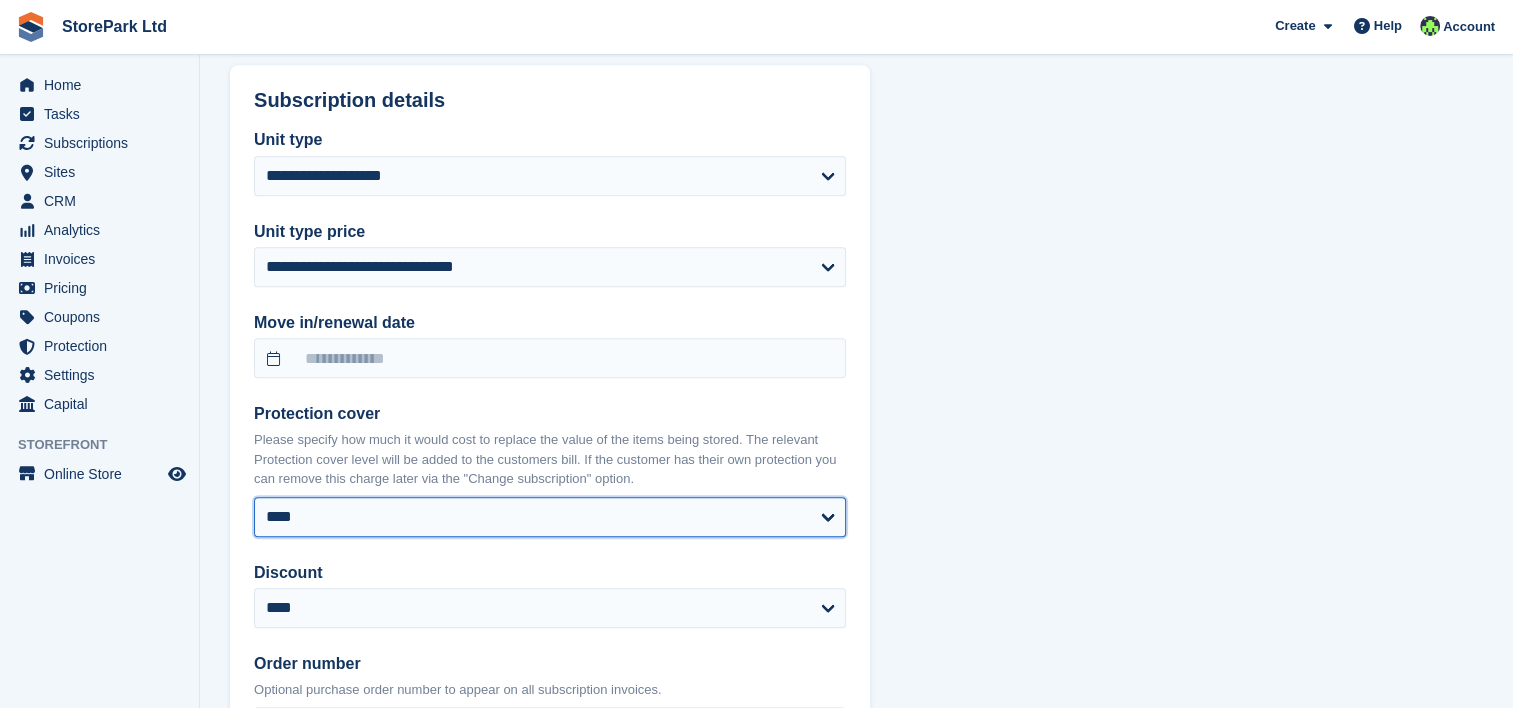 select on "*****" 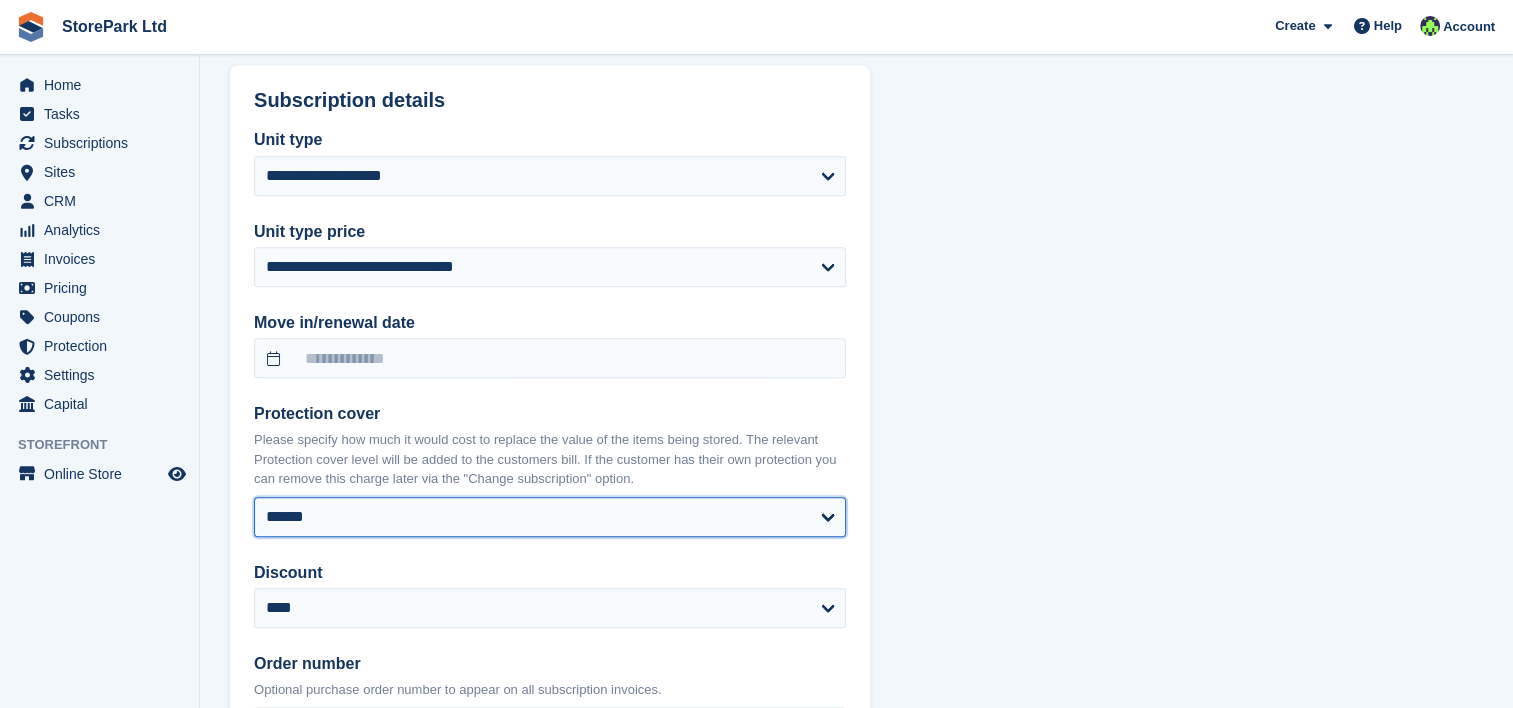 click on "****
******
******
*******
*******
*******" at bounding box center (550, 517) 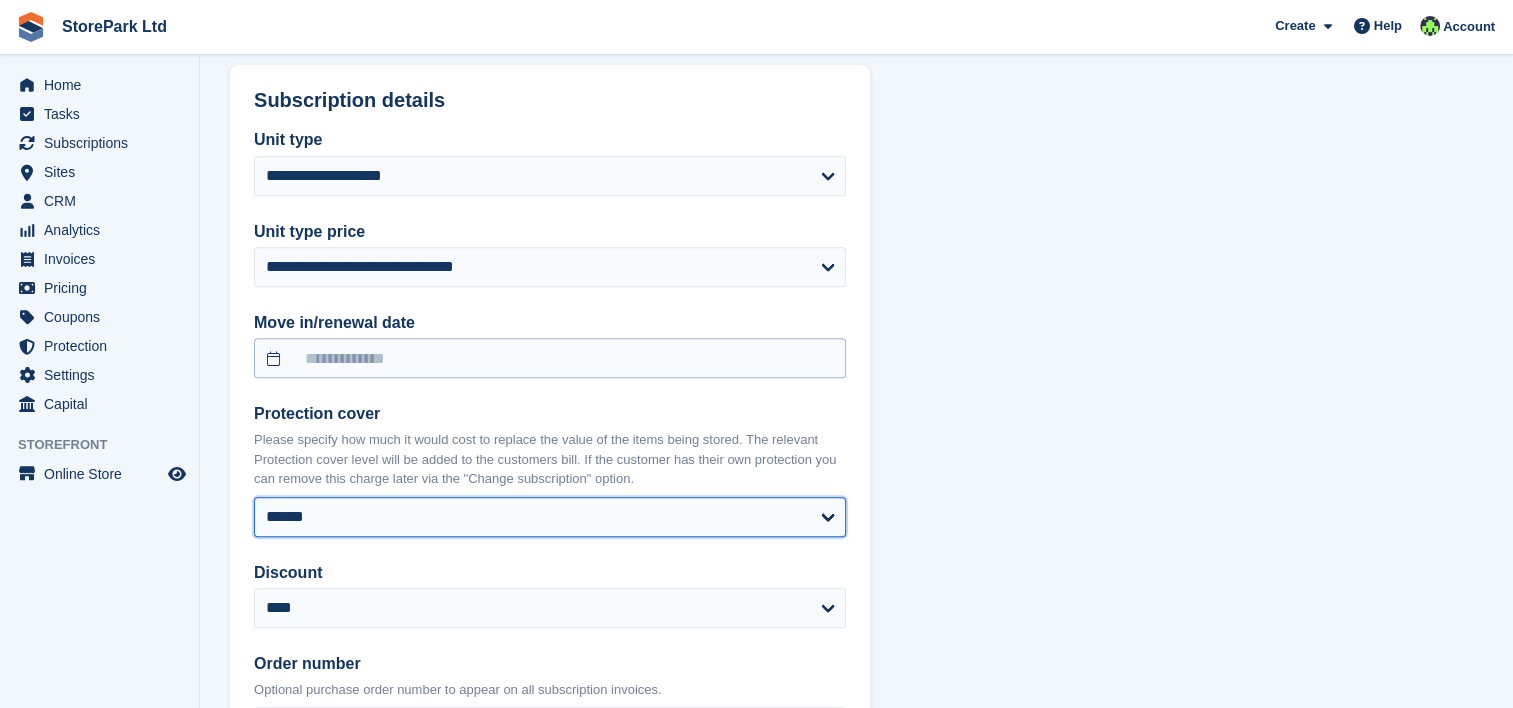 select on "******" 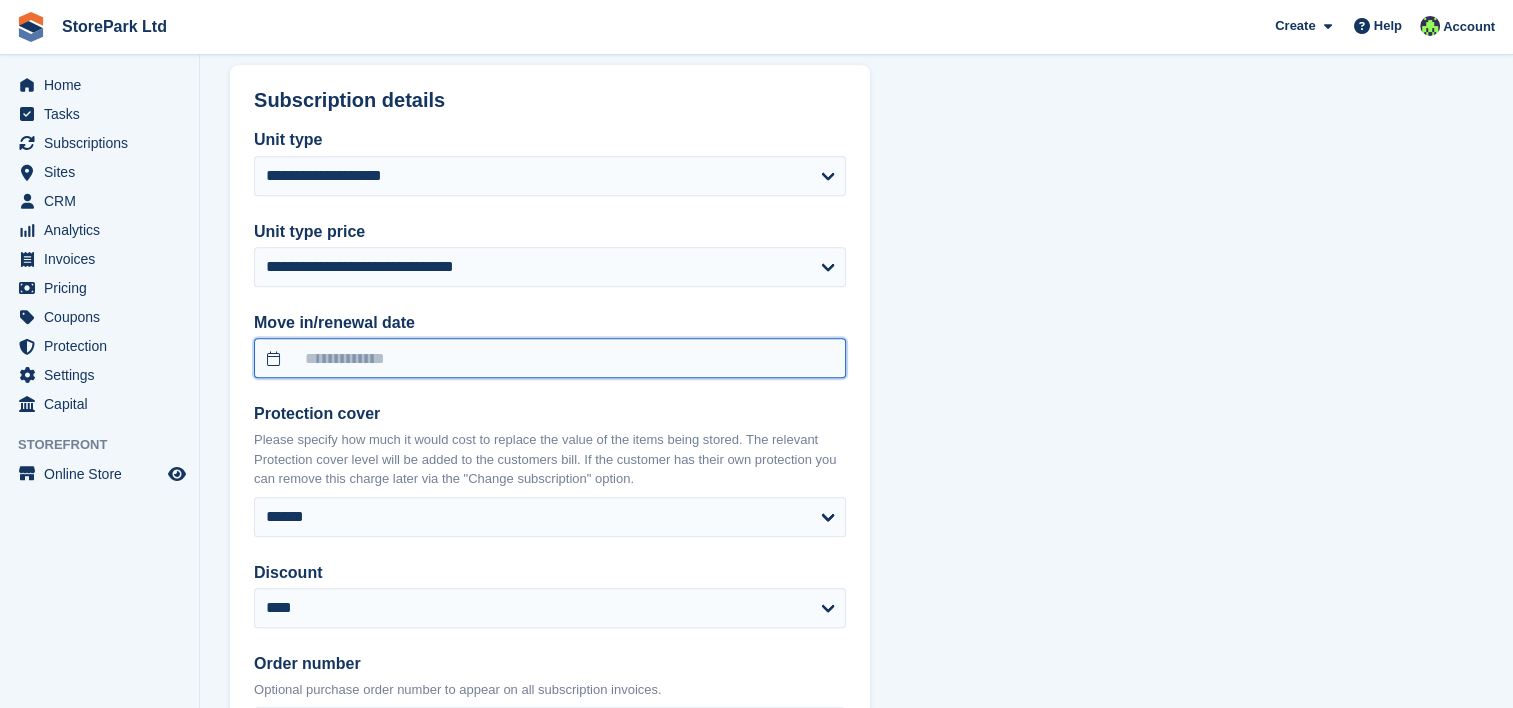 click at bounding box center (550, 358) 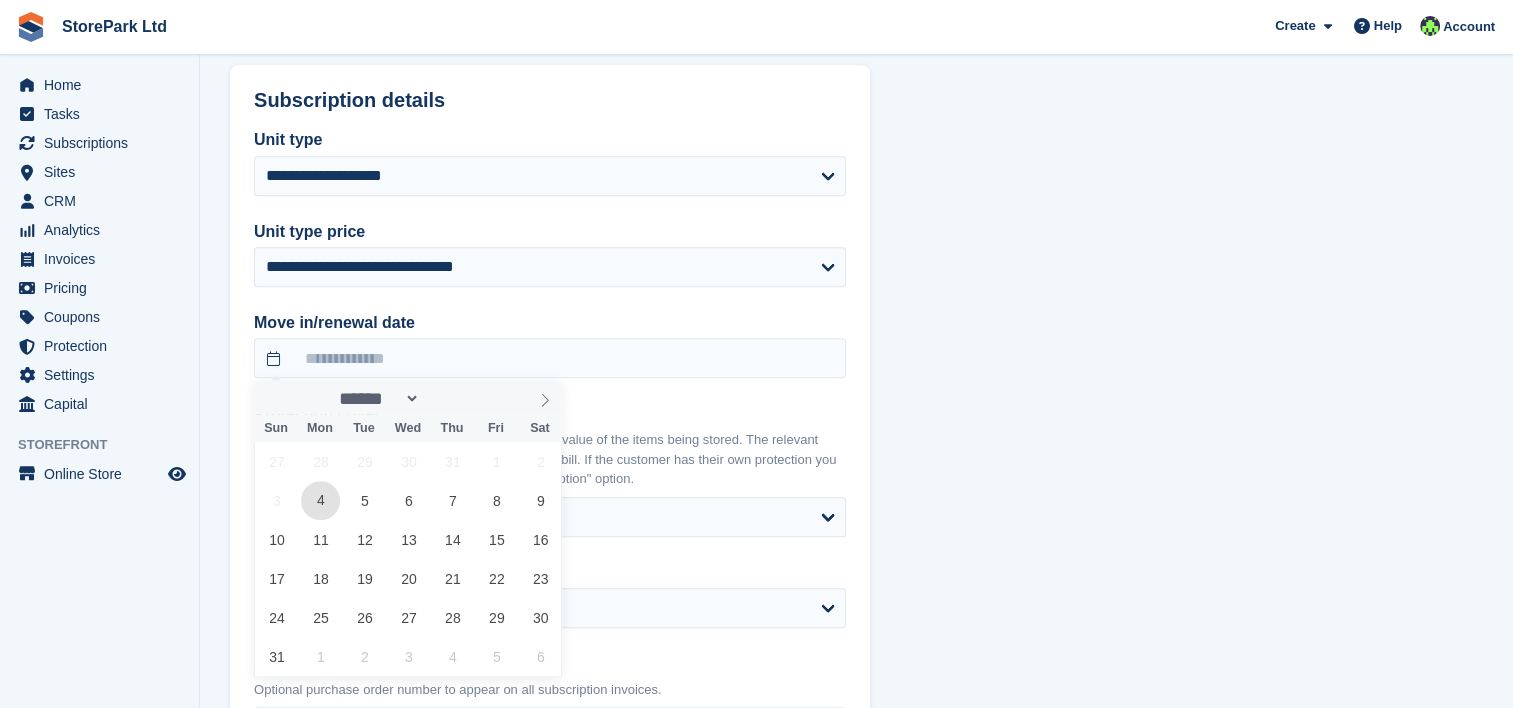 click on "4" at bounding box center [320, 500] 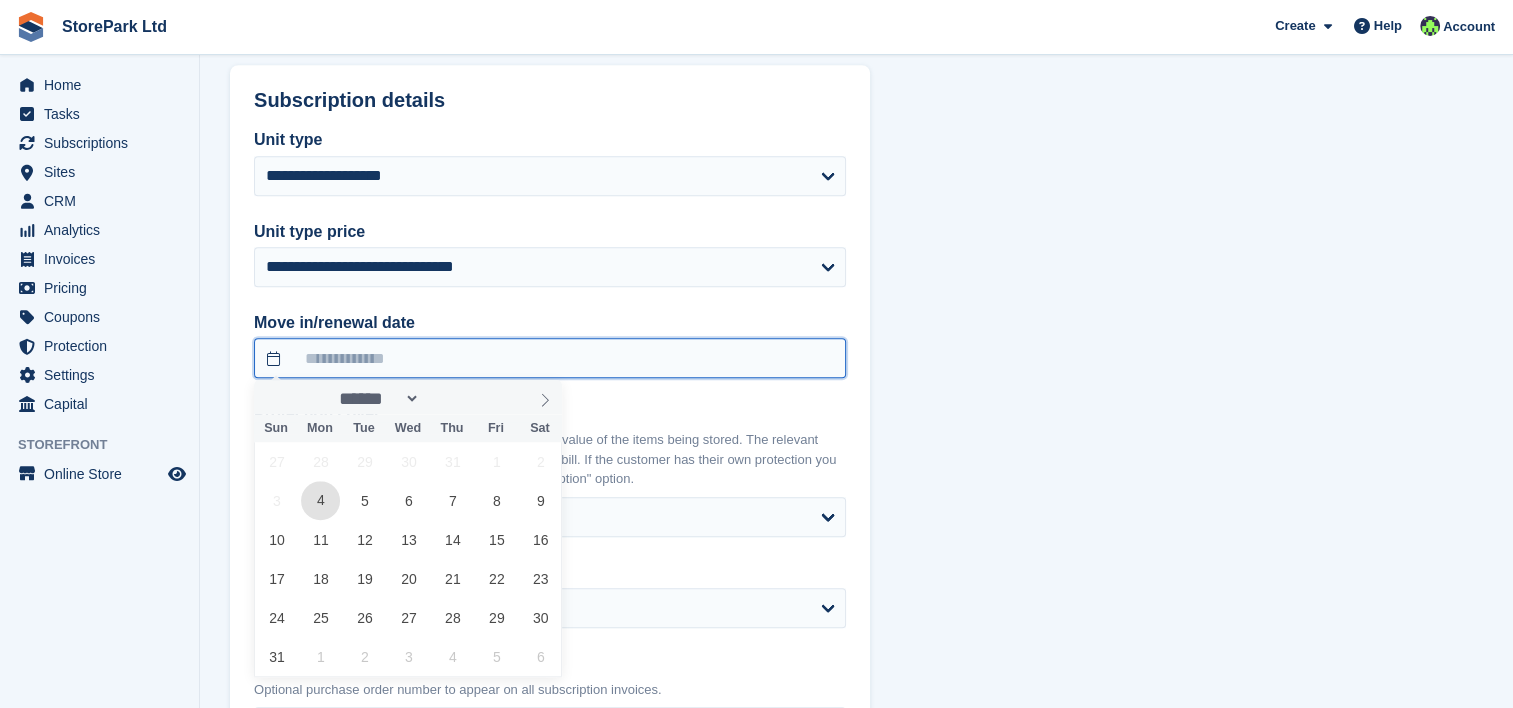 type on "**********" 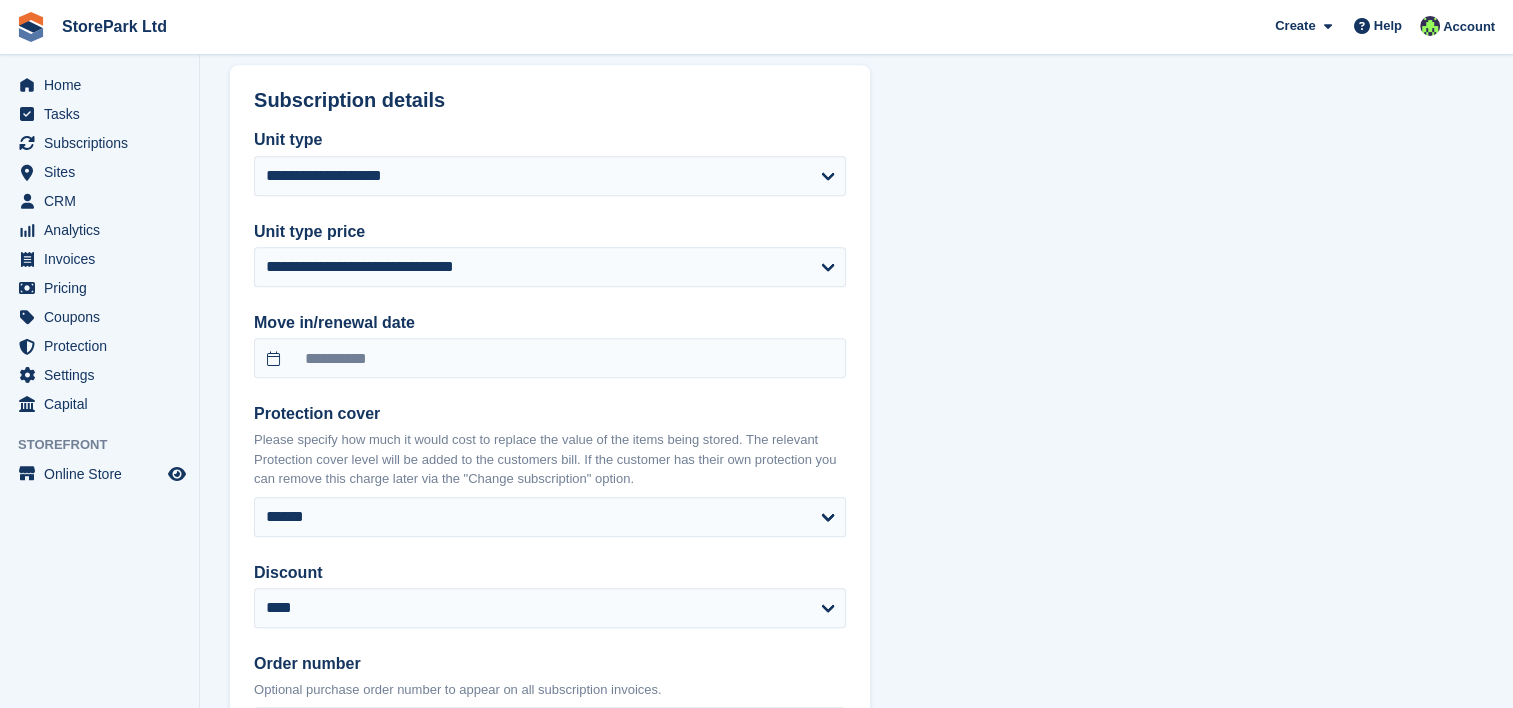 click on "Please specify how much it would cost to replace the value of the items being stored. The relevant Protection cover level will be added to the customers bill. If the customer has their own protection you can remove this charge later via the "Change subscription" option." at bounding box center (550, 459) 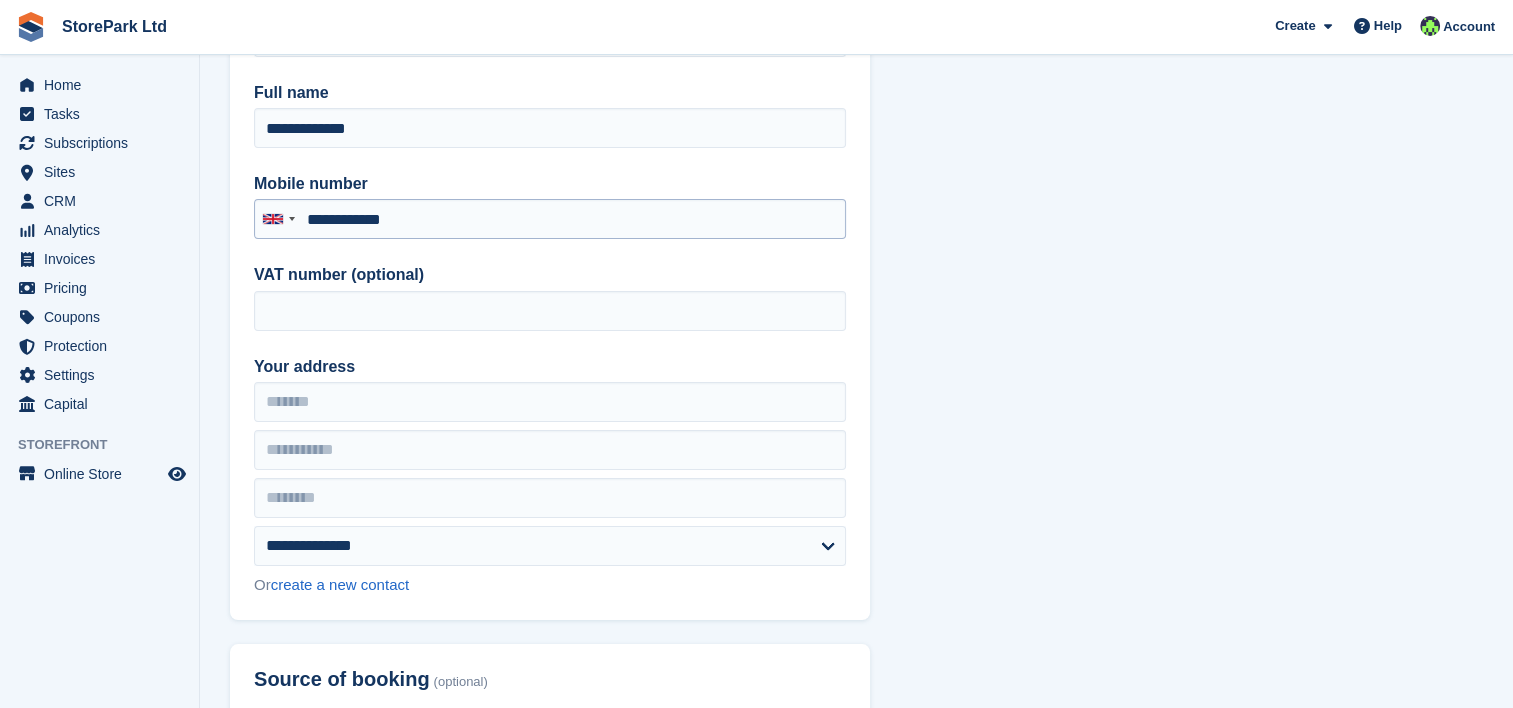 scroll, scrollTop: 238, scrollLeft: 0, axis: vertical 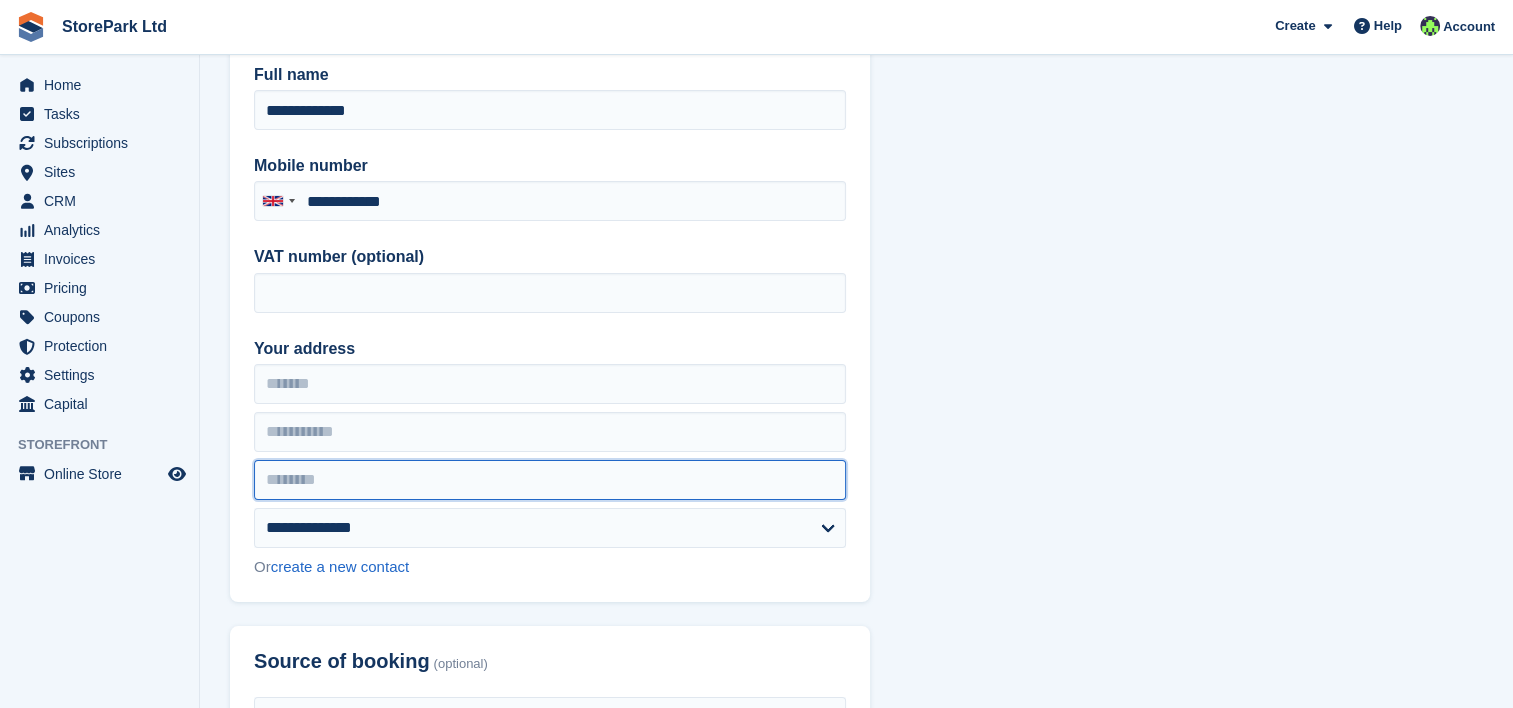 click at bounding box center (550, 480) 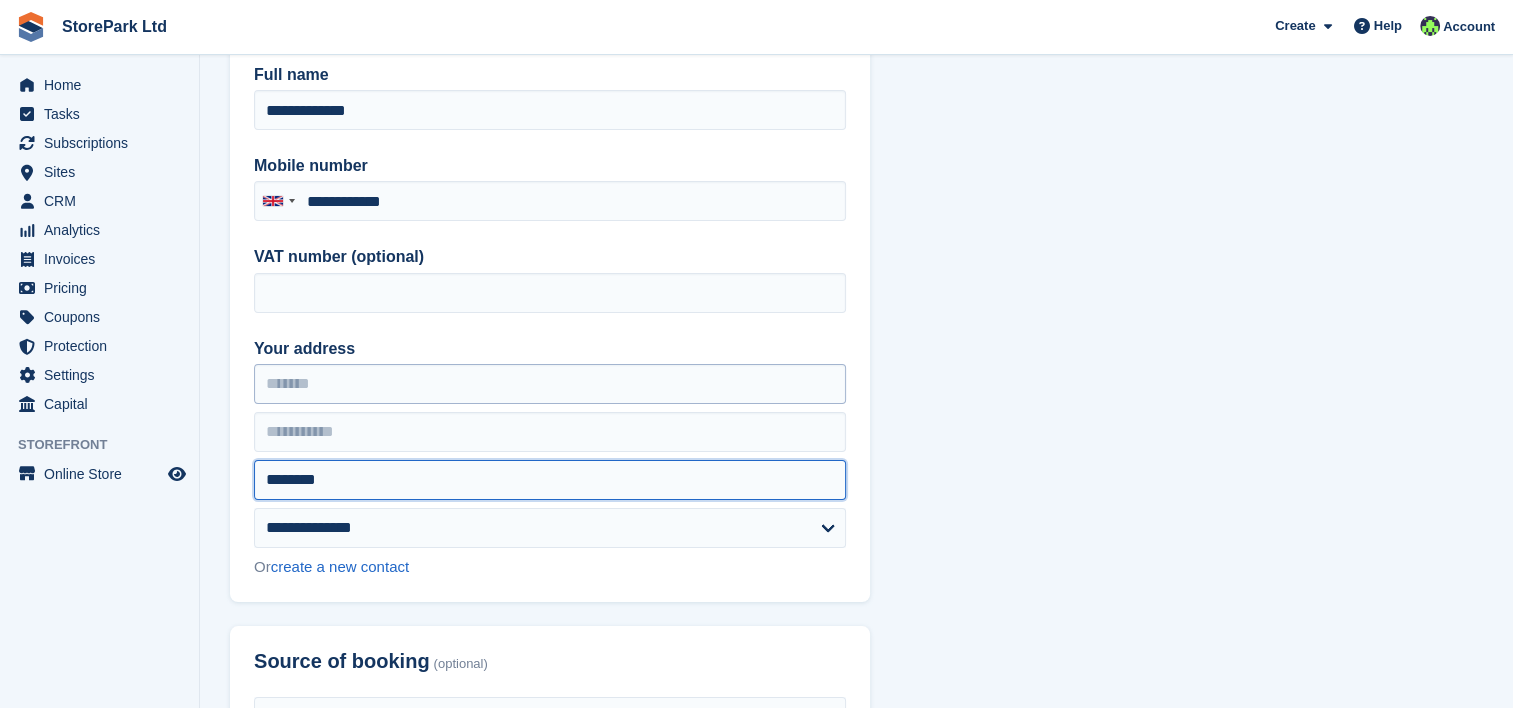 type on "********" 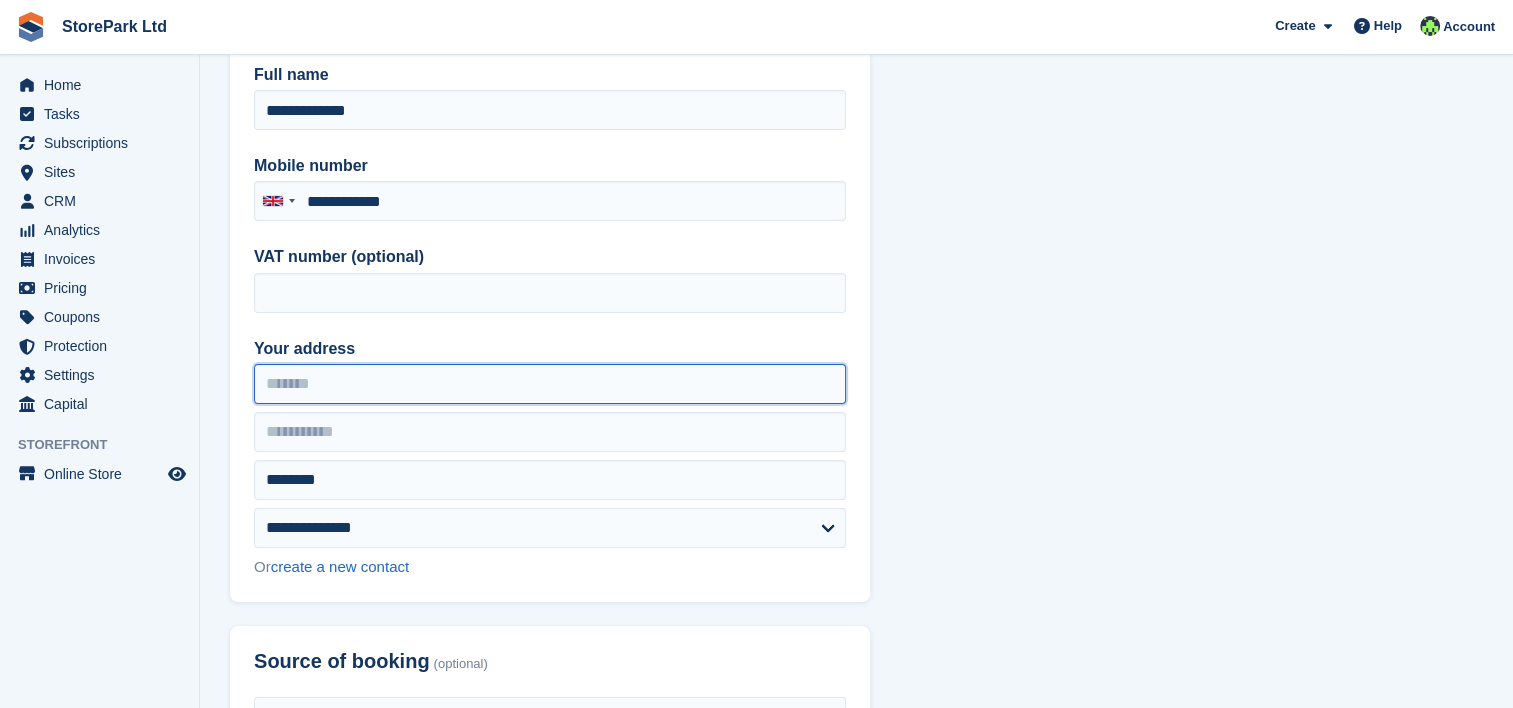 click on "Your address" at bounding box center [550, 384] 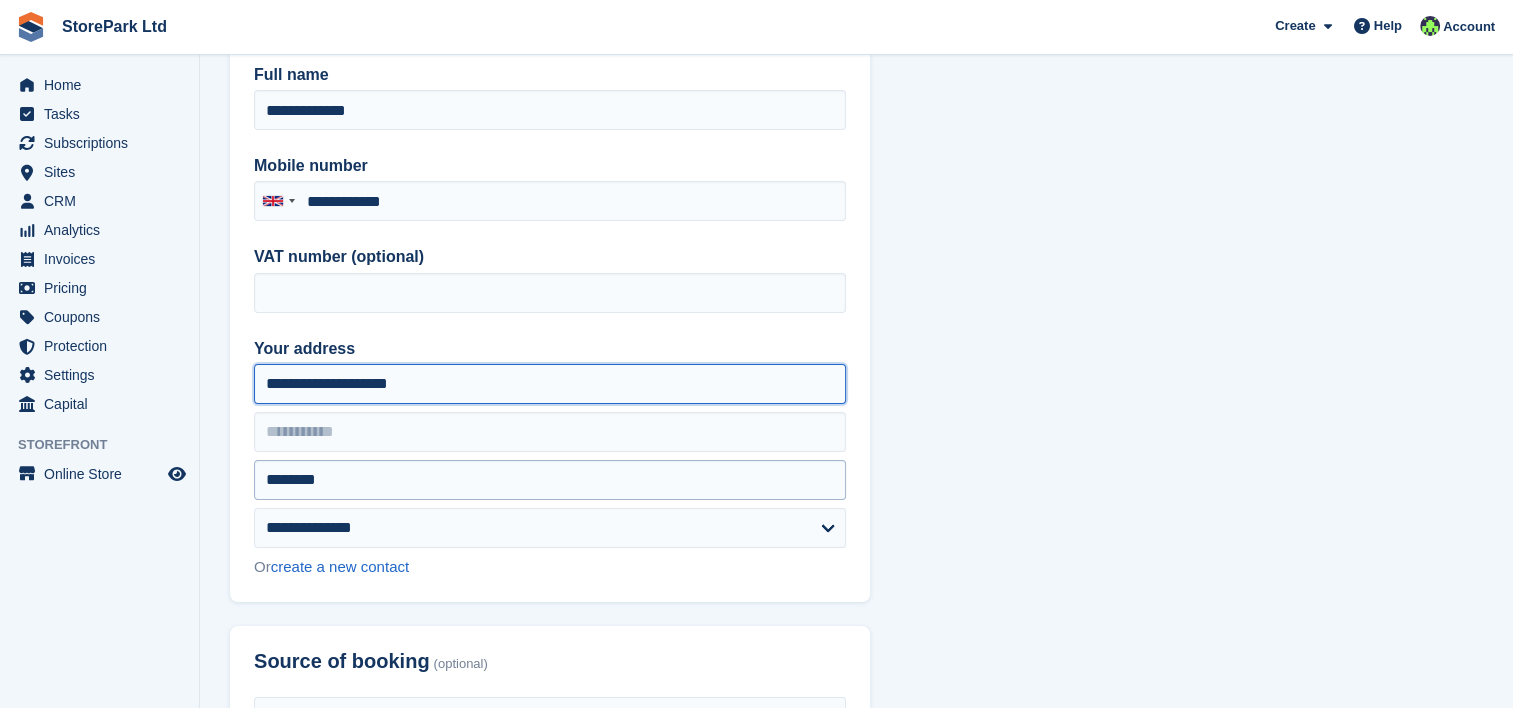 type on "**********" 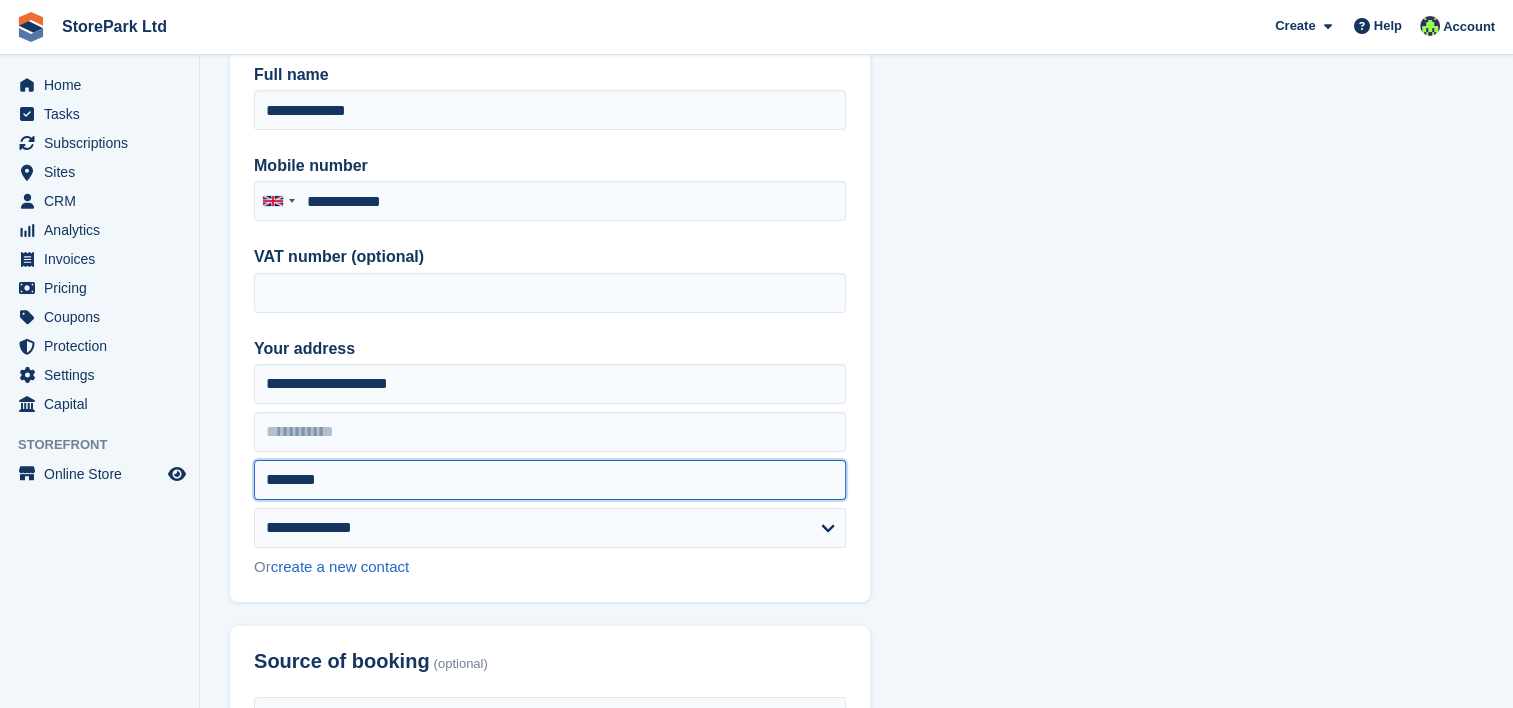 drag, startPoint x: 347, startPoint y: 475, endPoint x: 190, endPoint y: 487, distance: 157.45793 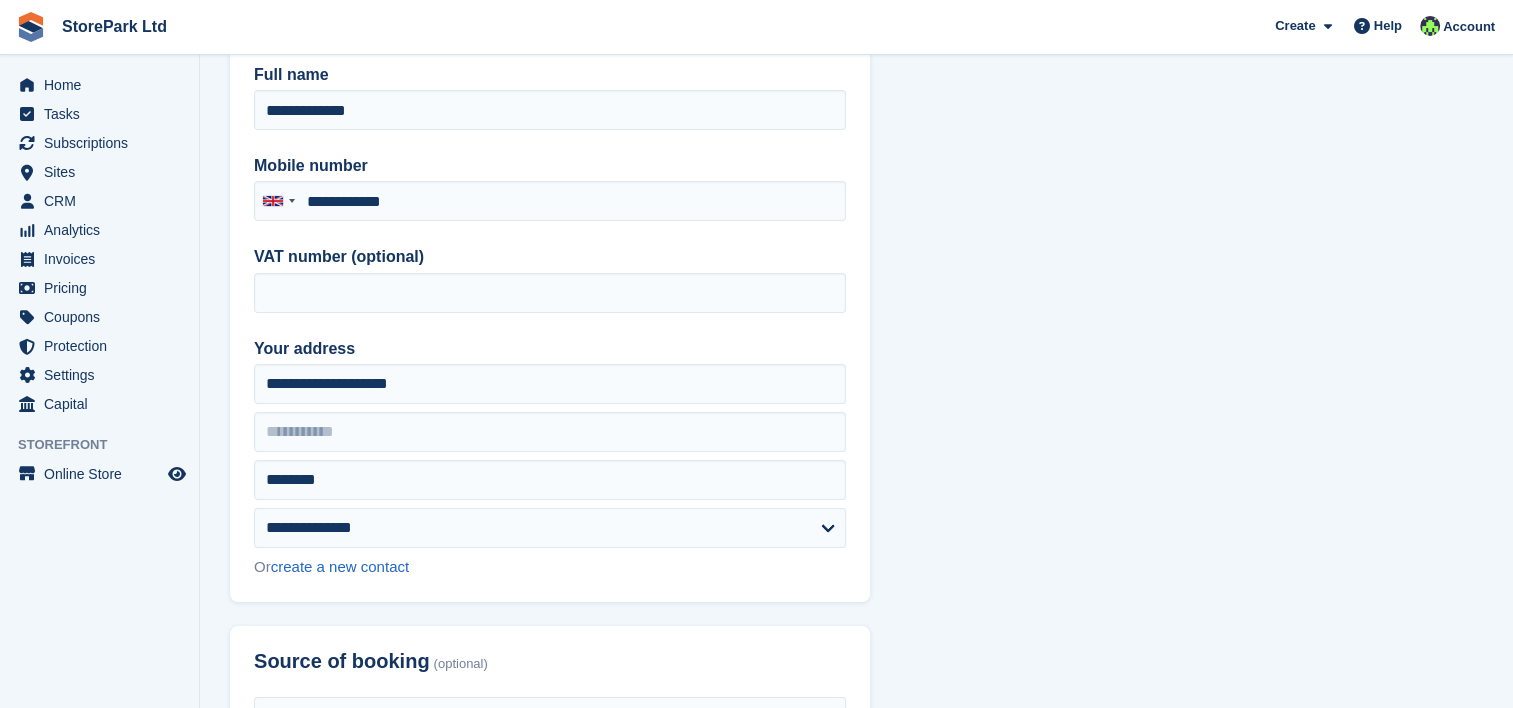 click on "**********" at bounding box center (856, 1512) 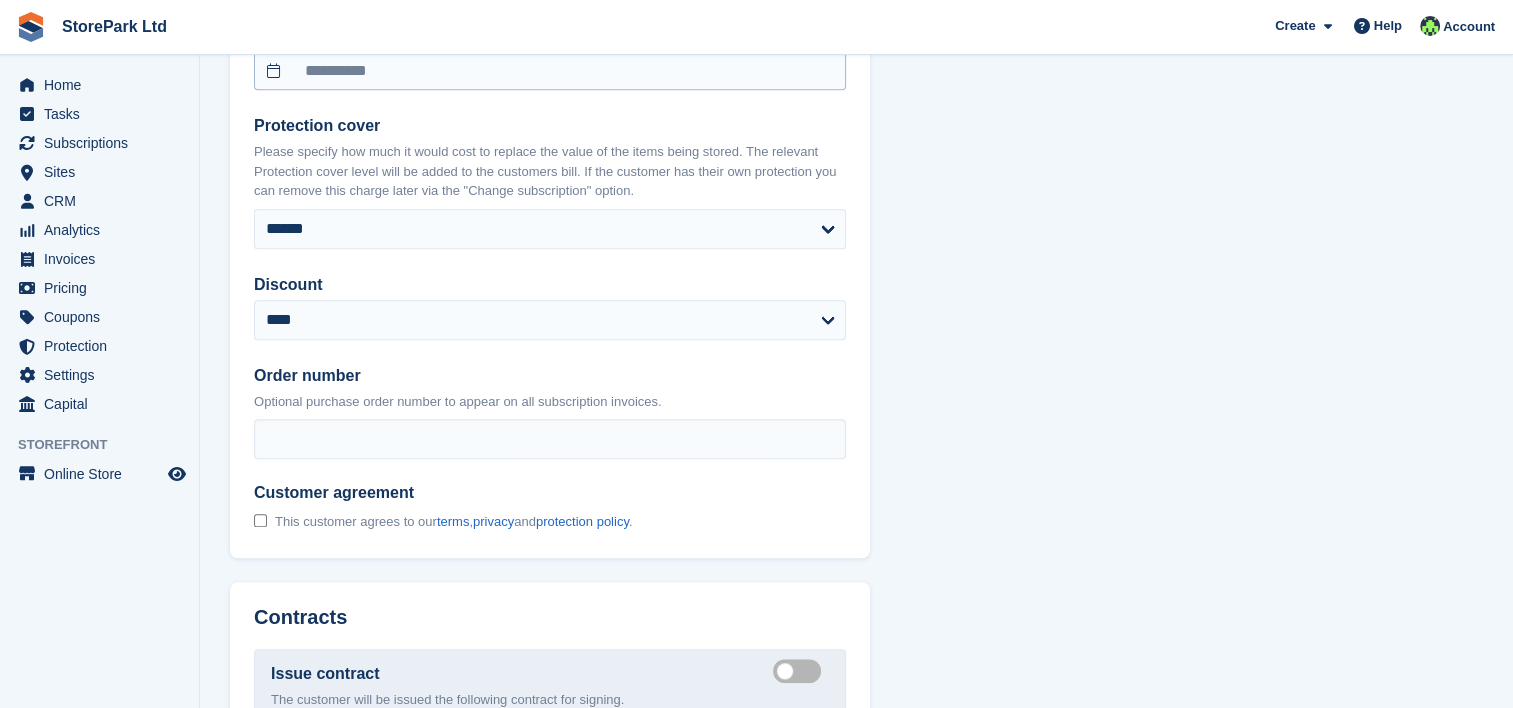 scroll, scrollTop: 1804, scrollLeft: 0, axis: vertical 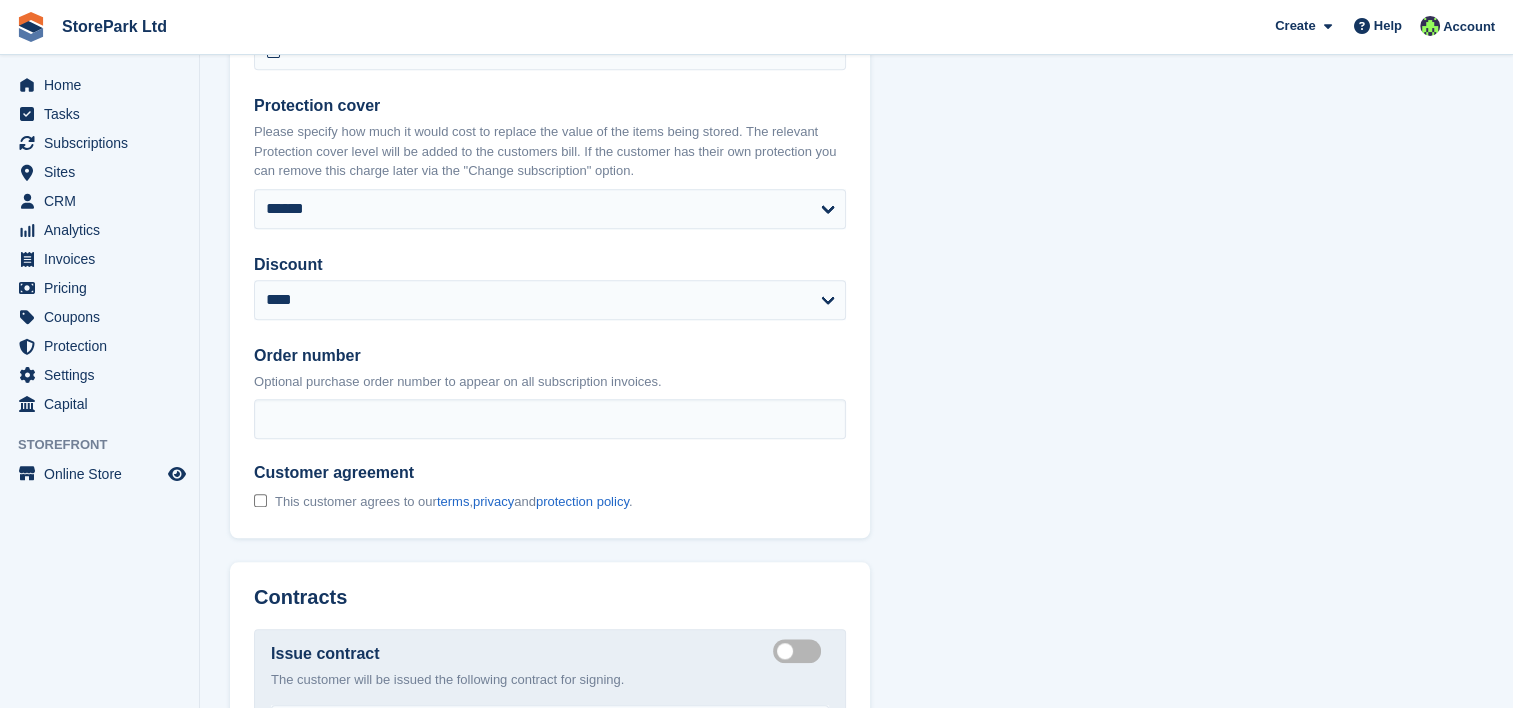 click on "**********" at bounding box center [856, -54] 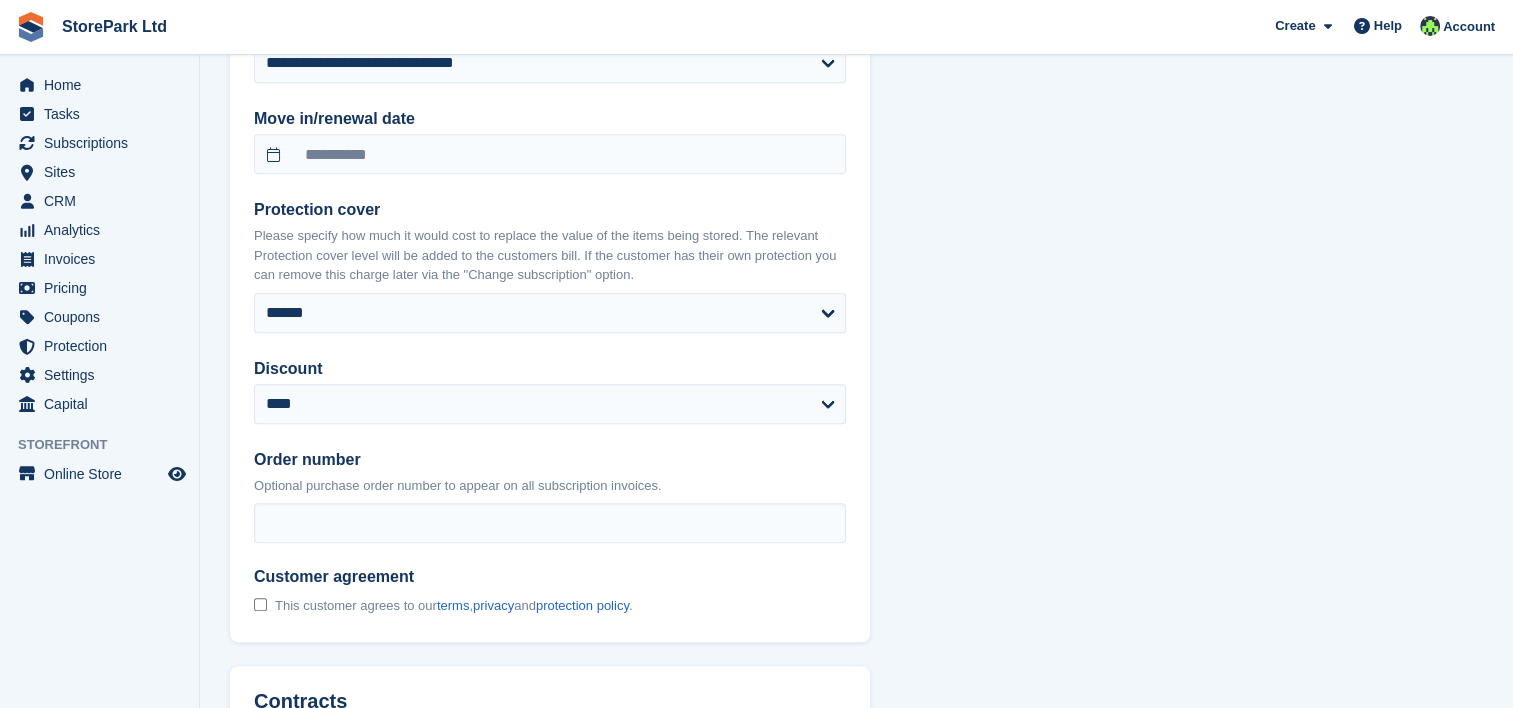 scroll, scrollTop: 1698, scrollLeft: 0, axis: vertical 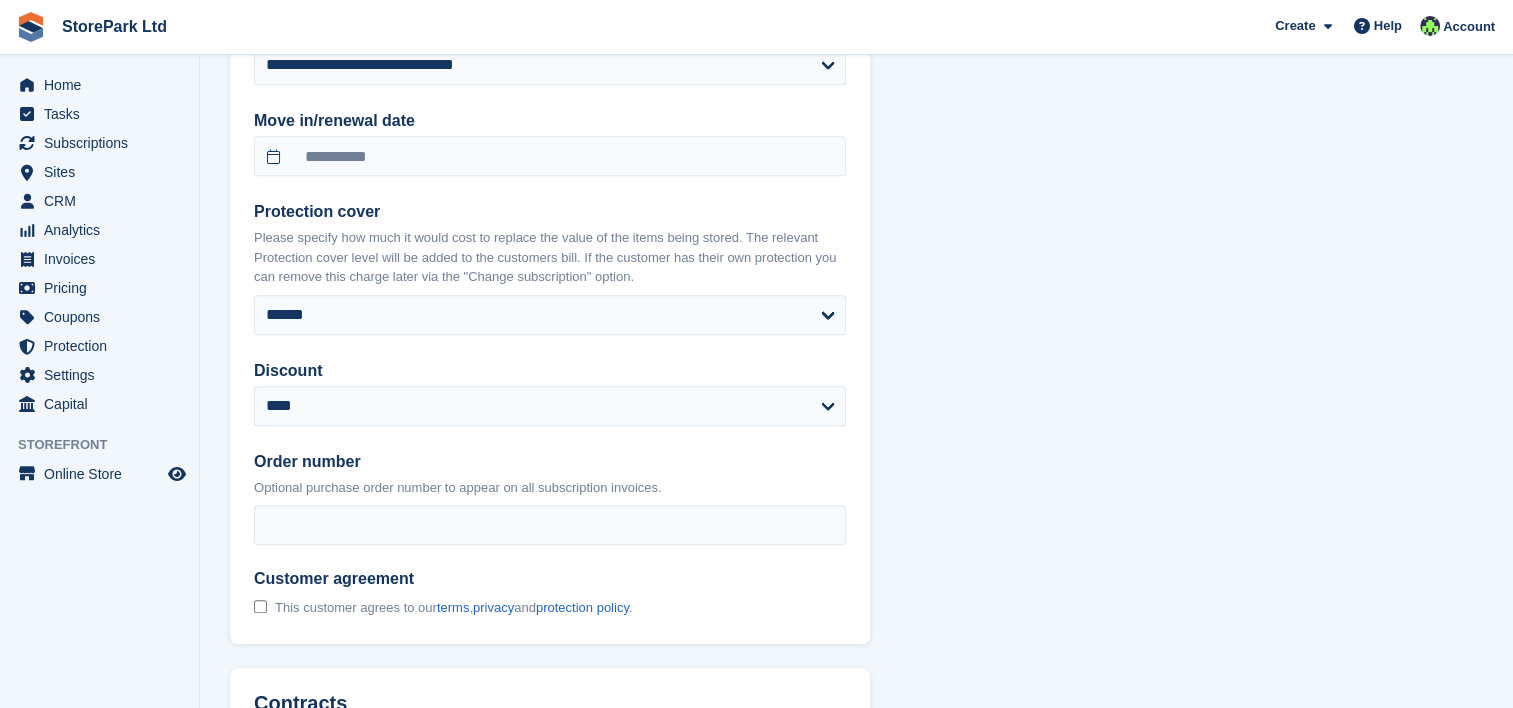 click on "**********" at bounding box center (856, 52) 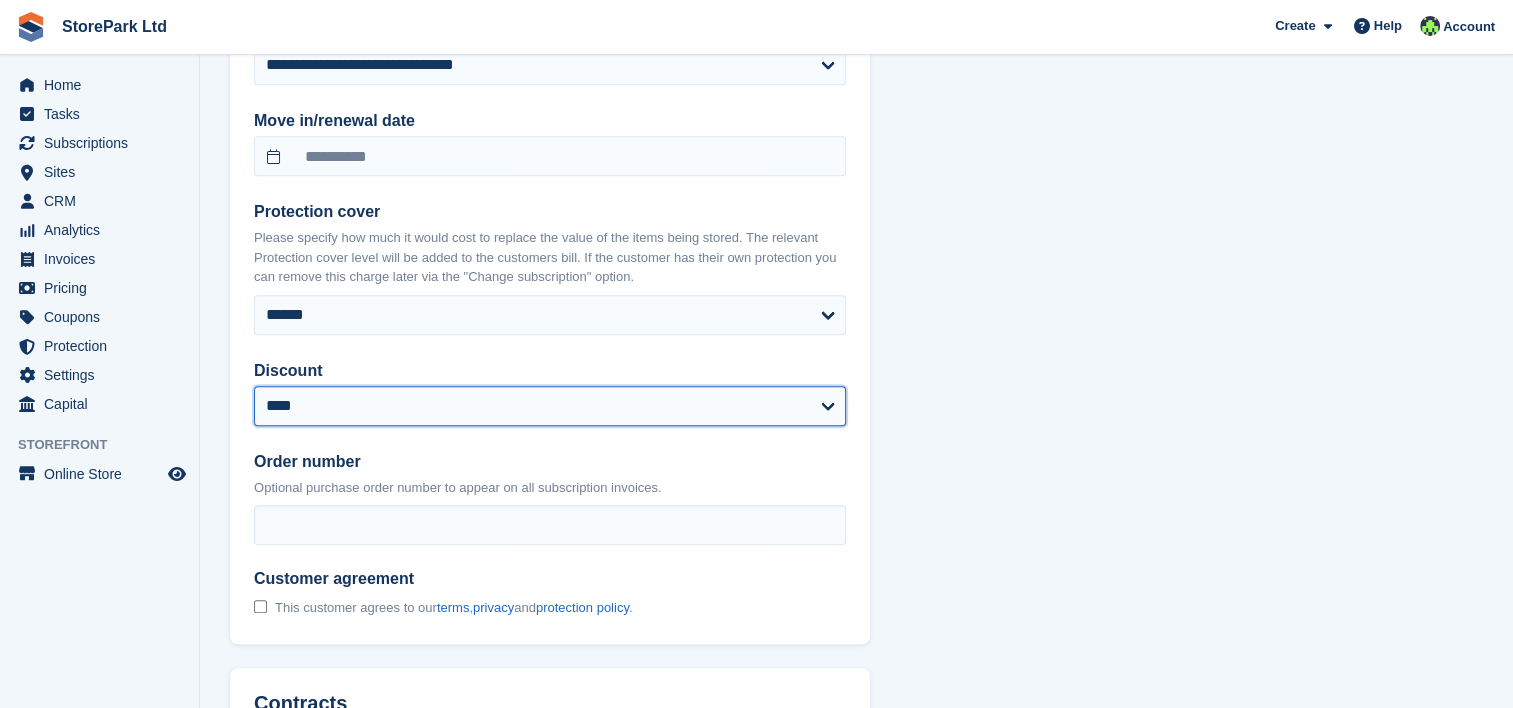 click on "**********" at bounding box center [550, 406] 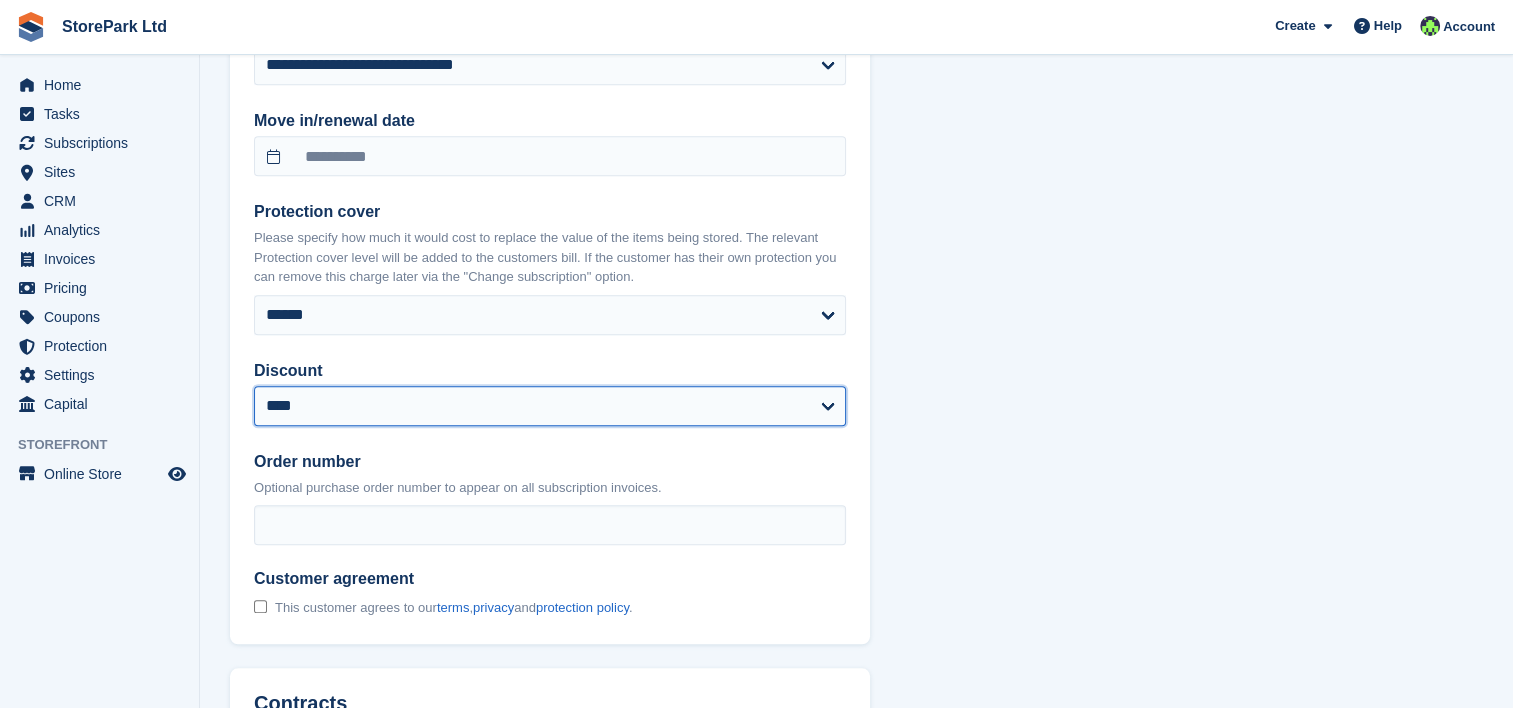 select on "****" 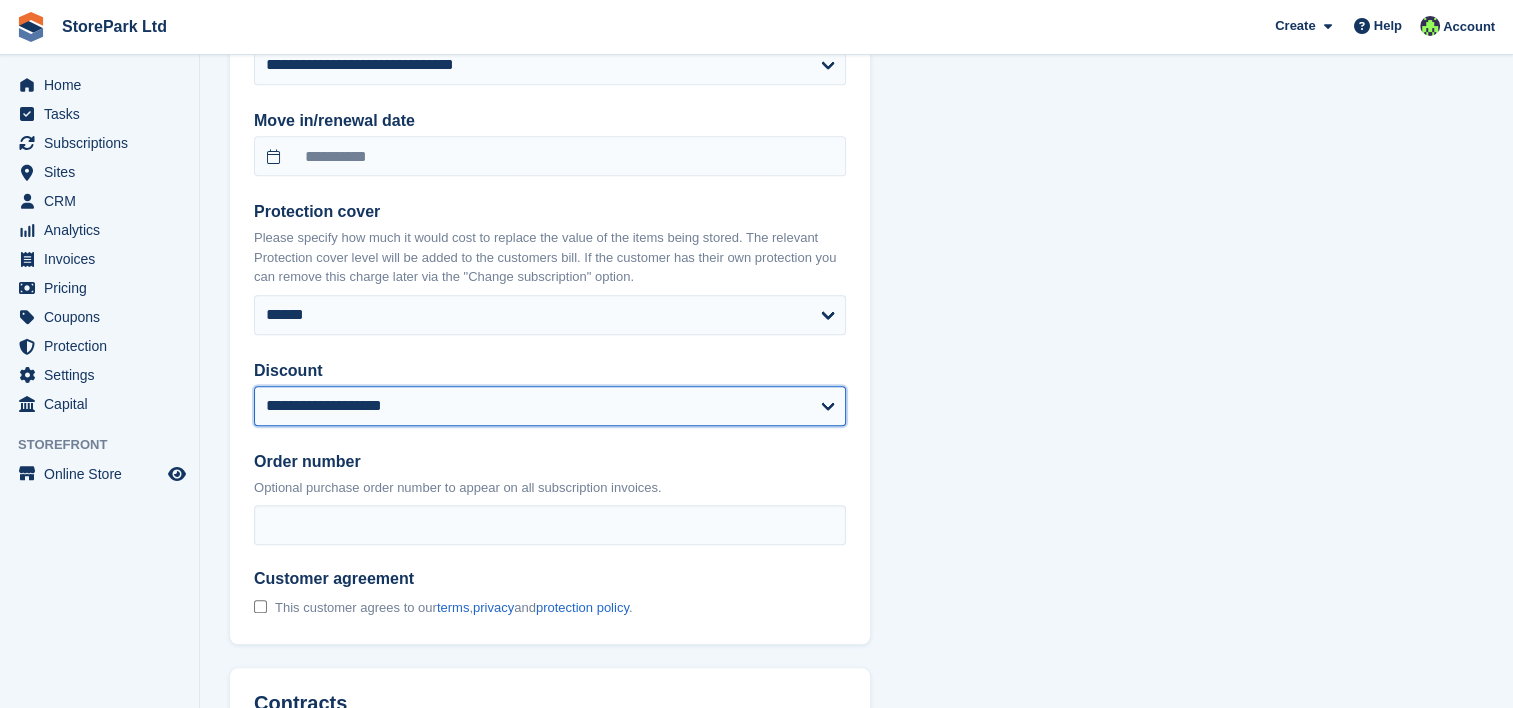 click on "**********" at bounding box center (550, 406) 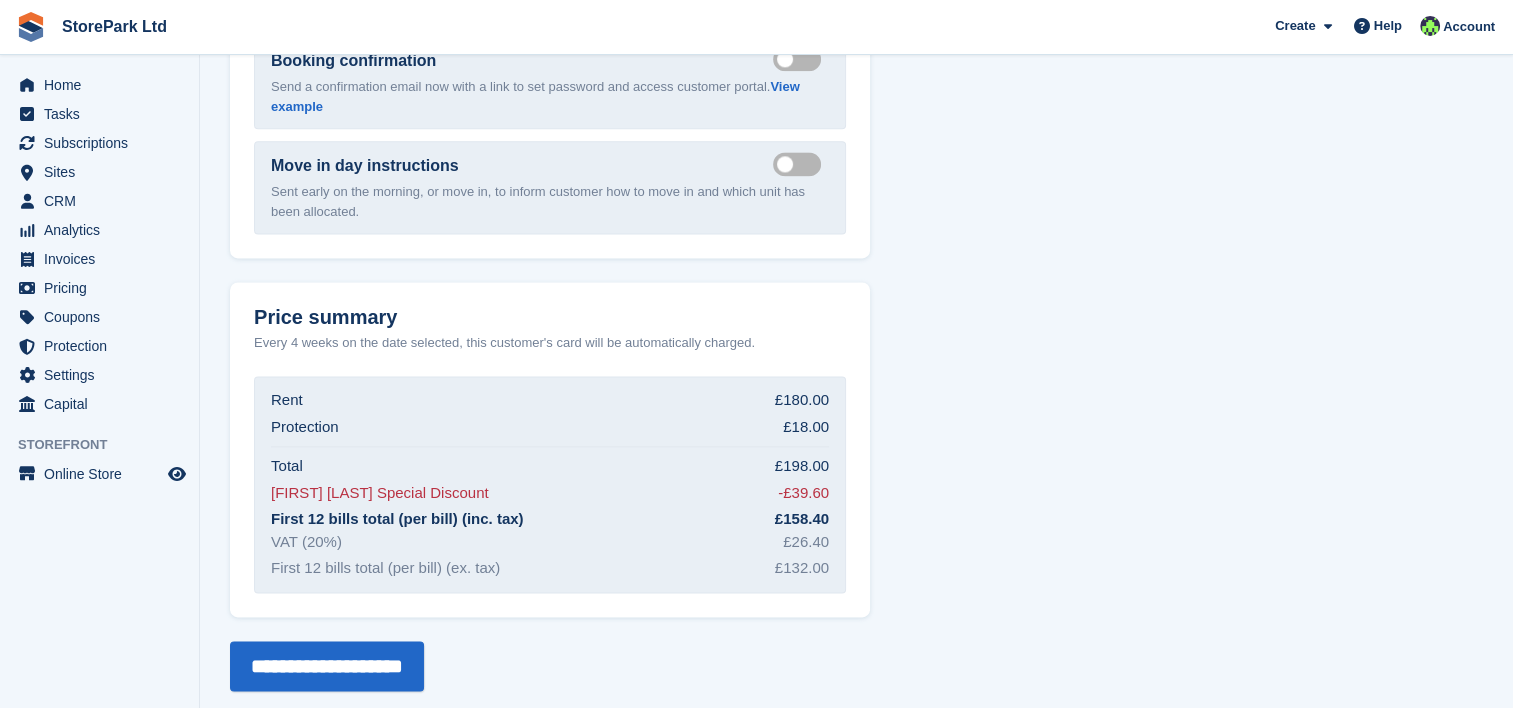scroll, scrollTop: 2703, scrollLeft: 0, axis: vertical 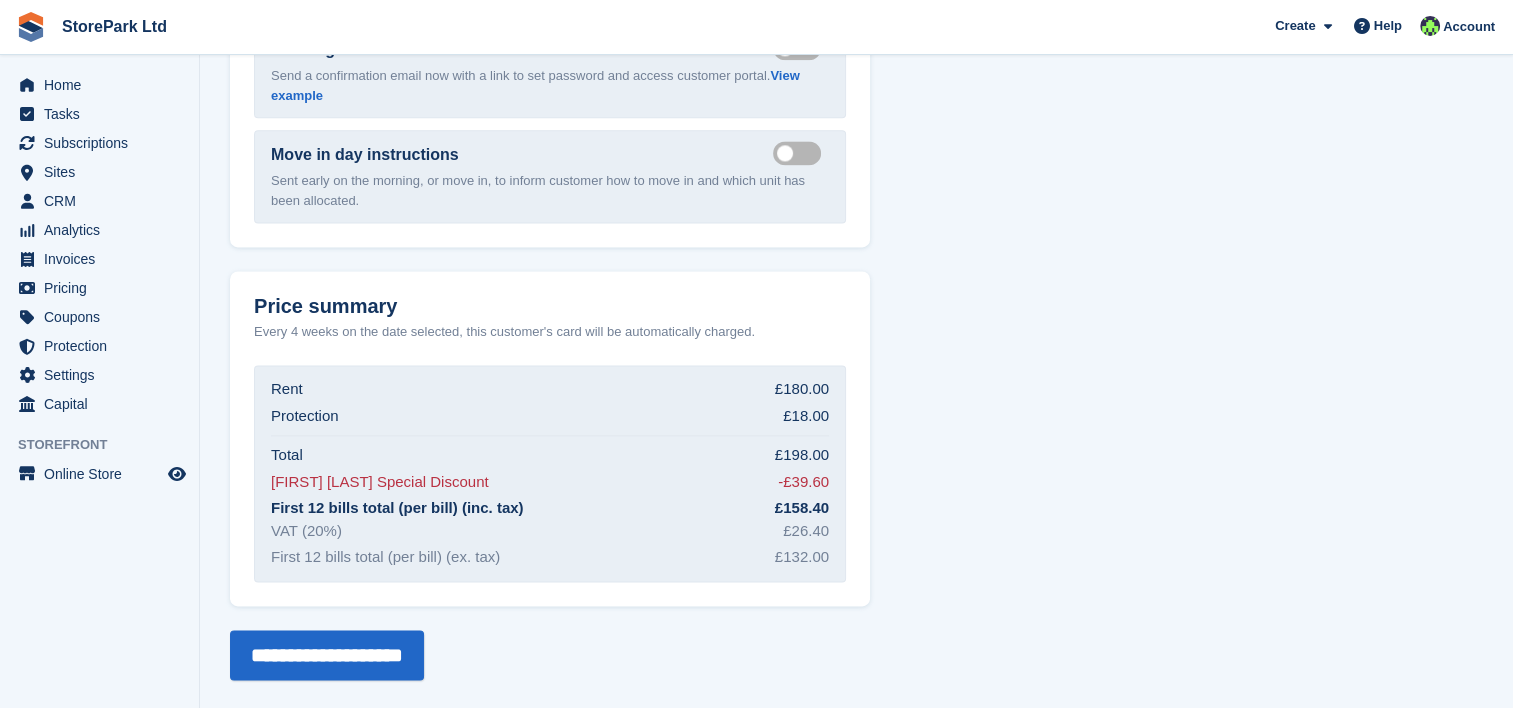 click on "**********" at bounding box center (856, -928) 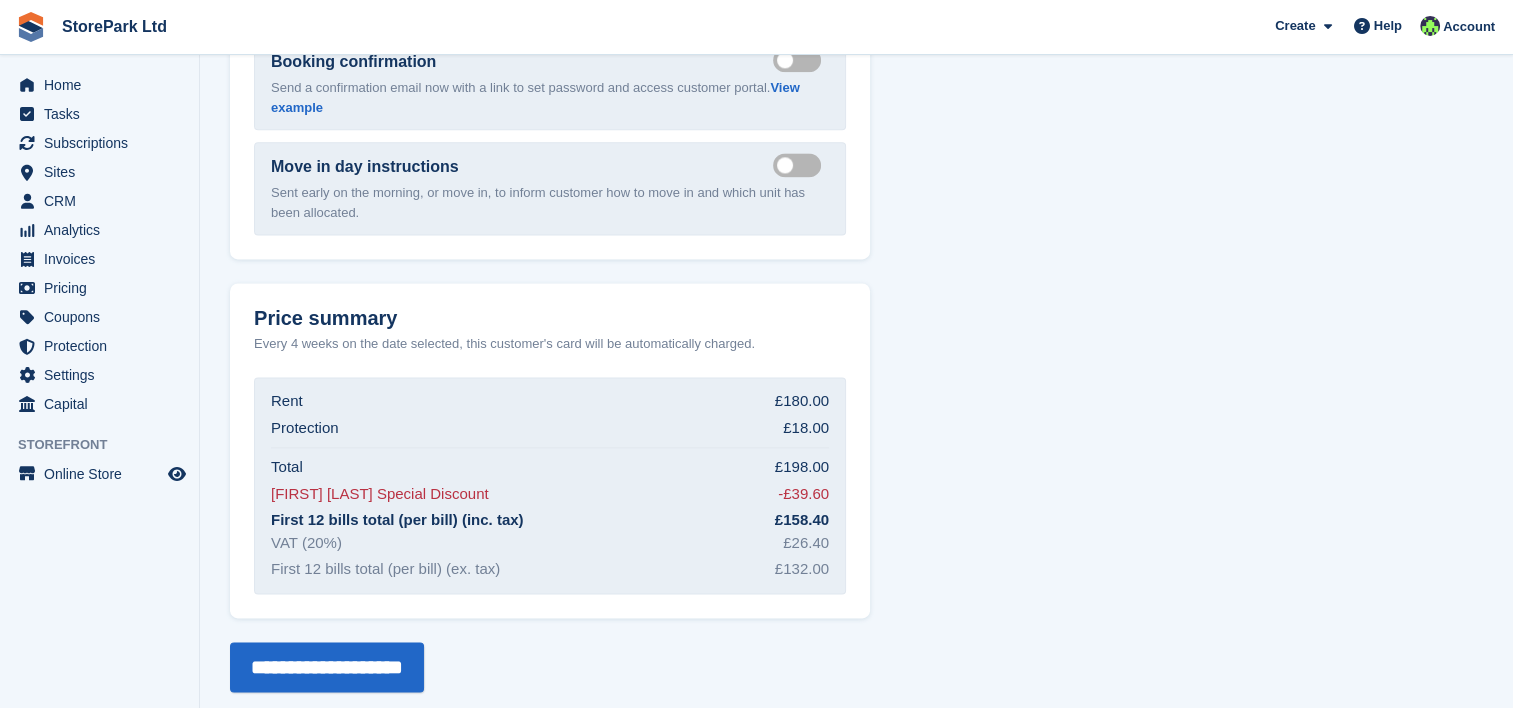 scroll, scrollTop: 2693, scrollLeft: 0, axis: vertical 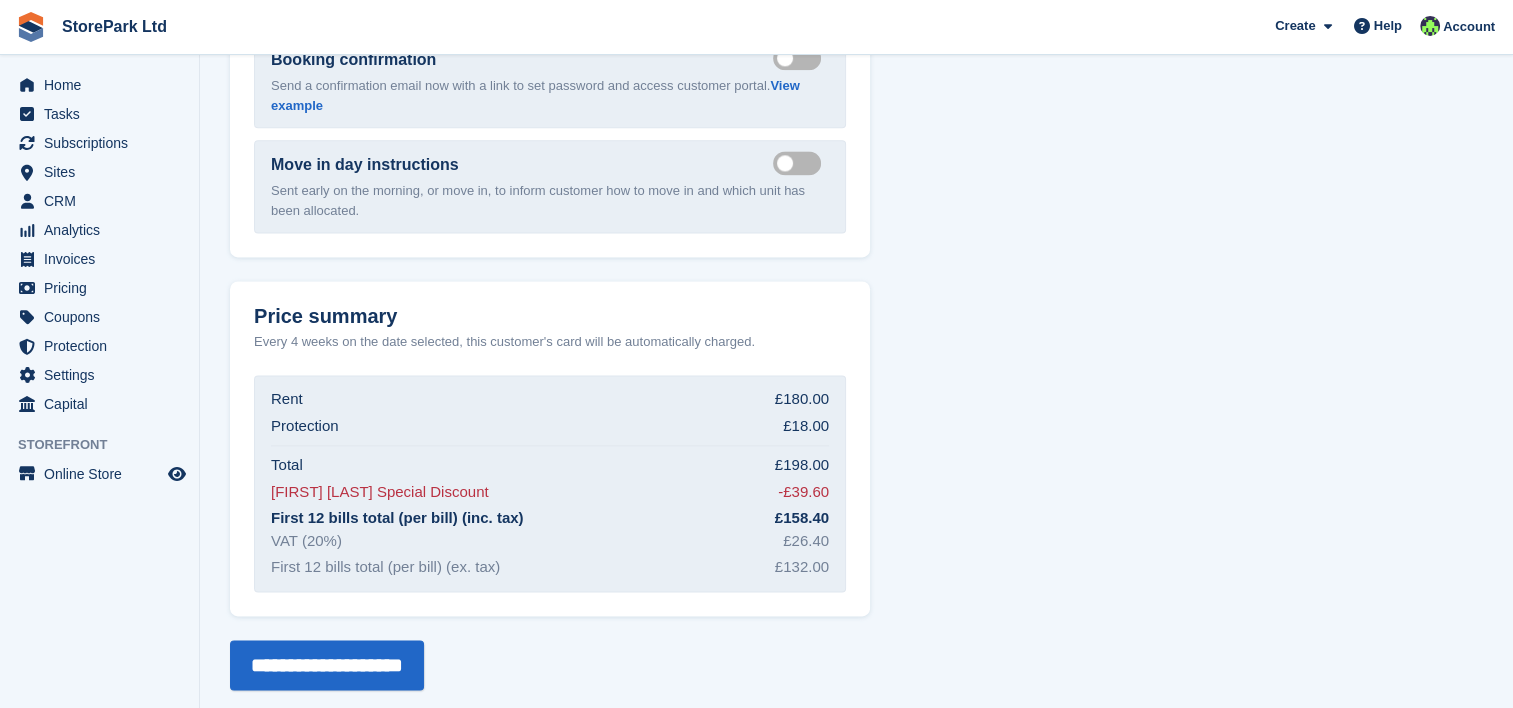 click on "**********" at bounding box center [856, -918] 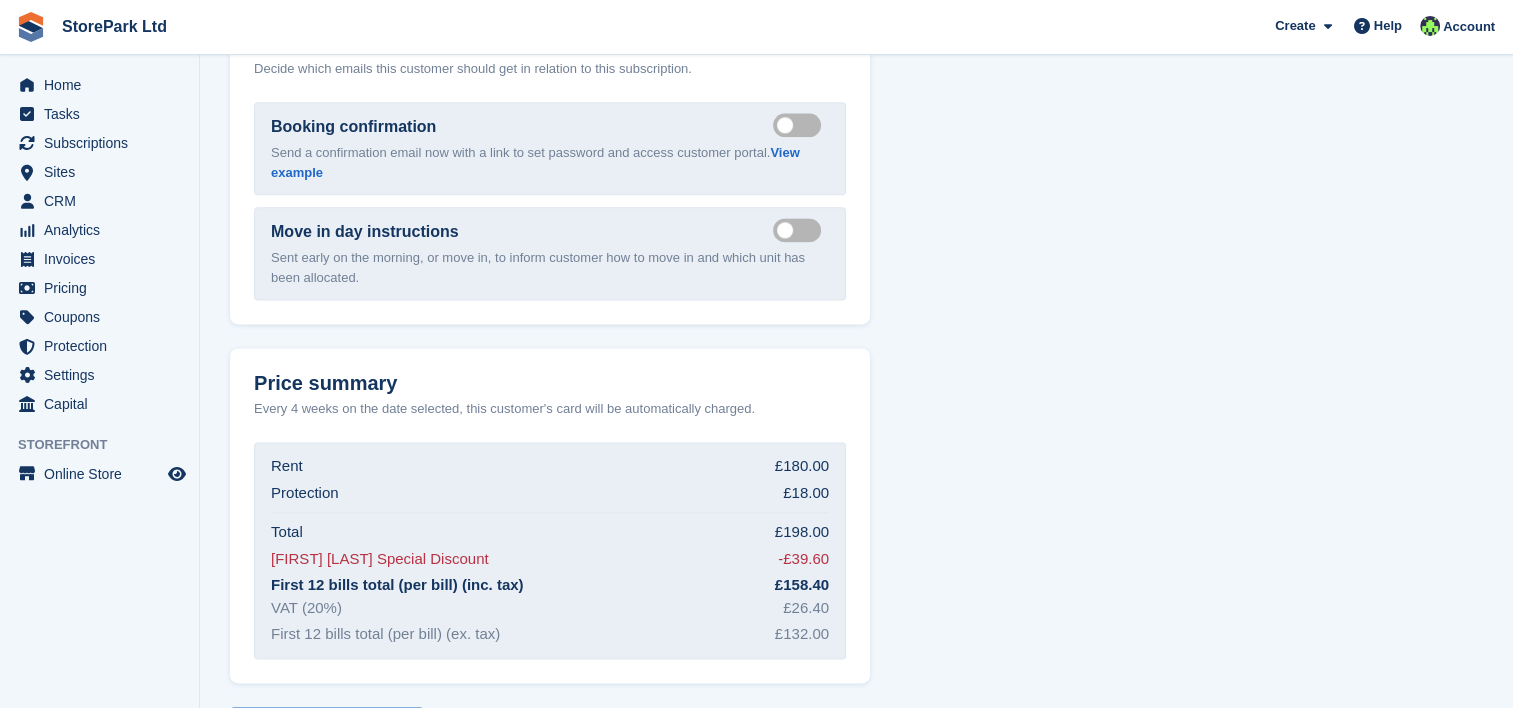 scroll, scrollTop: 2703, scrollLeft: 0, axis: vertical 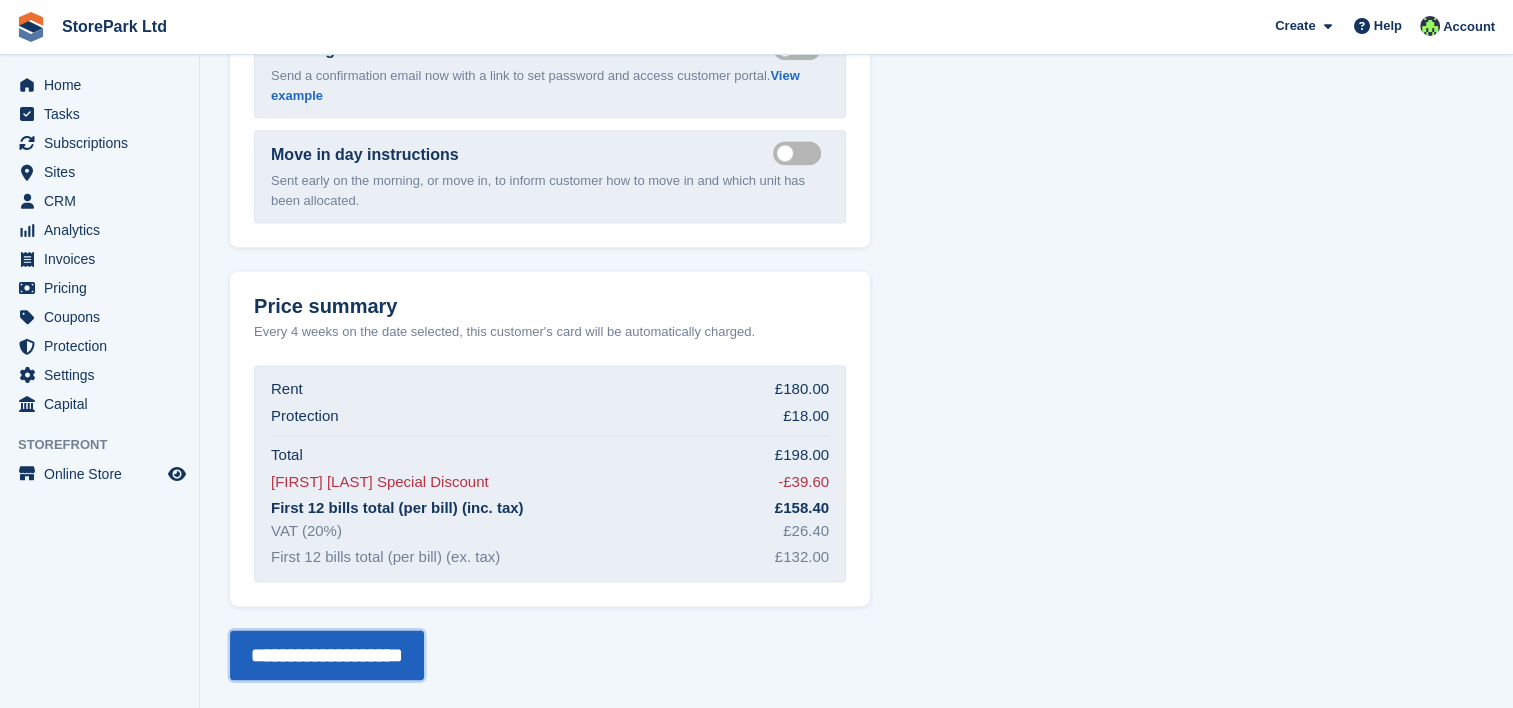click on "**********" at bounding box center (327, 655) 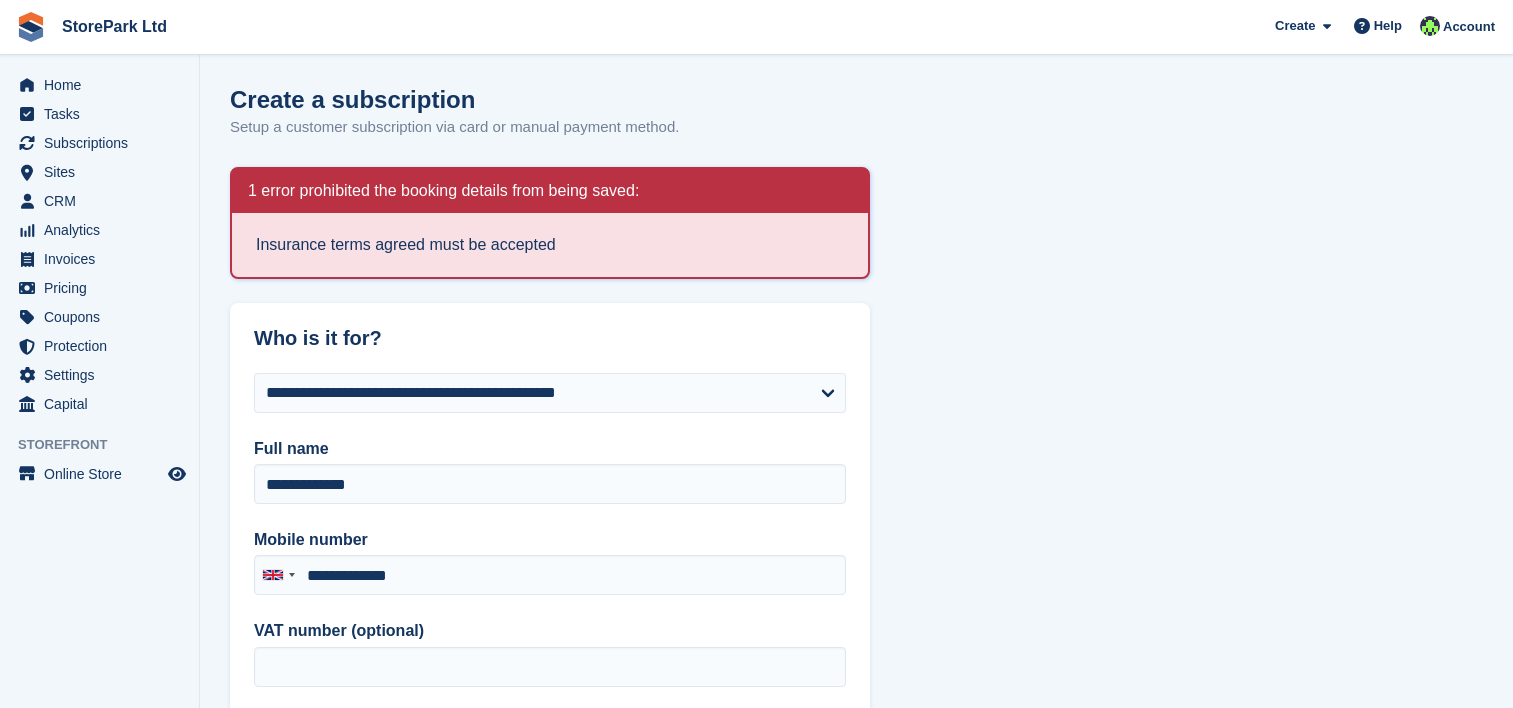 type on "**********" 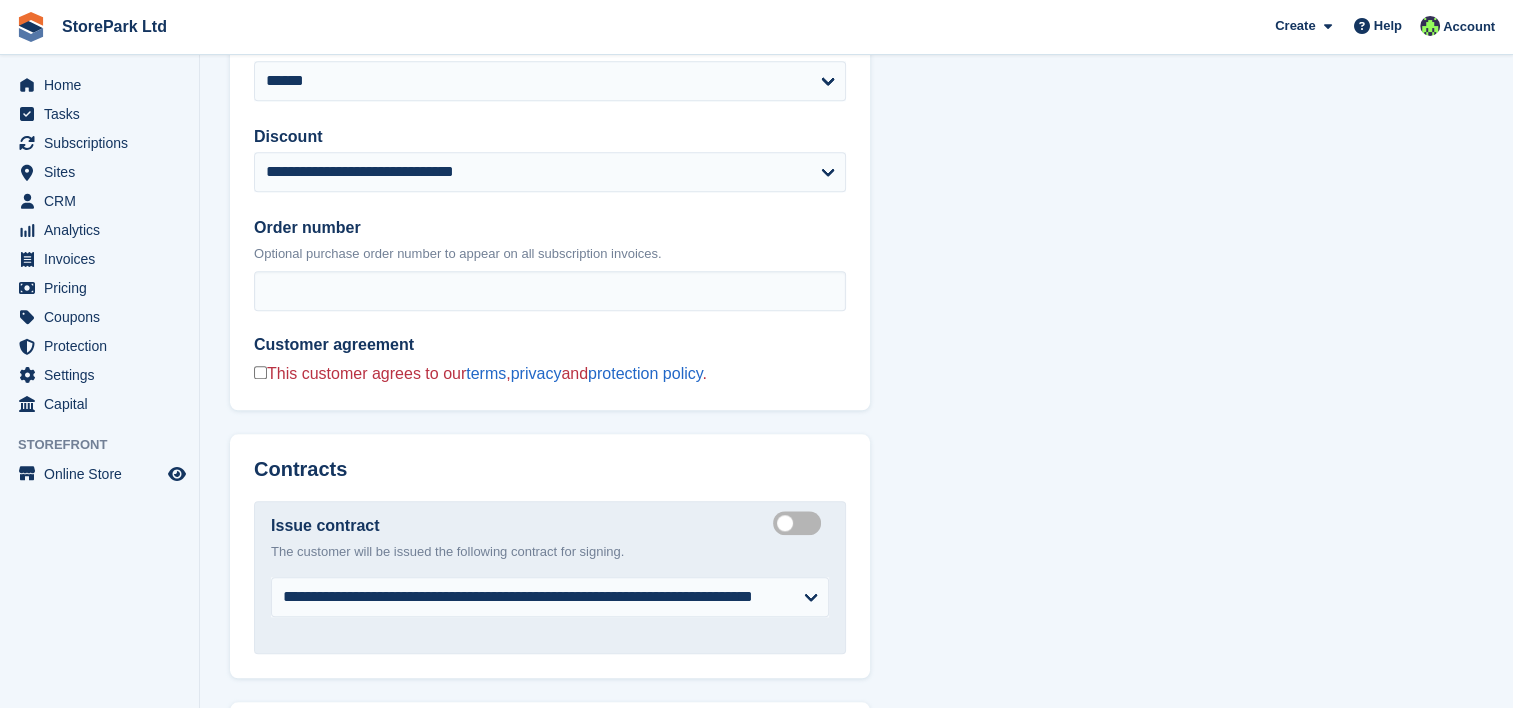 scroll, scrollTop: 2060, scrollLeft: 0, axis: vertical 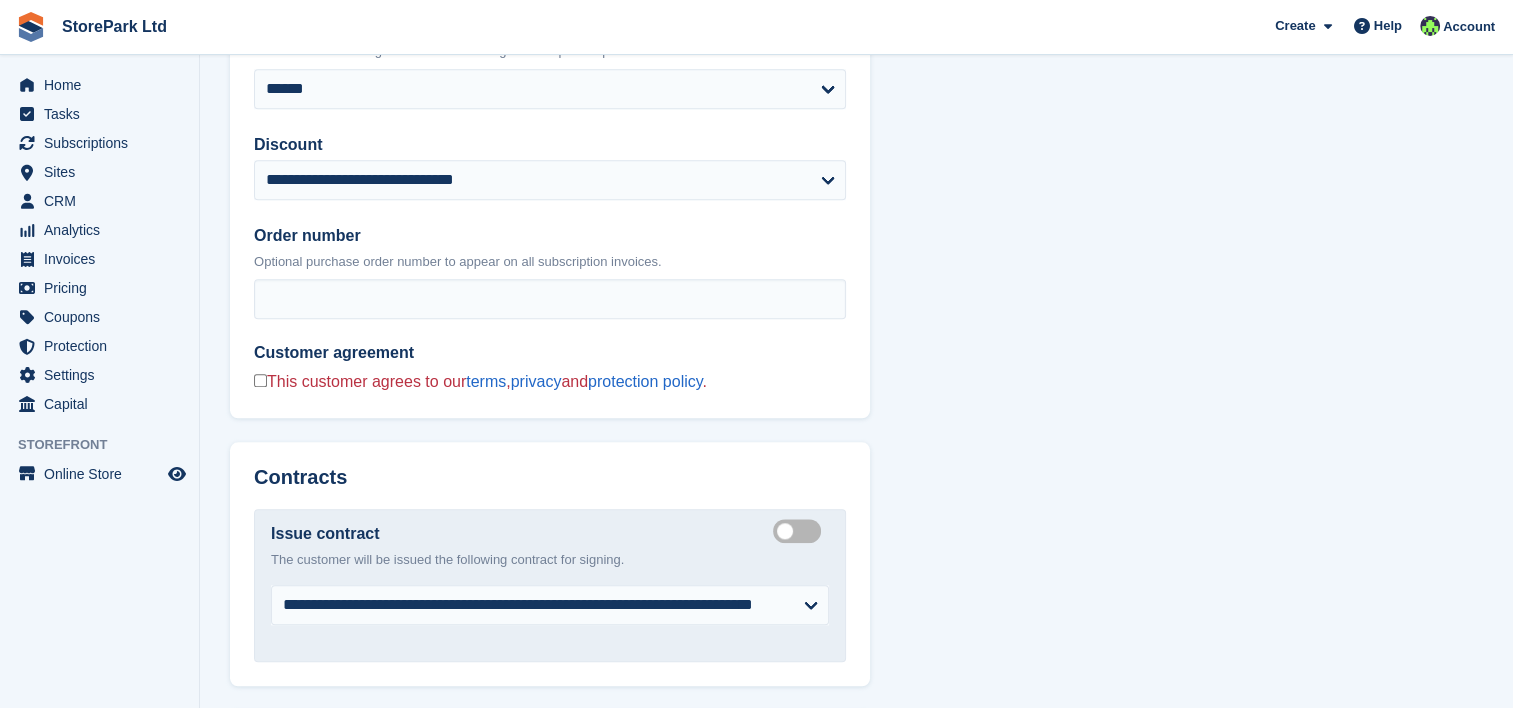 click on "**********" at bounding box center (856, -217) 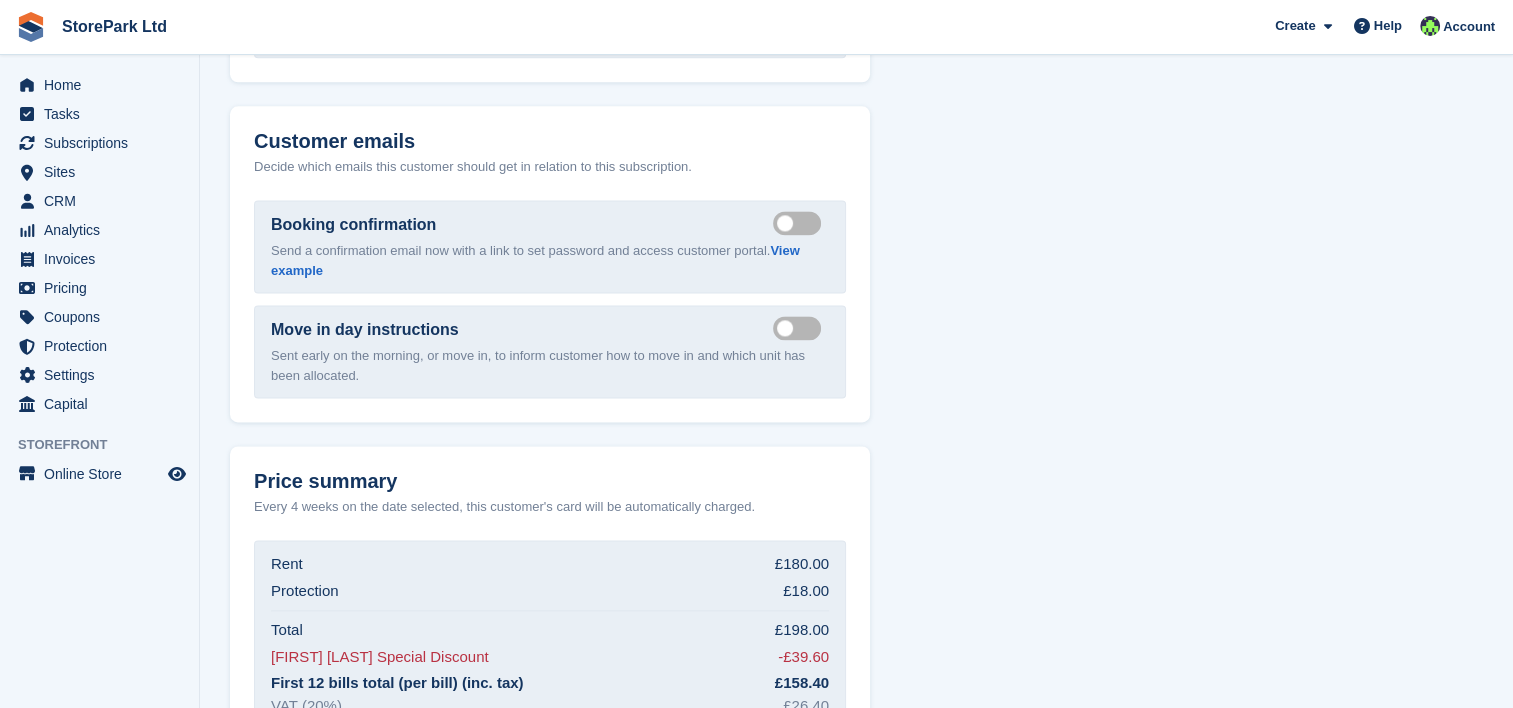 scroll, scrollTop: 2838, scrollLeft: 0, axis: vertical 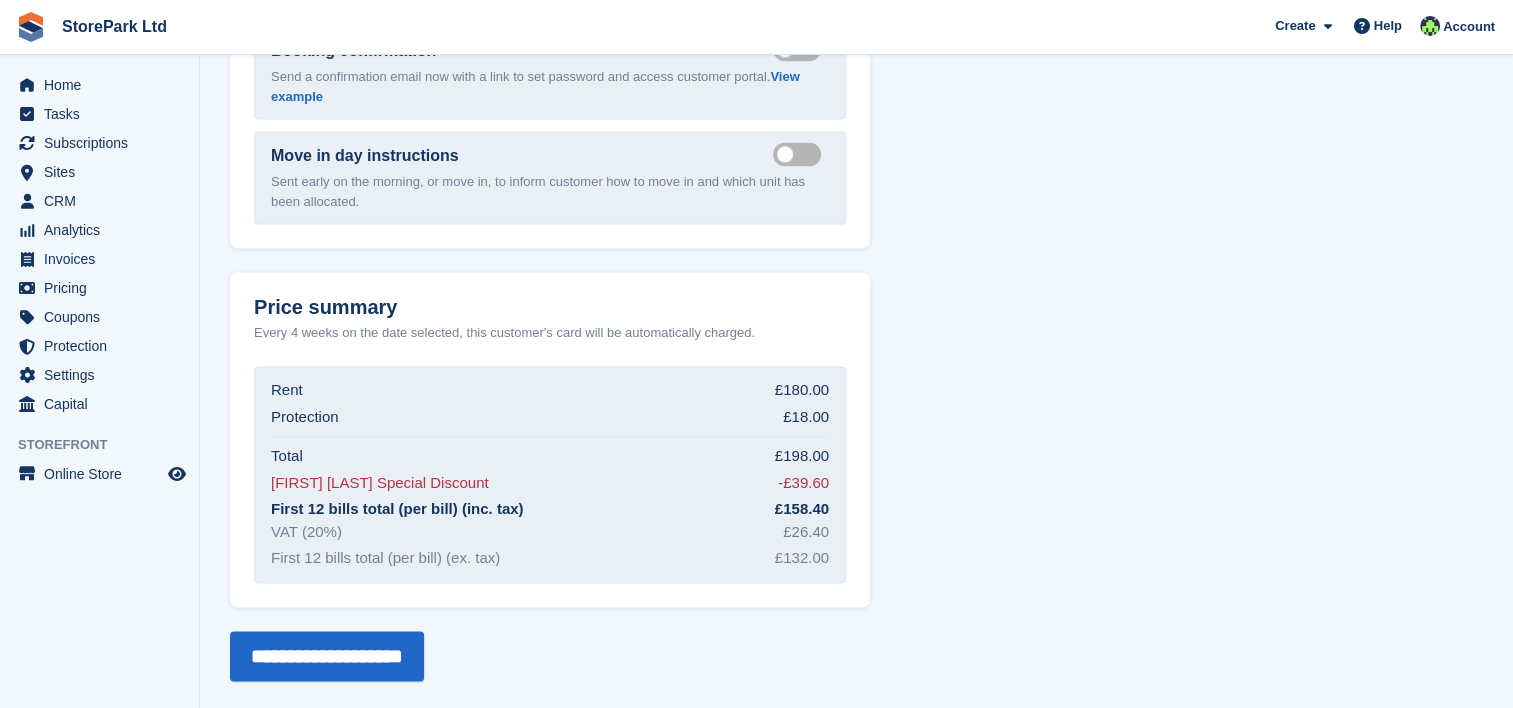 drag, startPoint x: 1004, startPoint y: 312, endPoint x: 892, endPoint y: 411, distance: 149.48244 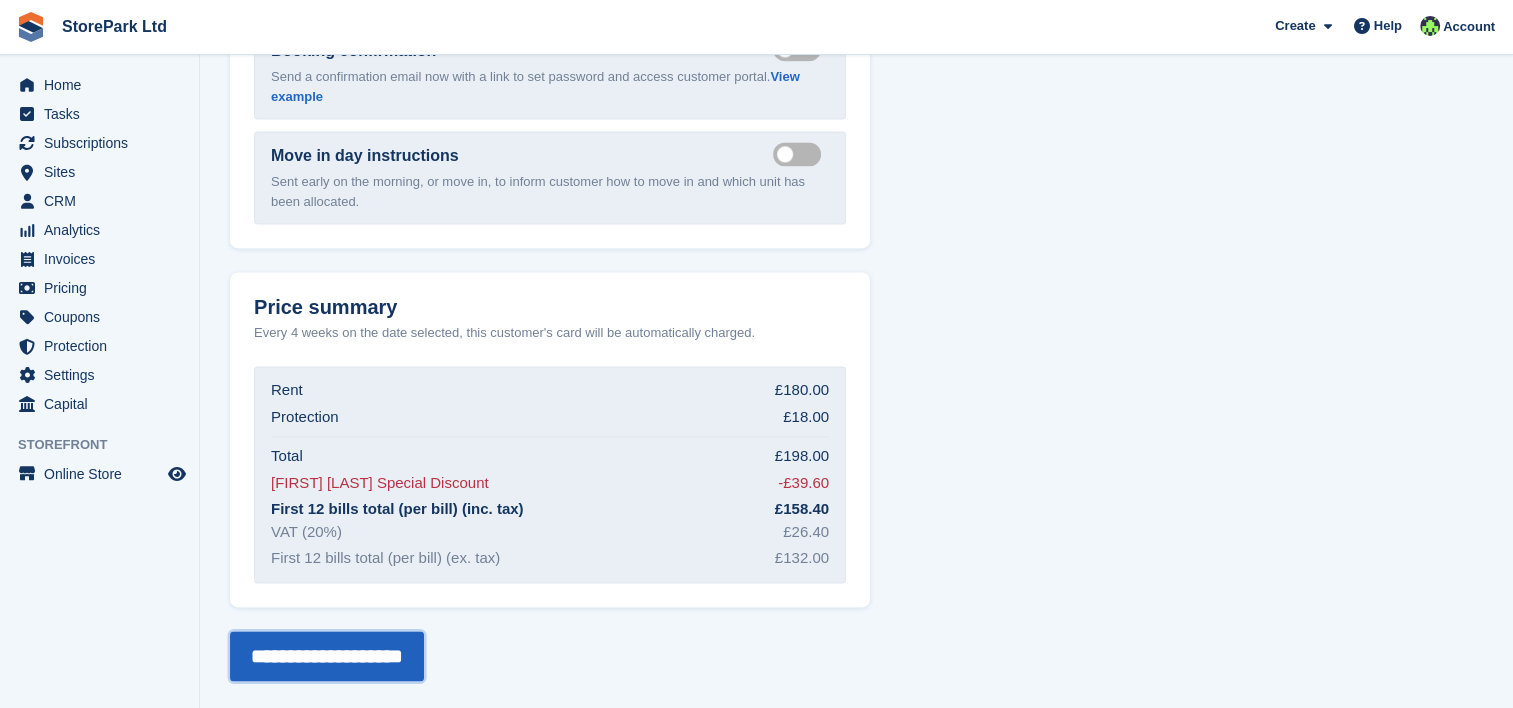 click on "**********" at bounding box center [327, 656] 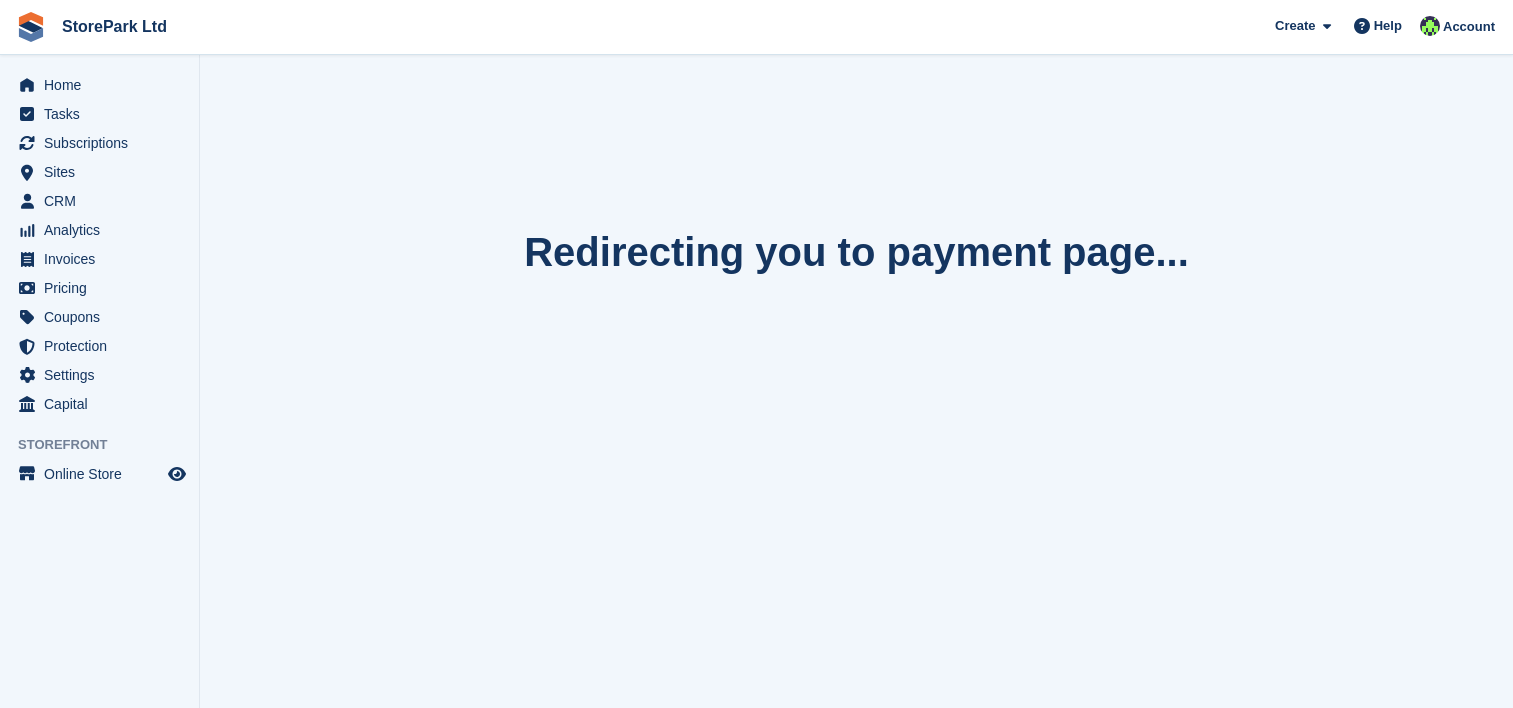 scroll, scrollTop: 0, scrollLeft: 0, axis: both 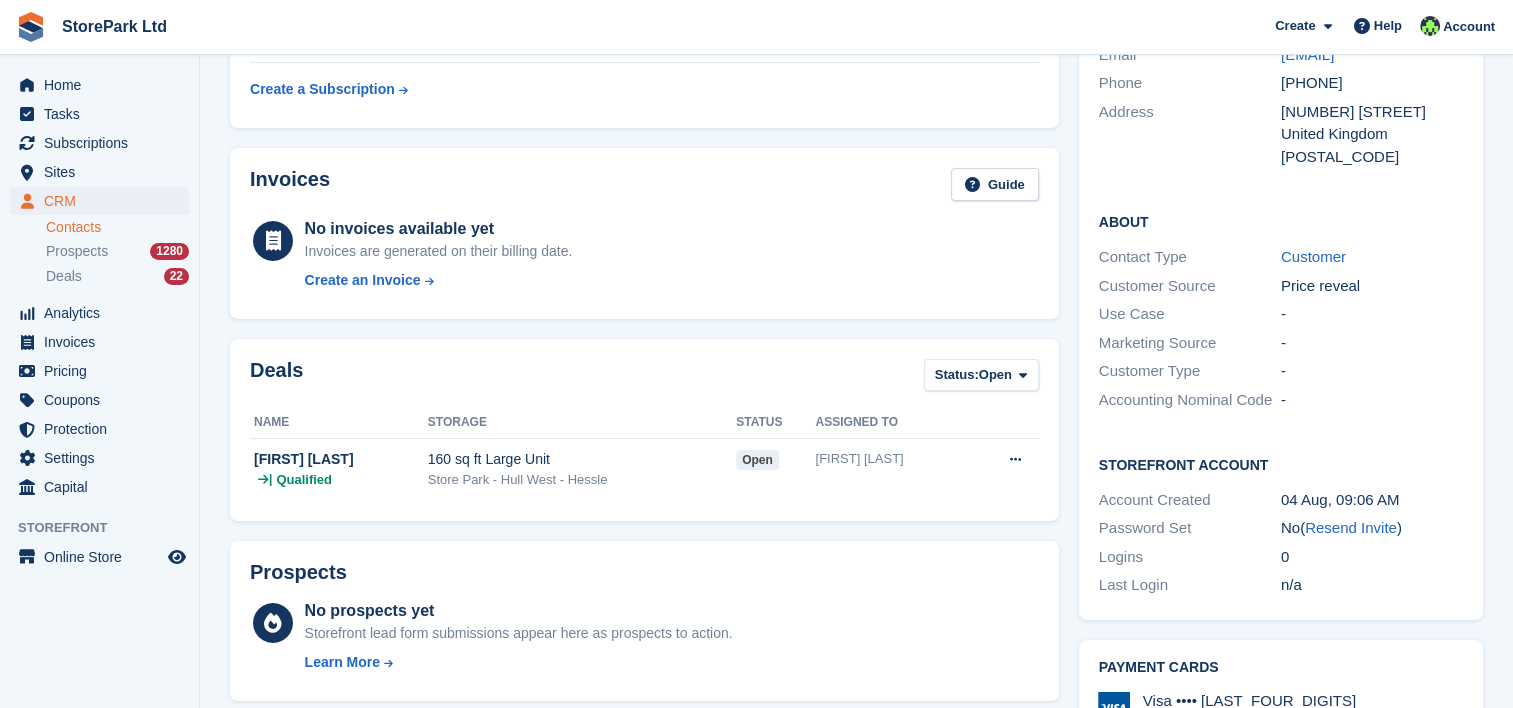 click on "Prospects
No prospects yet
Storefront lead form submissions appear here as prospects to action.
Learn More" at bounding box center [644, 621] 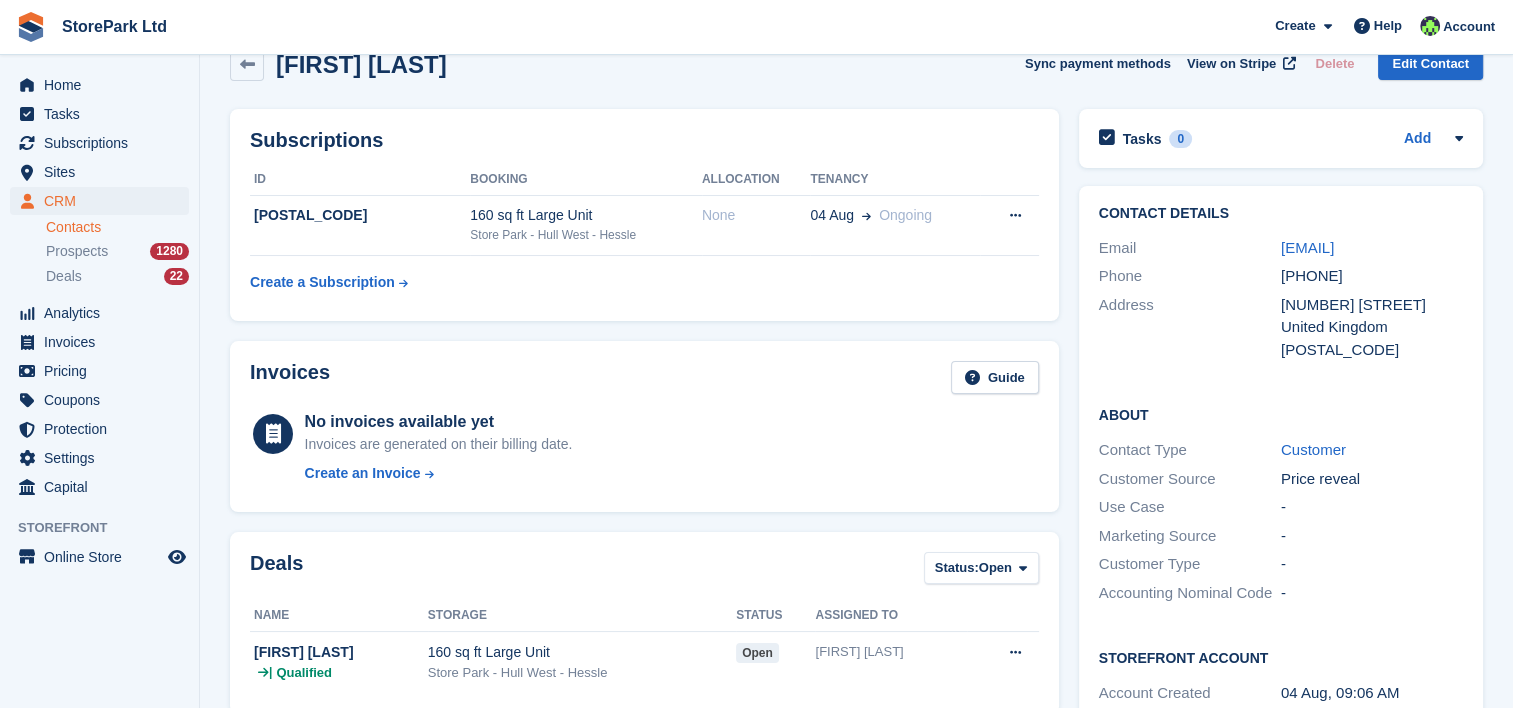 scroll, scrollTop: 36, scrollLeft: 0, axis: vertical 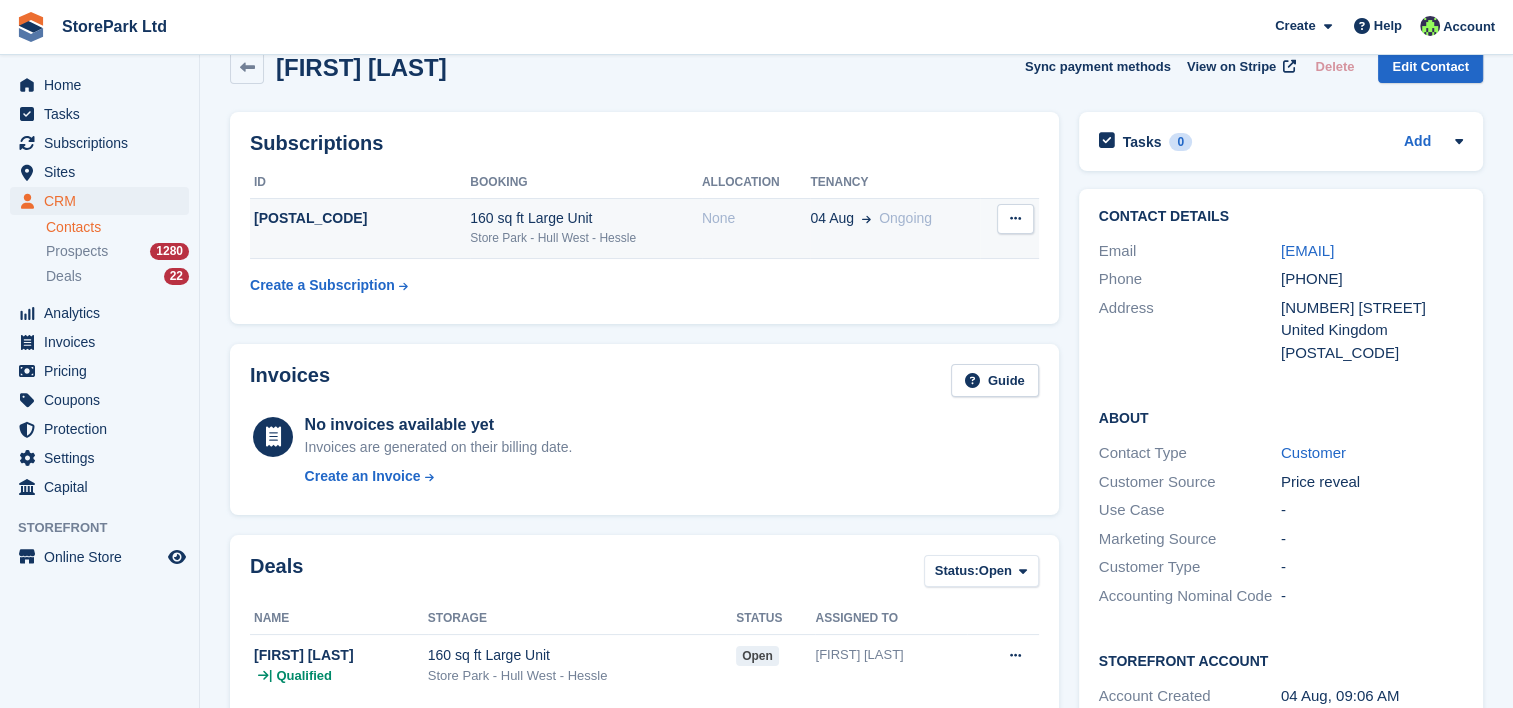 click on "160 sq ft Large Unit" at bounding box center [586, 218] 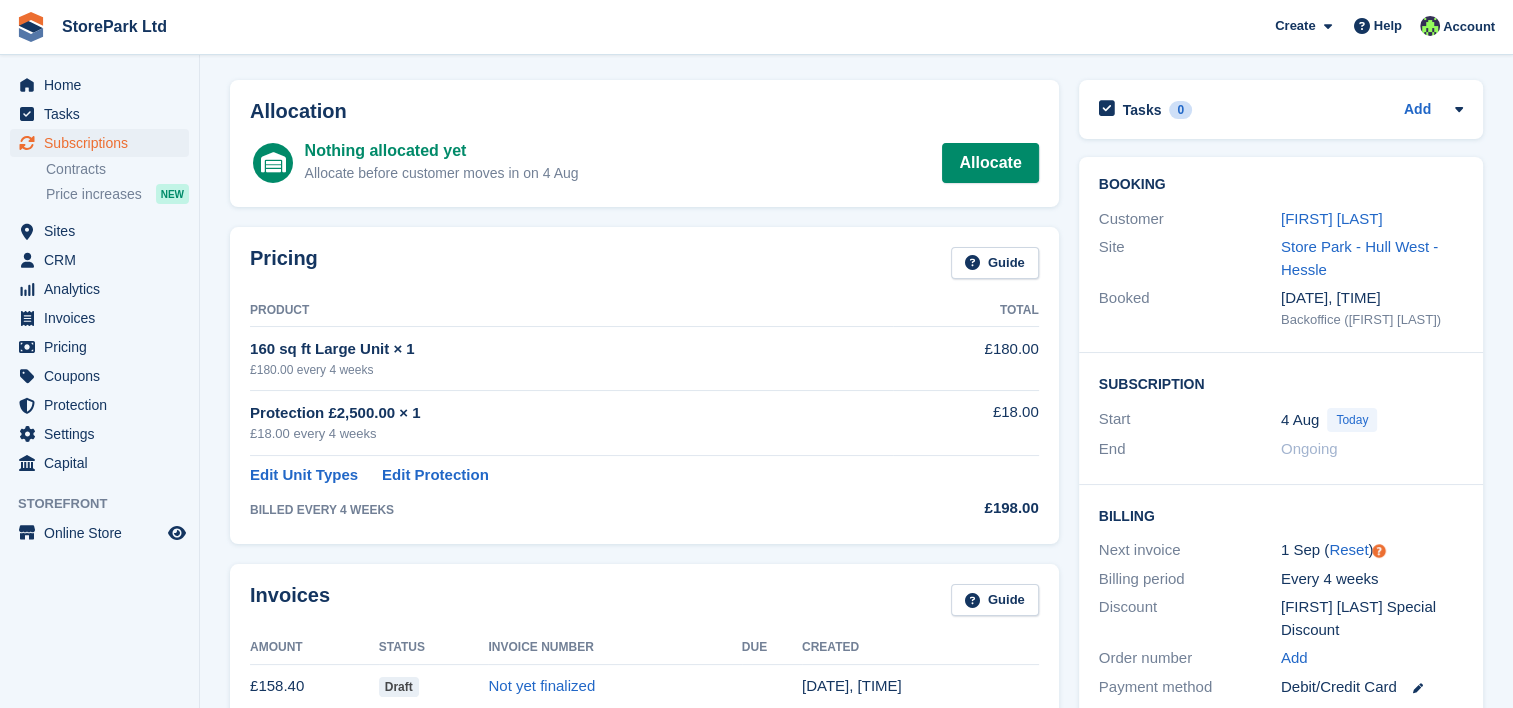 scroll, scrollTop: 68, scrollLeft: 0, axis: vertical 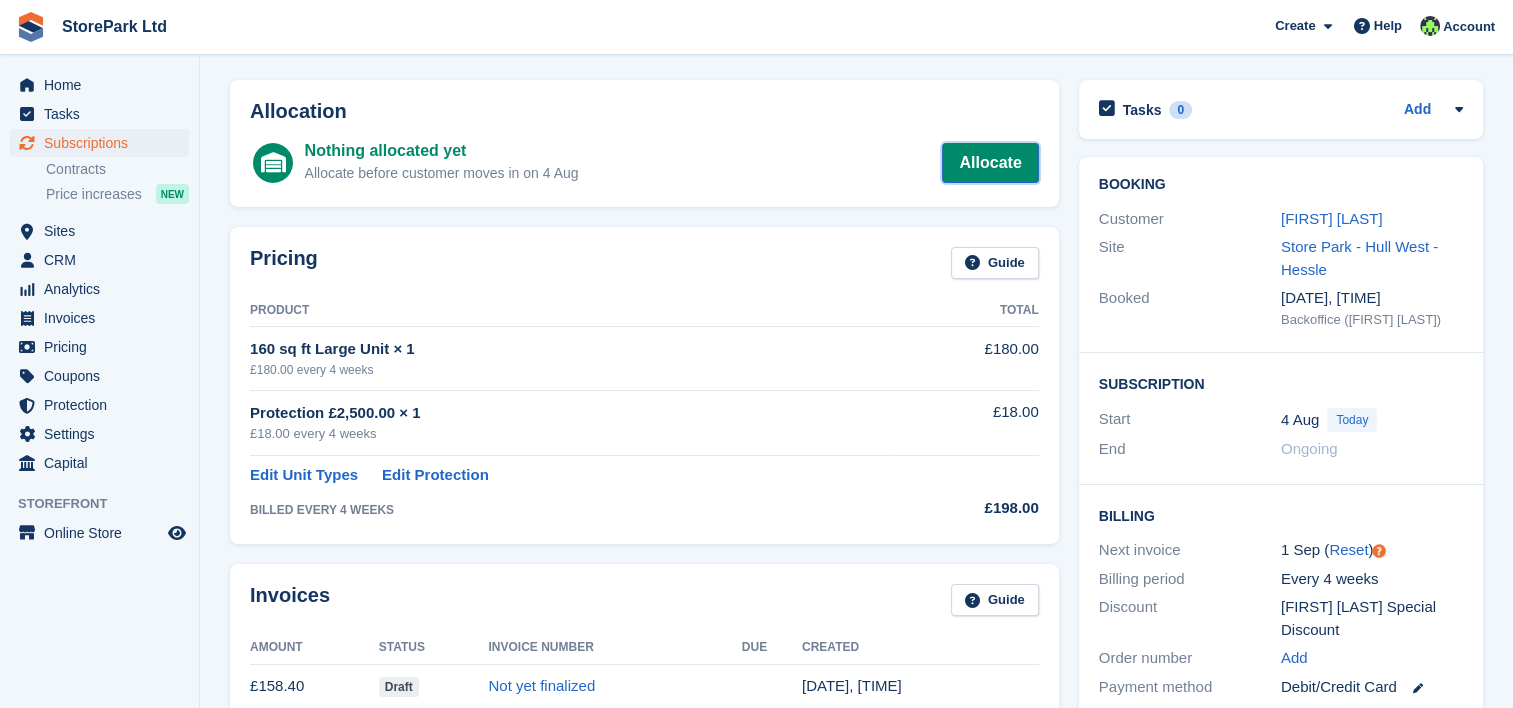click on "Allocate" at bounding box center [990, 163] 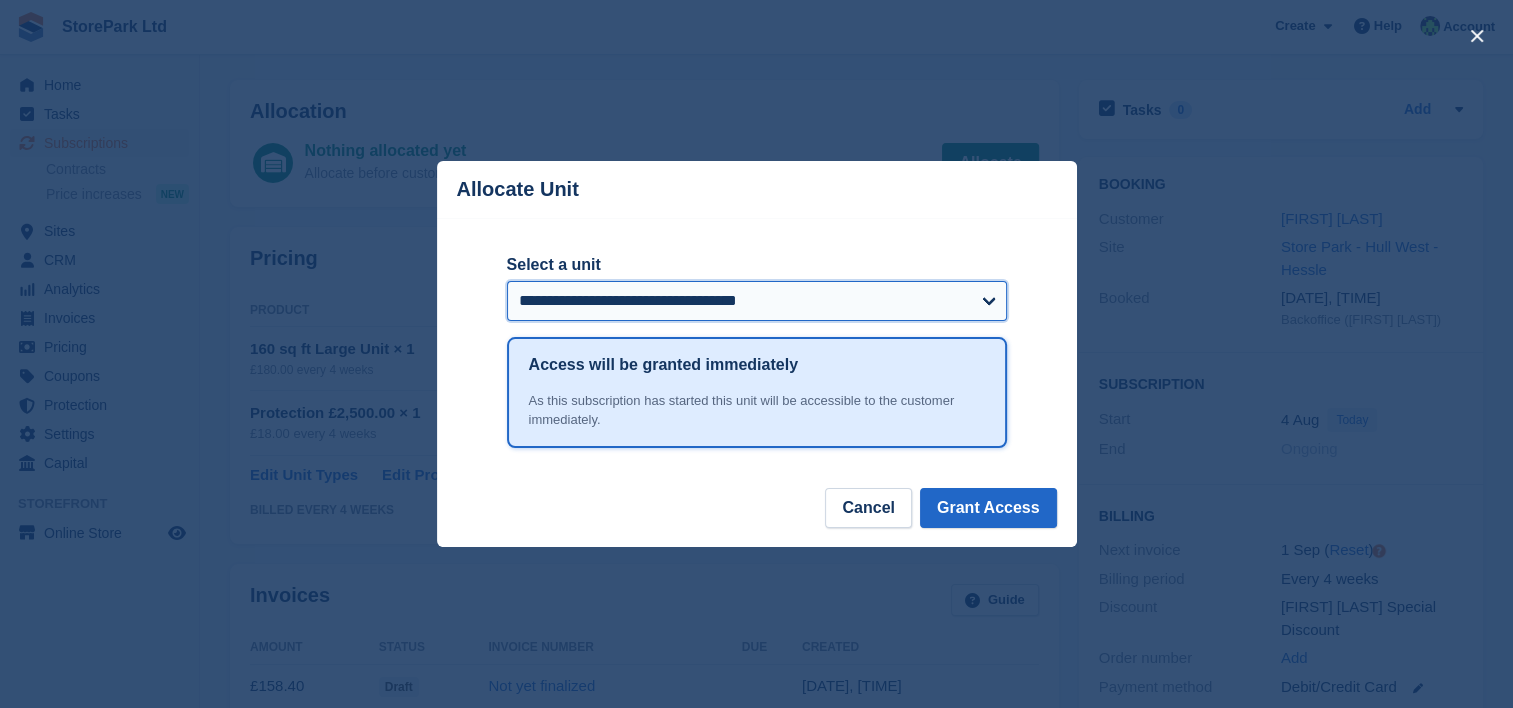click on "**********" at bounding box center [757, 301] 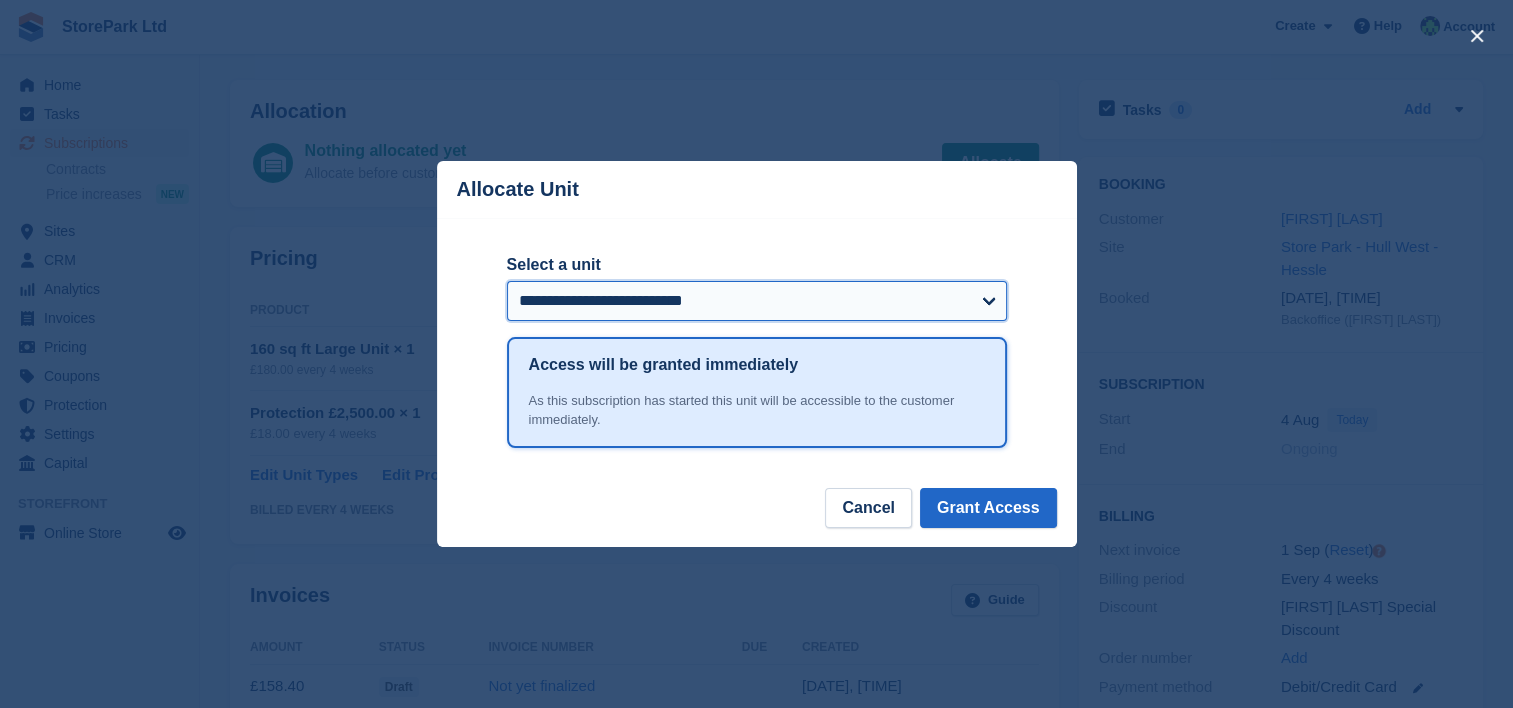 click on "**********" at bounding box center [757, 301] 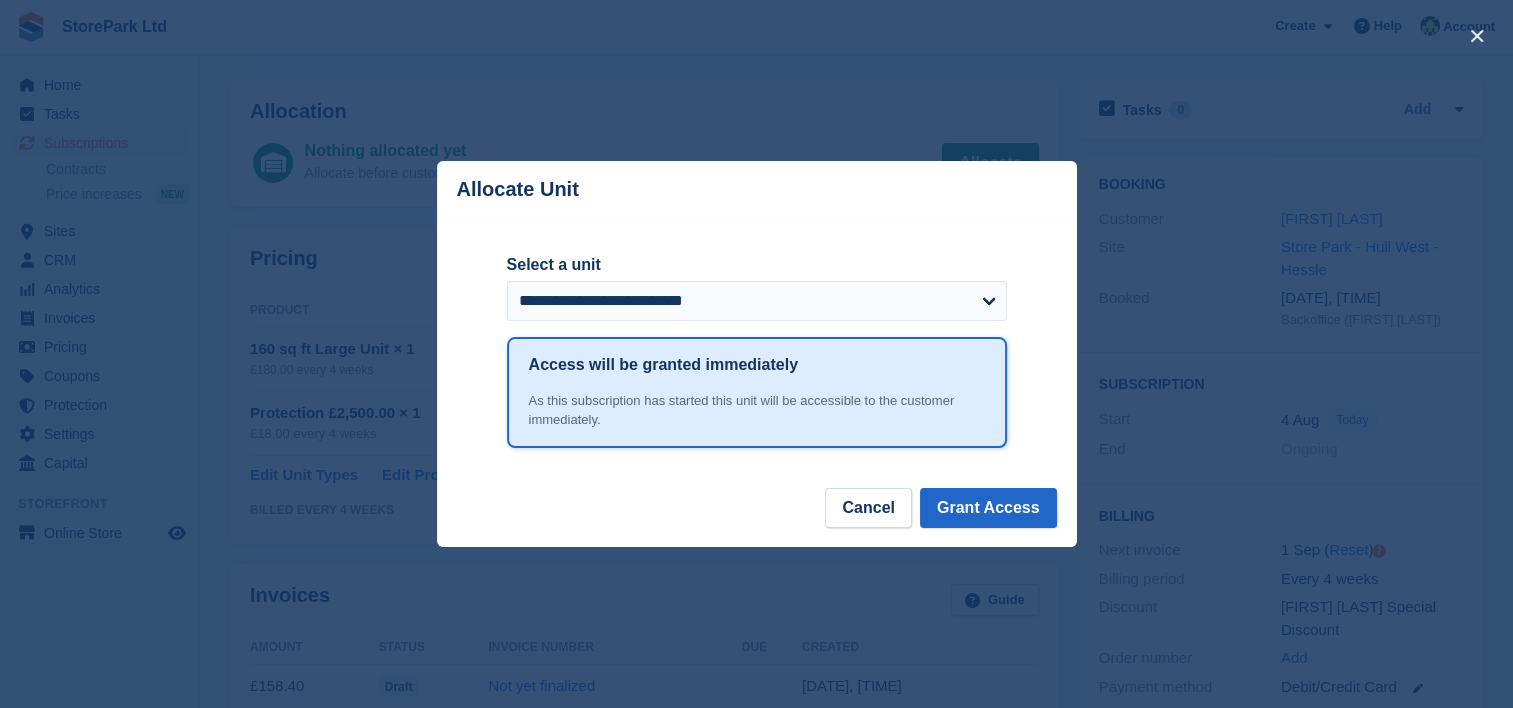 click on "Cancel
Grant Access" at bounding box center (757, 517) 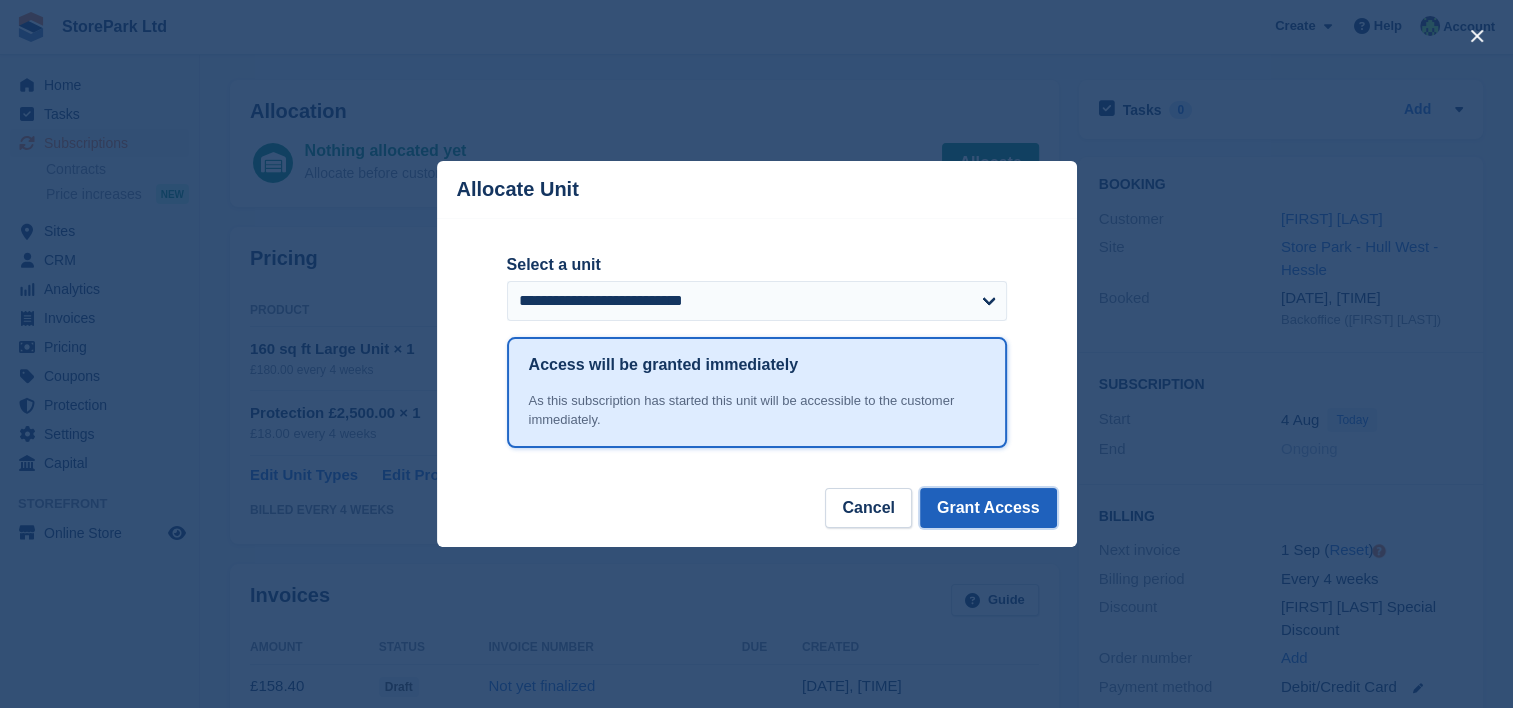 click on "Grant Access" at bounding box center [988, 508] 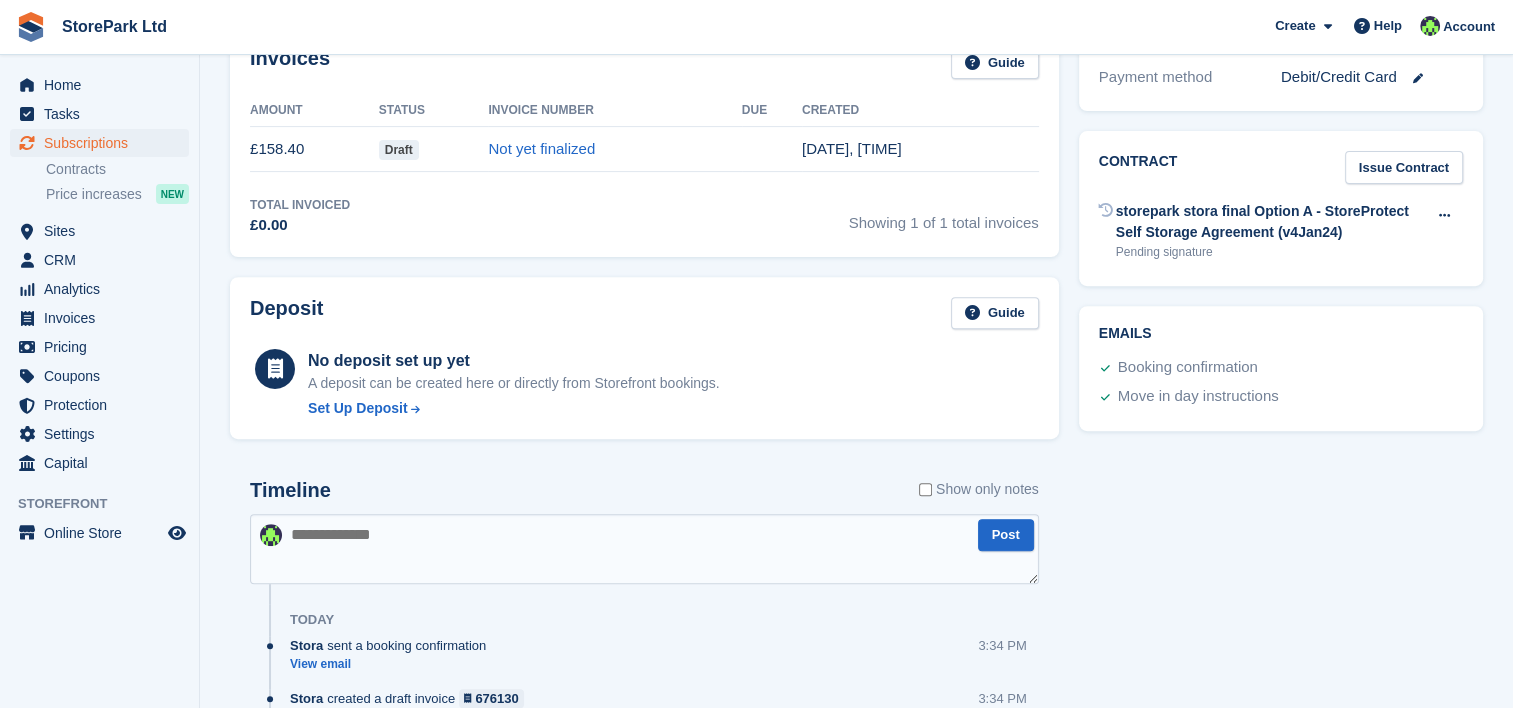 scroll, scrollTop: 684, scrollLeft: 0, axis: vertical 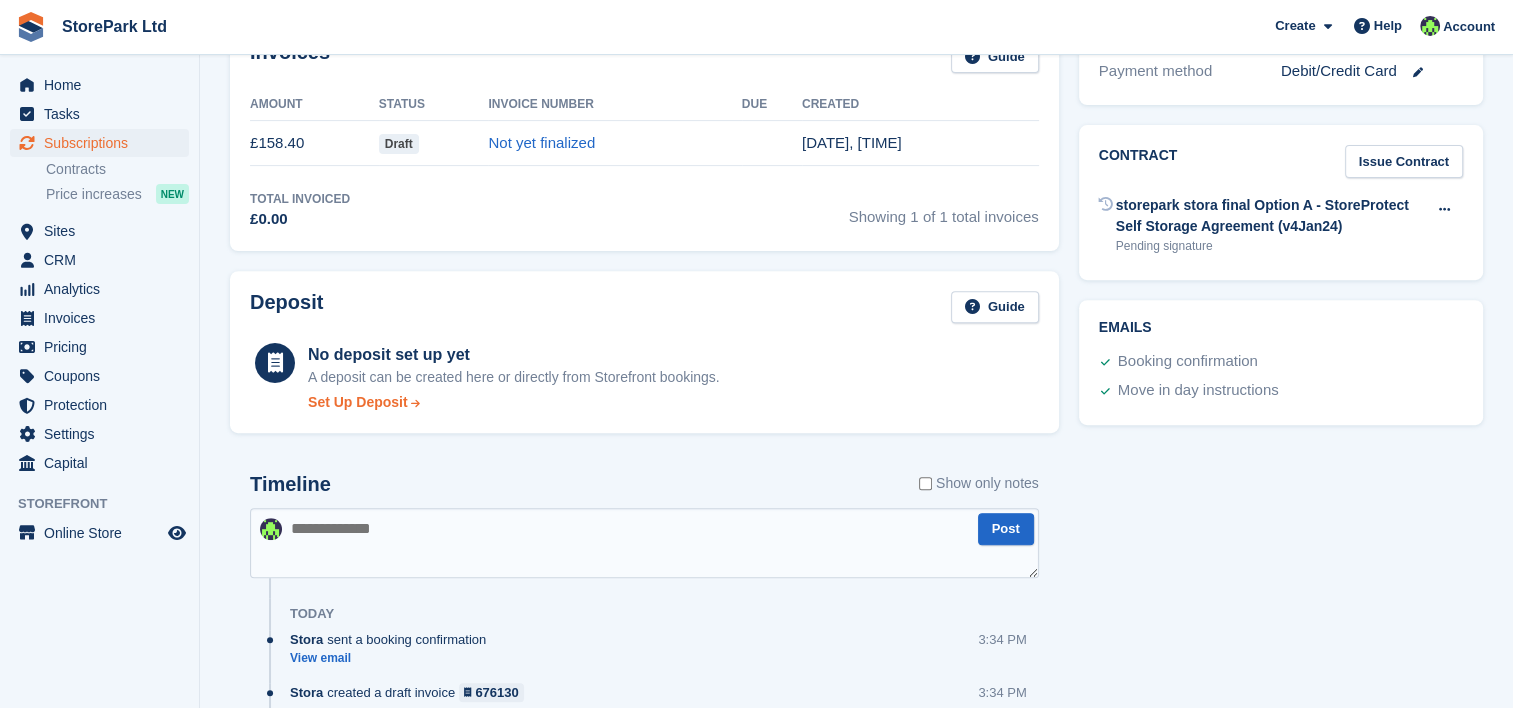 click on "Set Up Deposit" at bounding box center (358, 402) 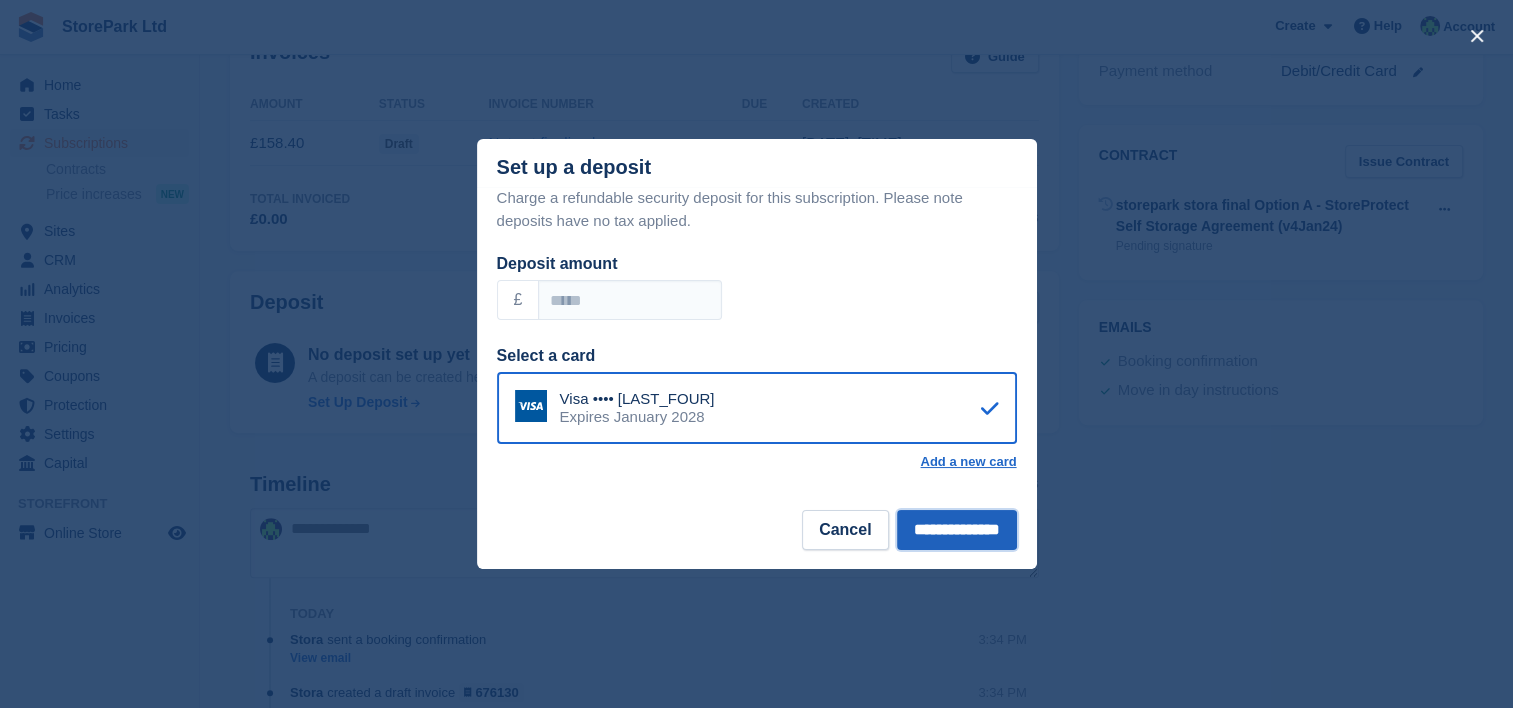 click on "**********" at bounding box center [957, 530] 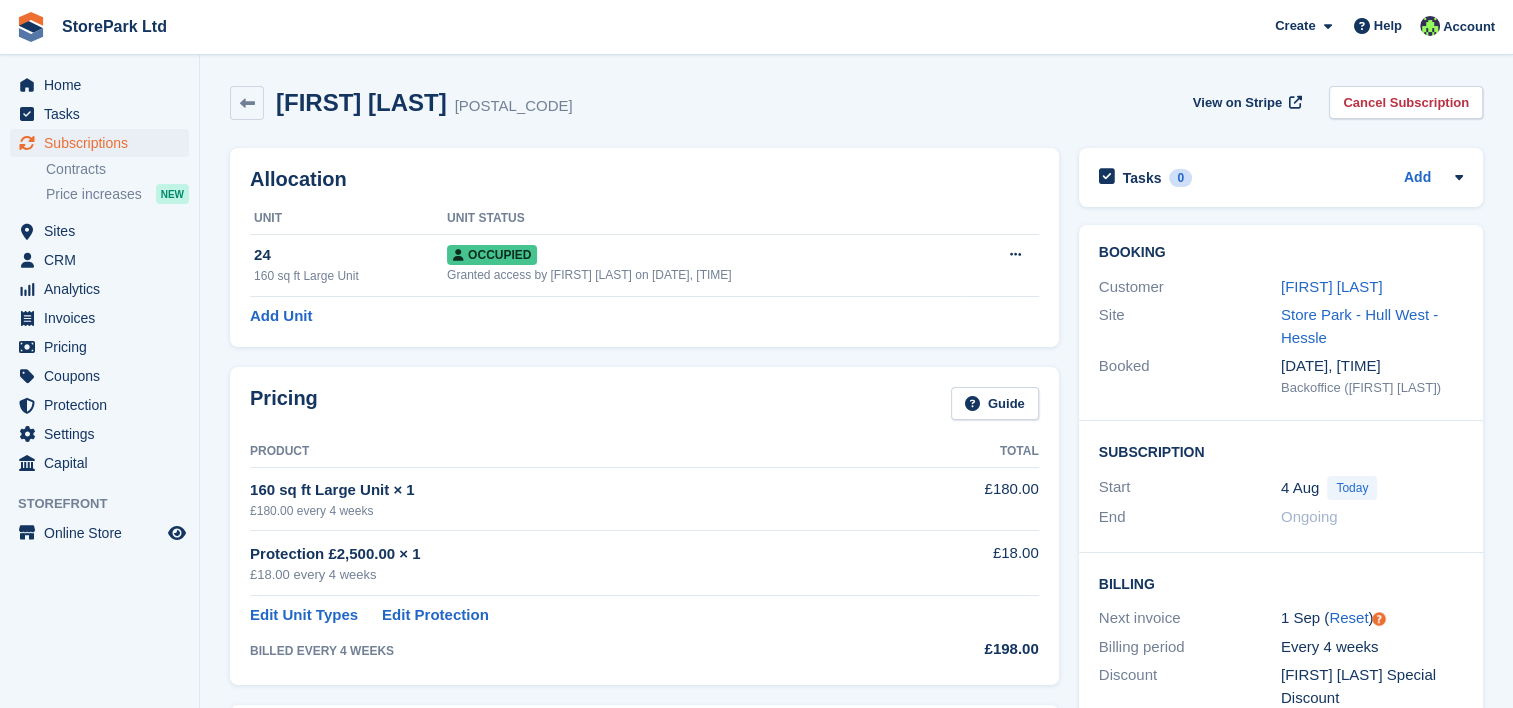 scroll, scrollTop: 0, scrollLeft: 0, axis: both 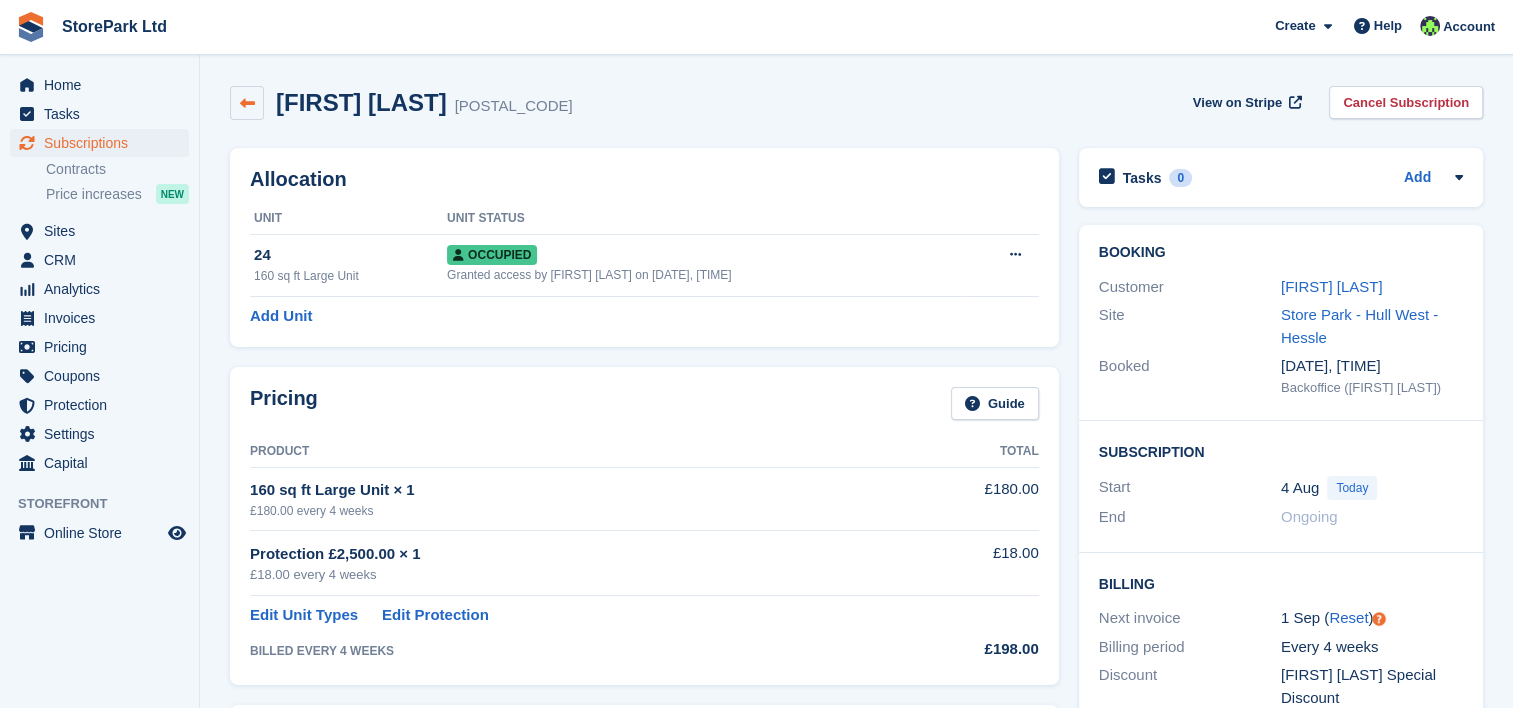 click at bounding box center (247, 103) 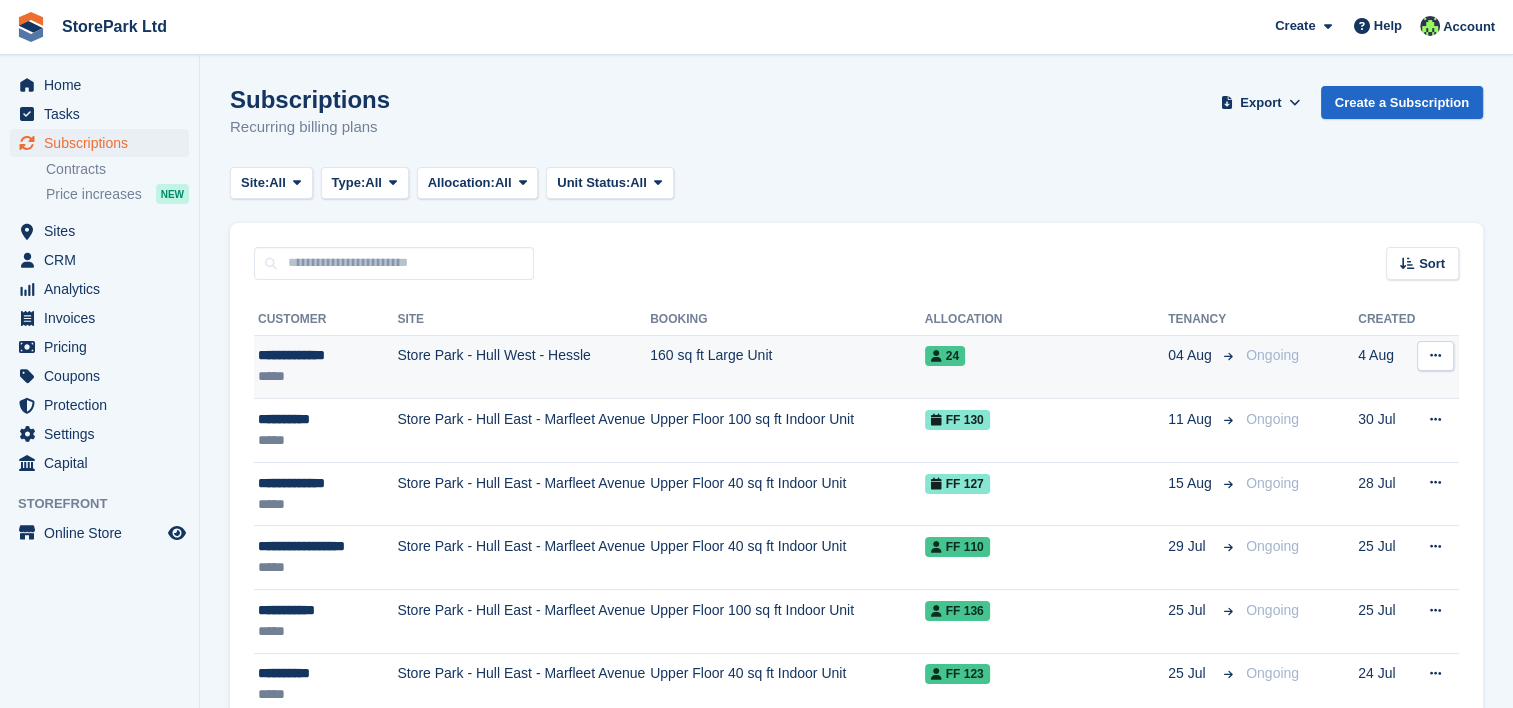 click on "**********" at bounding box center [325, 367] 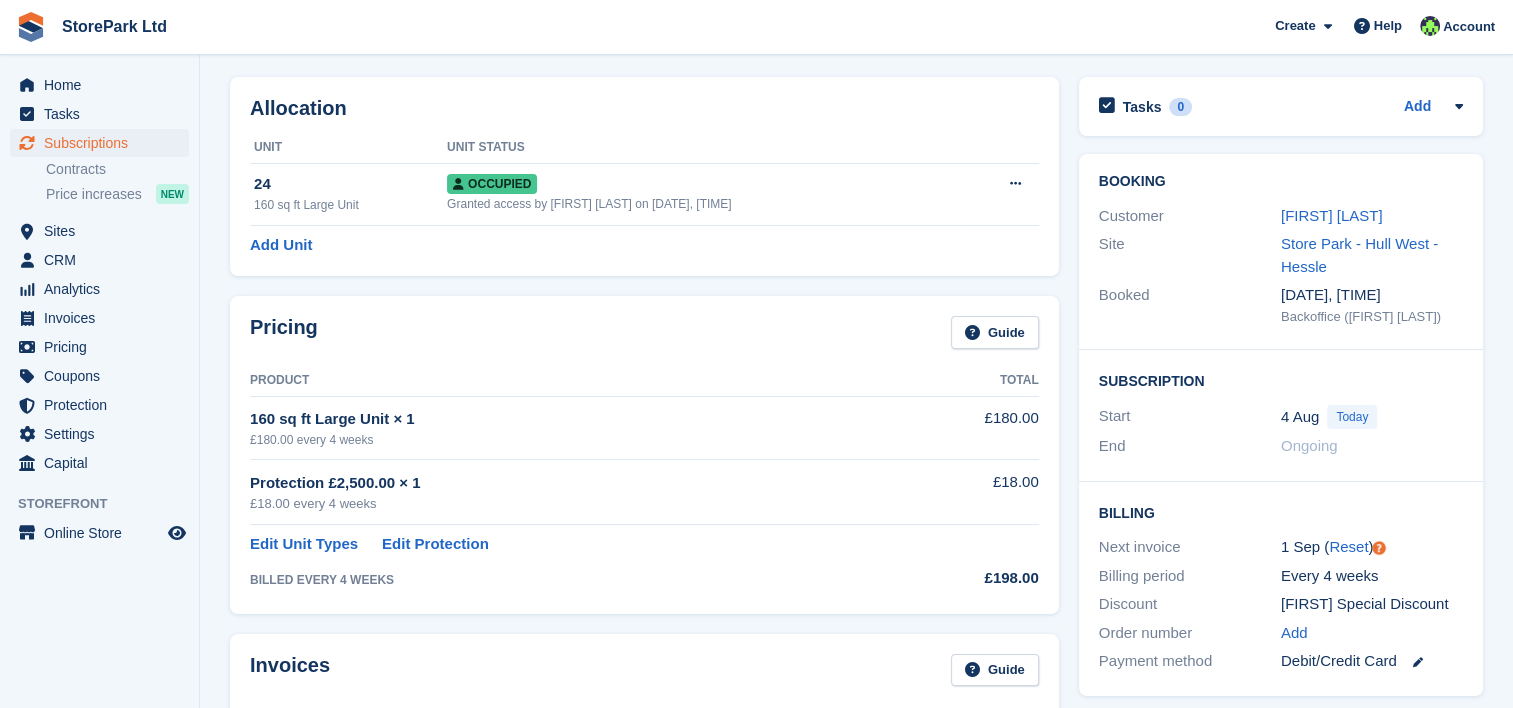 scroll, scrollTop: 54, scrollLeft: 0, axis: vertical 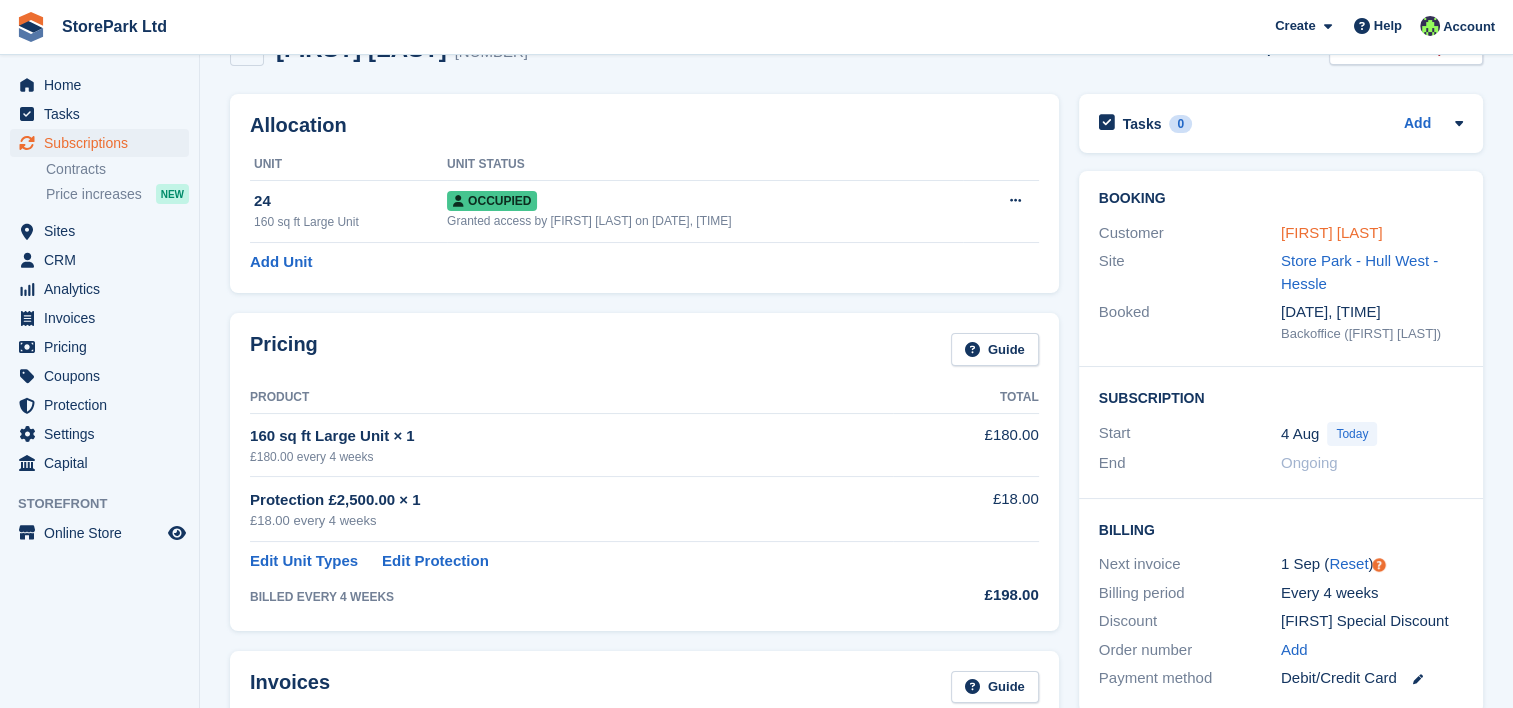 click on "[FIRST] [LAST]" at bounding box center (1332, 232) 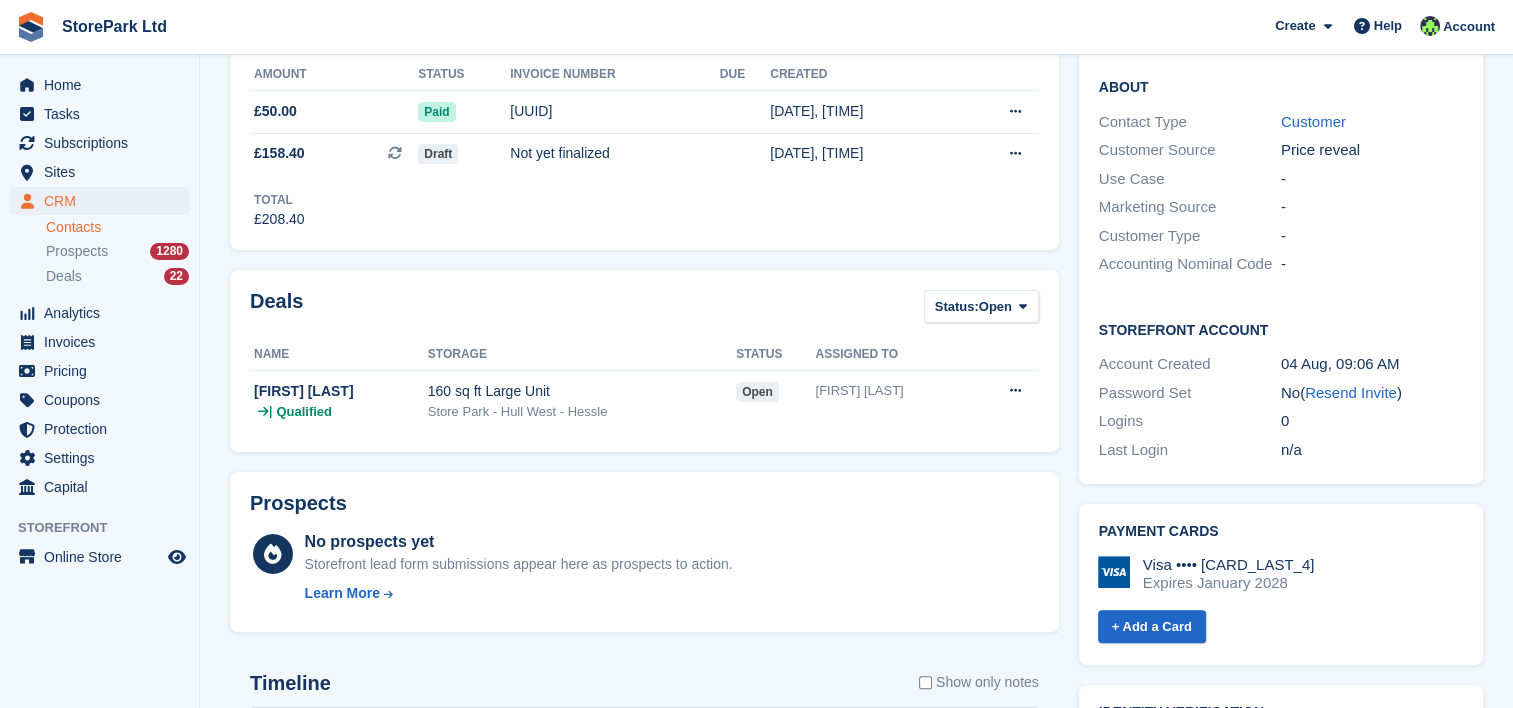 scroll, scrollTop: 391, scrollLeft: 0, axis: vertical 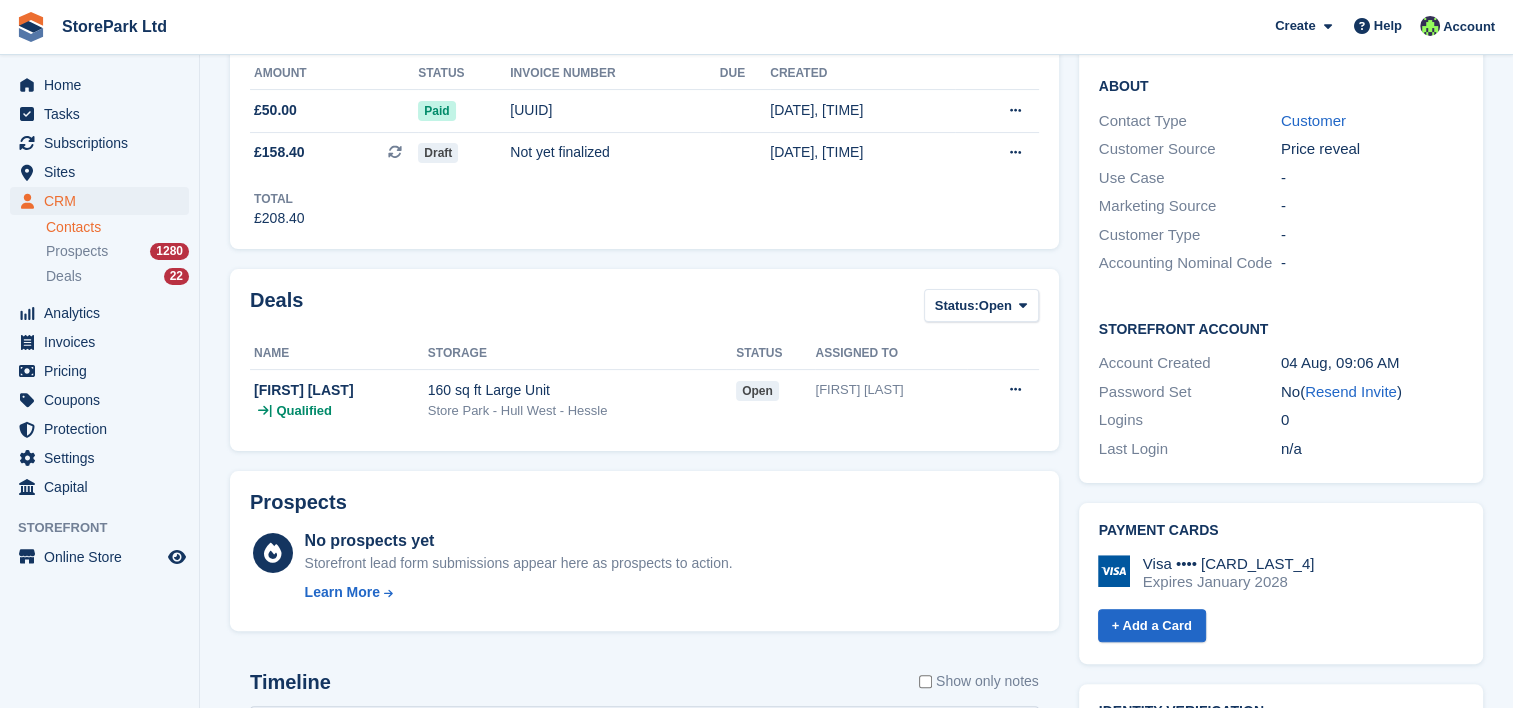 click on "Payment cards
Visa •••• [CARD_LAST_4]
Expires [MONTH] [YEAR]
+ Add a Card" at bounding box center [1281, 583] 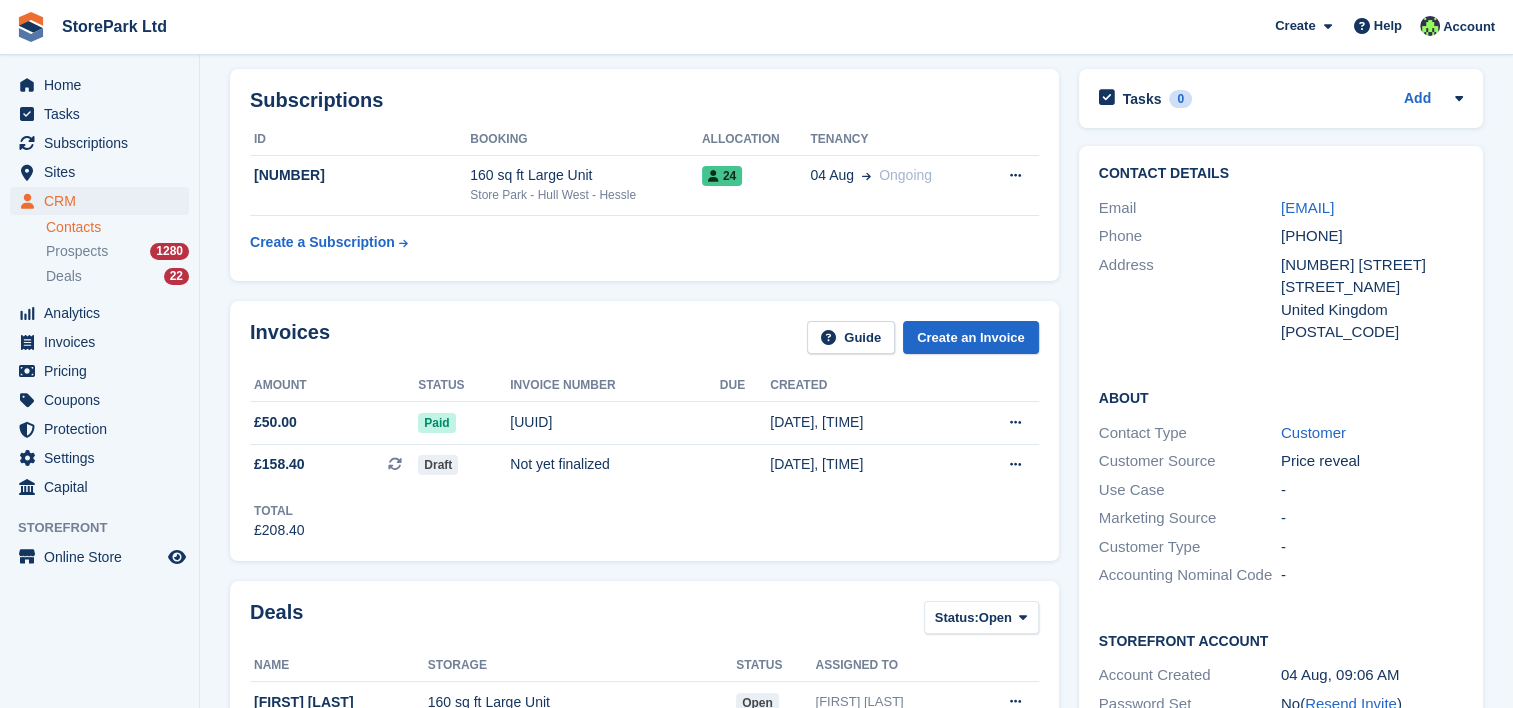 scroll, scrollTop: 0, scrollLeft: 0, axis: both 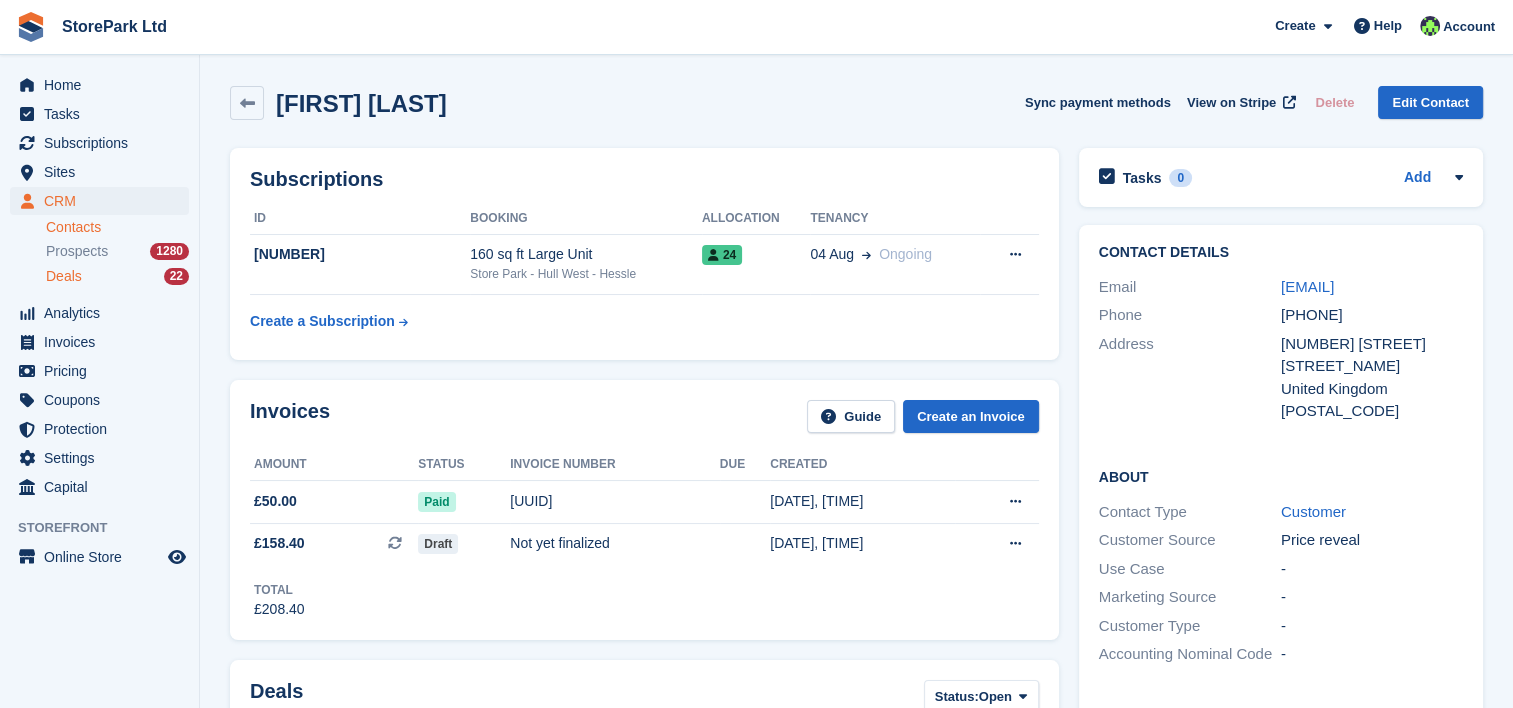 click on "Deals
22" at bounding box center (117, 276) 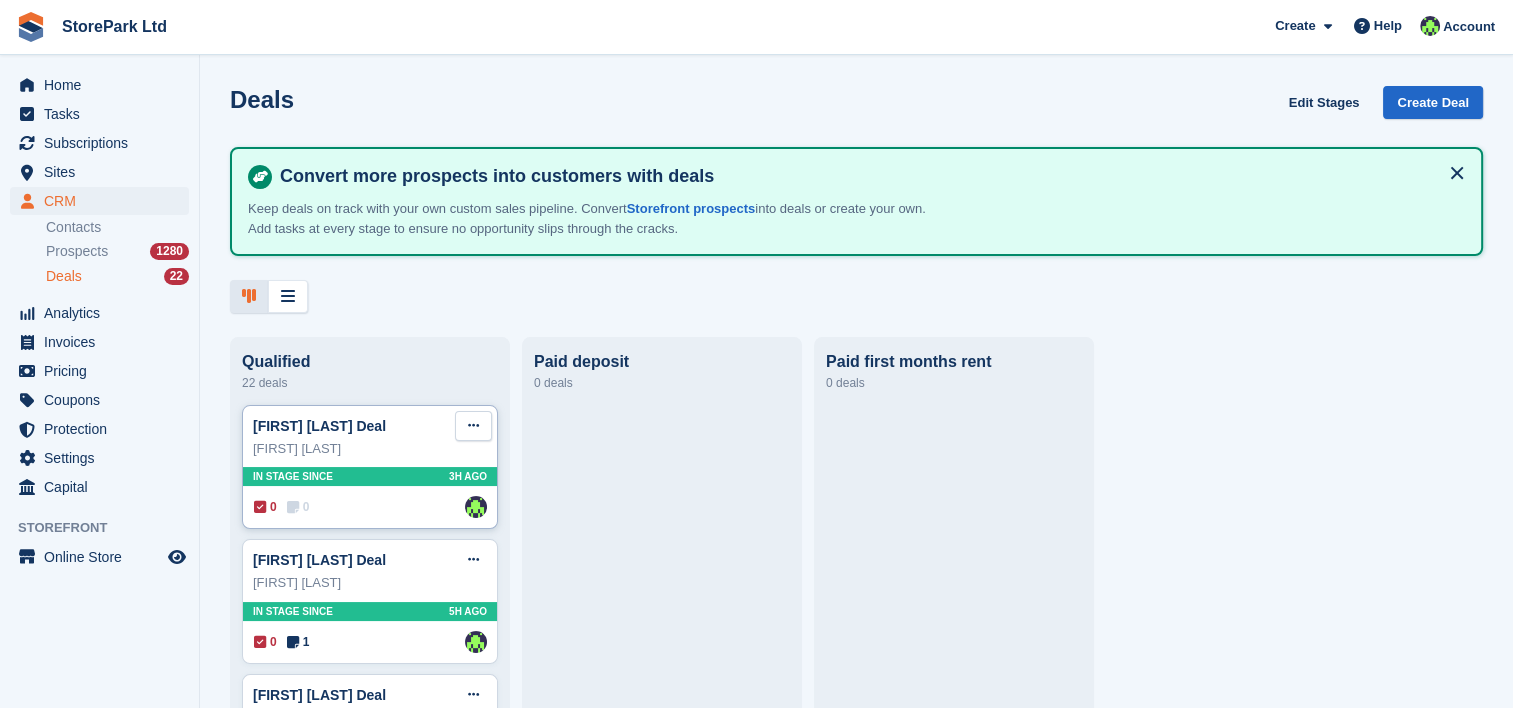 click at bounding box center (473, 426) 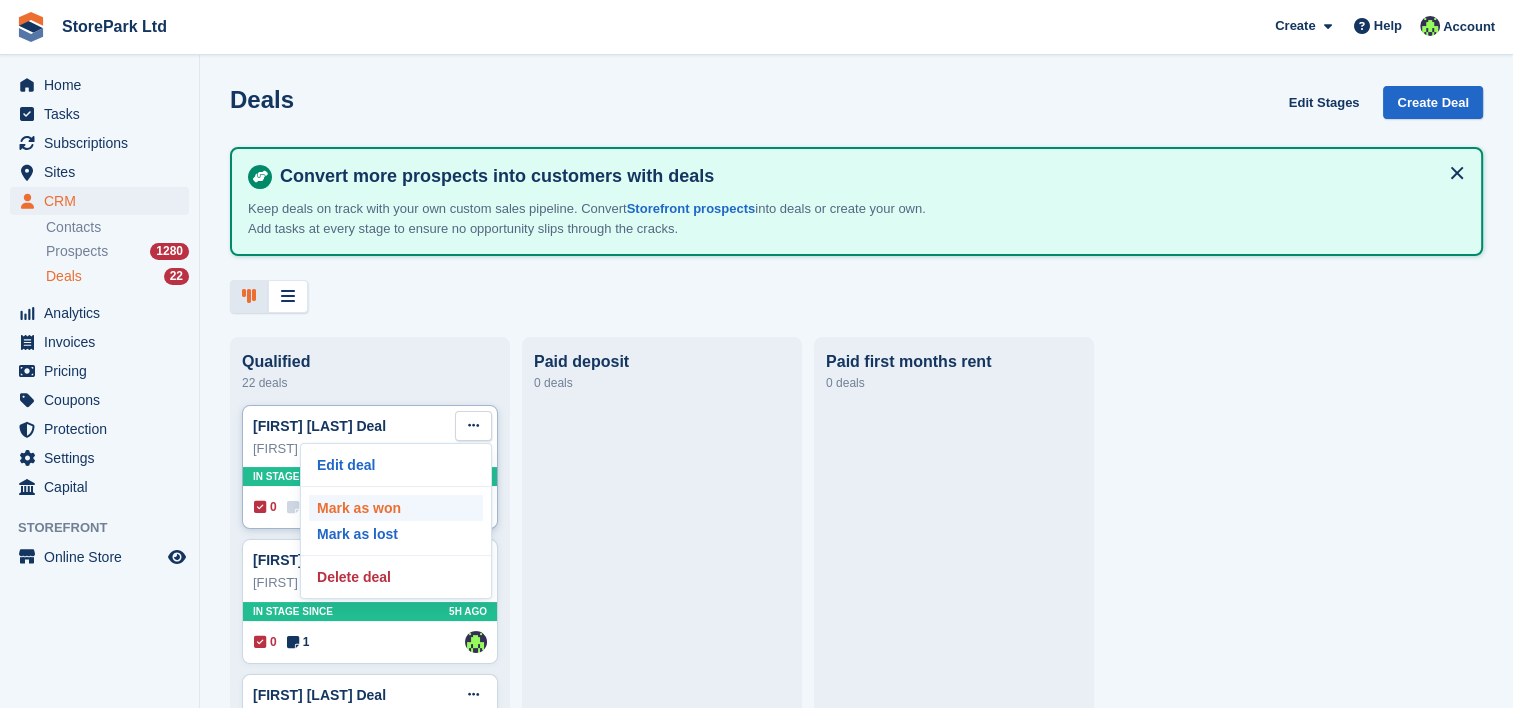 click on "Mark as won" at bounding box center [396, 508] 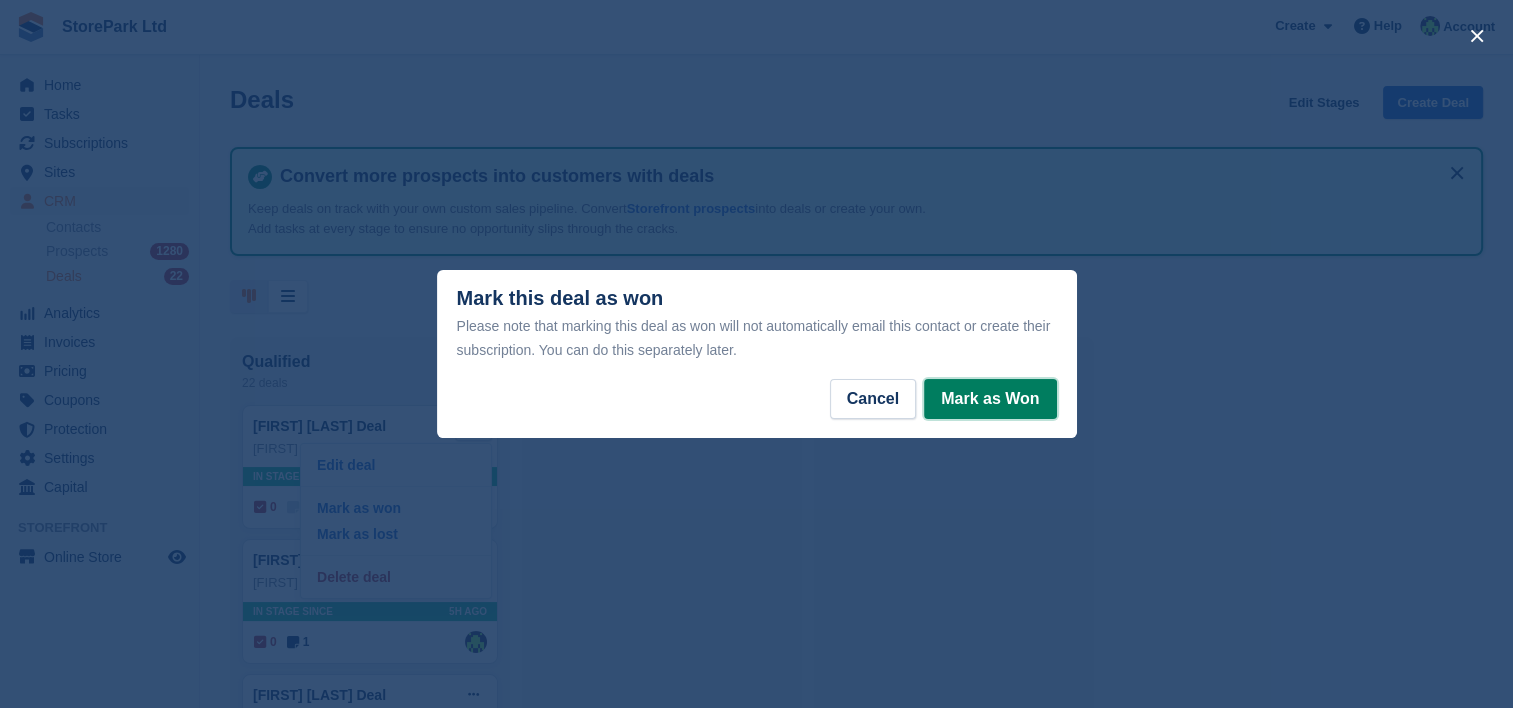 click on "Mark as Won" at bounding box center [990, 399] 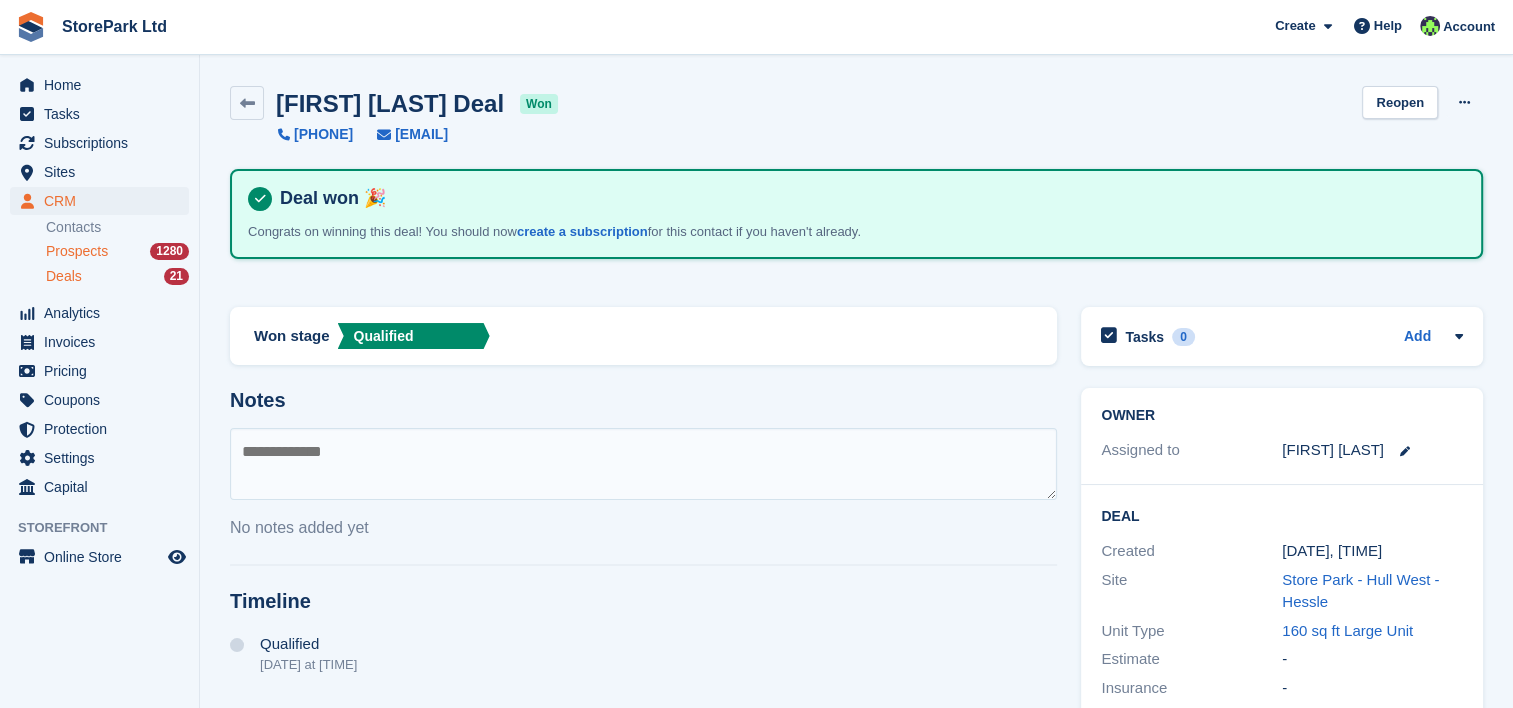 click on "Prospects" at bounding box center (77, 251) 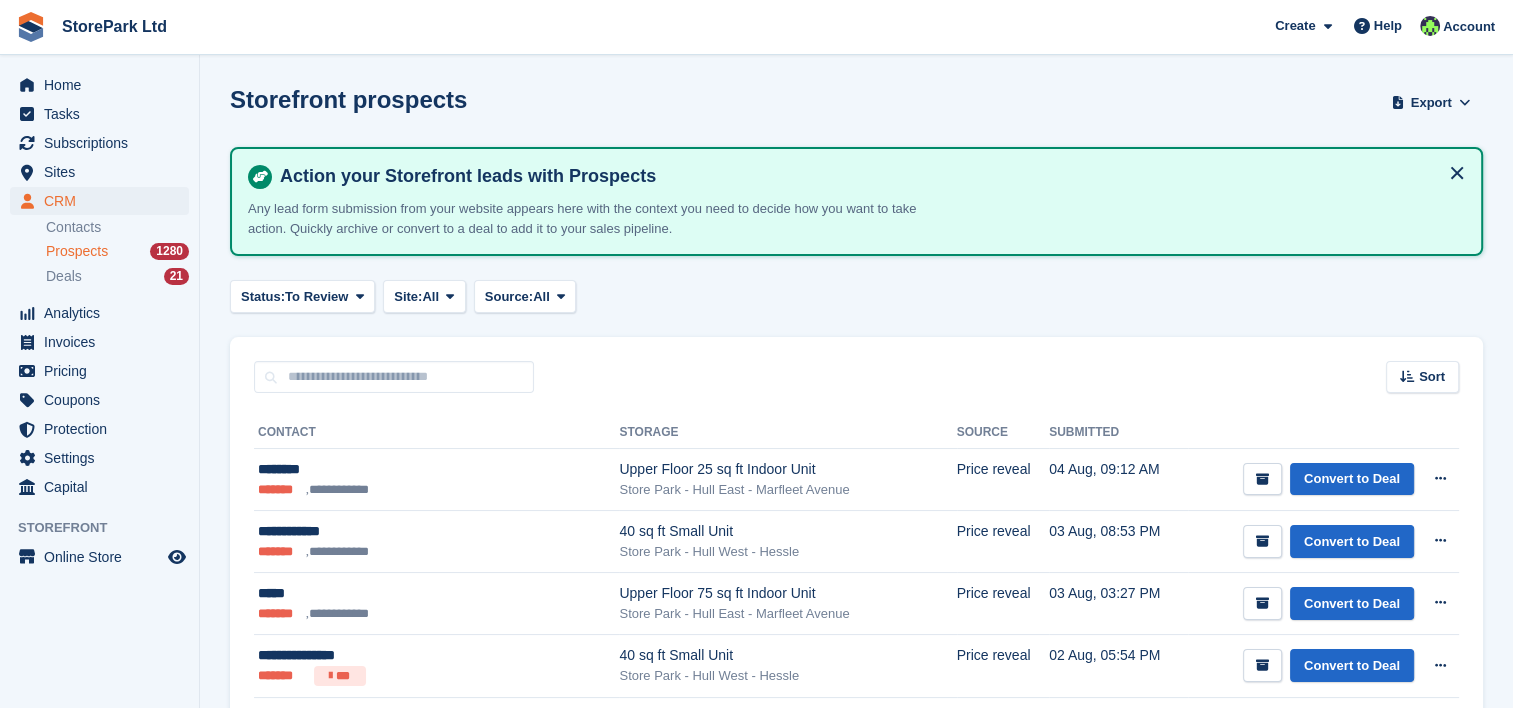 click on "Contact" at bounding box center [436, 433] 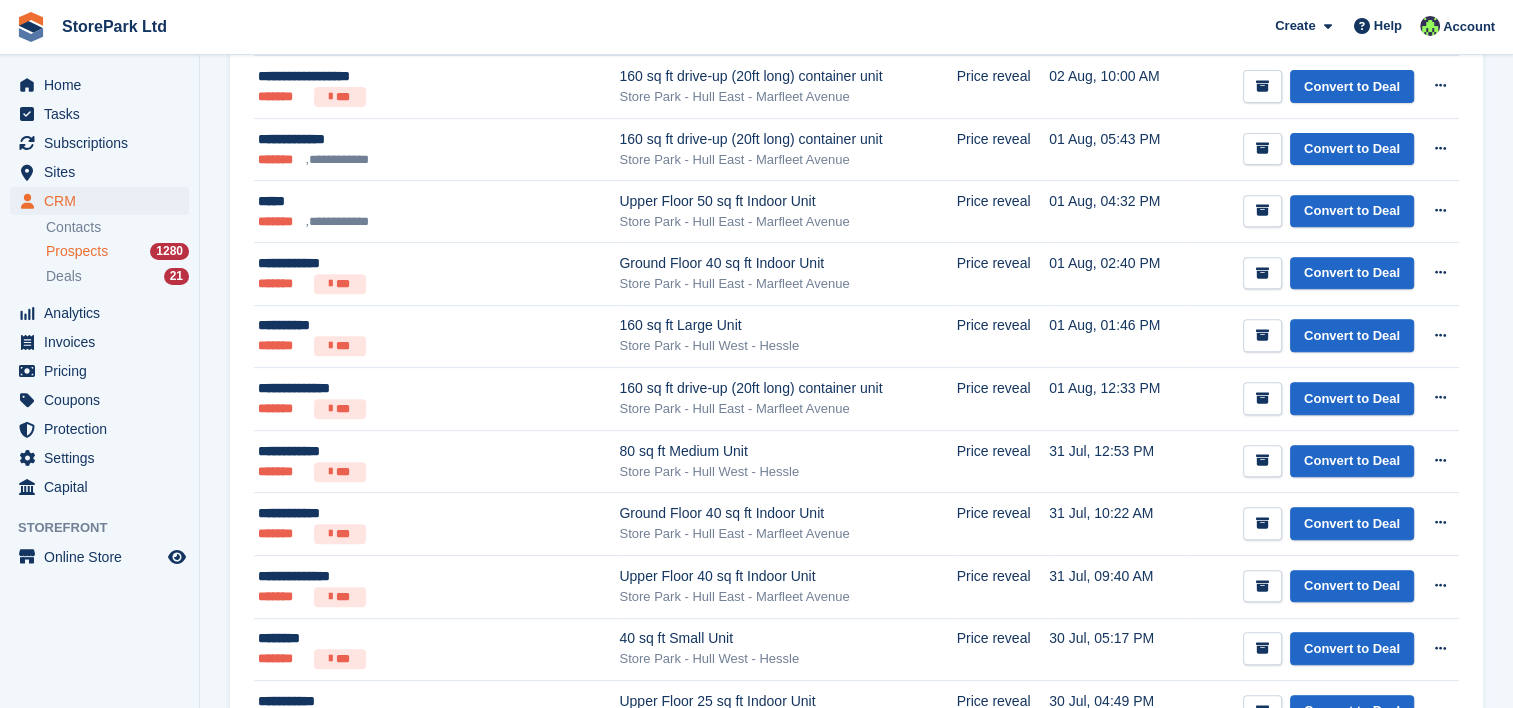 scroll, scrollTop: 768, scrollLeft: 0, axis: vertical 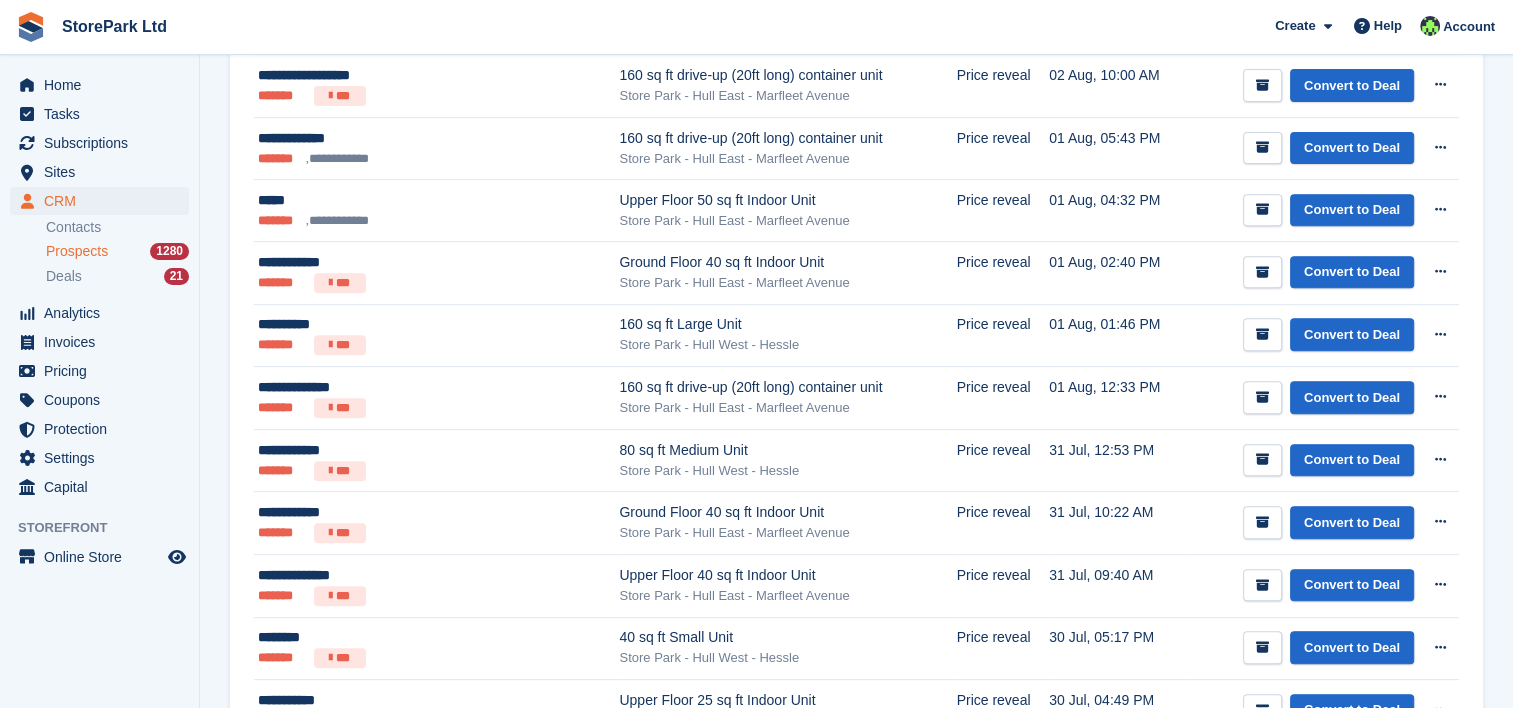 click on "**********" at bounding box center (436, 398) 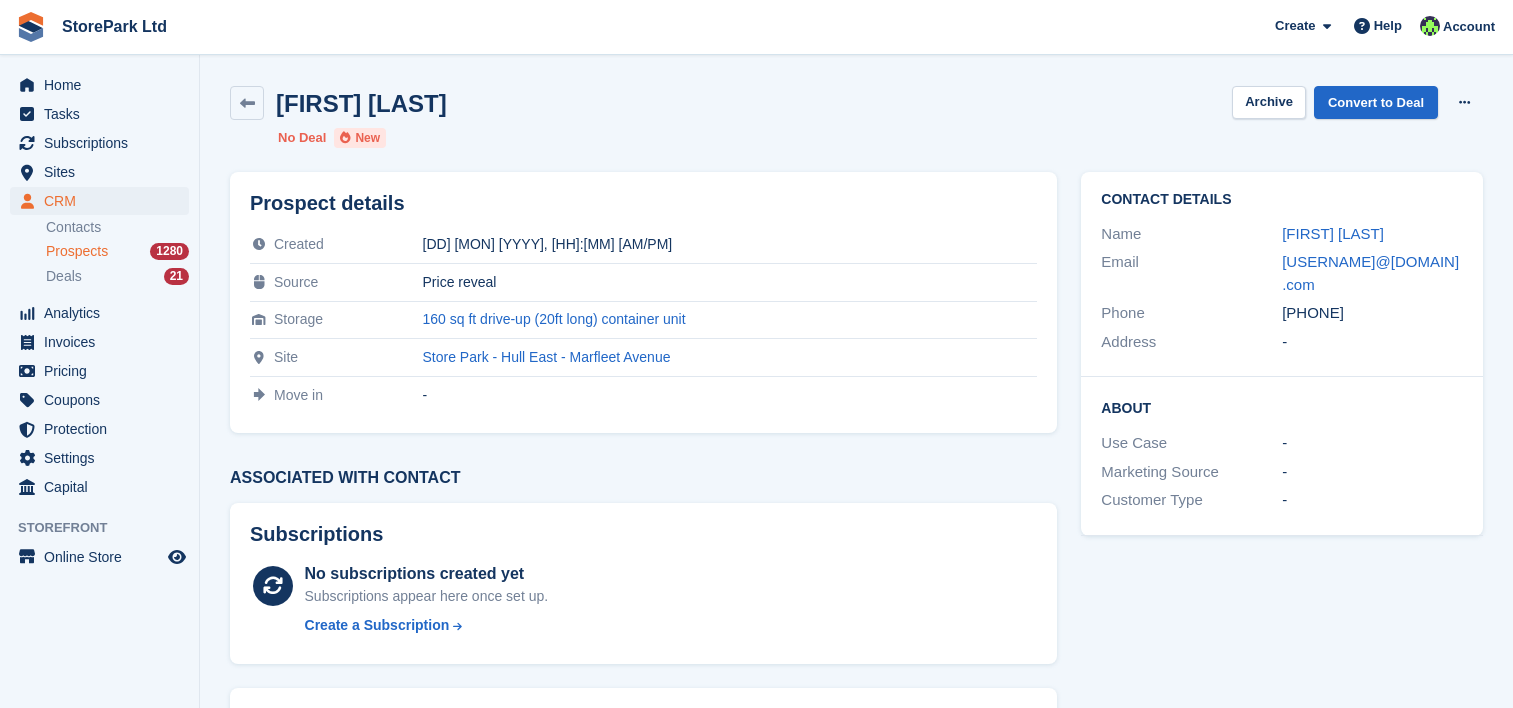 scroll, scrollTop: 0, scrollLeft: 0, axis: both 